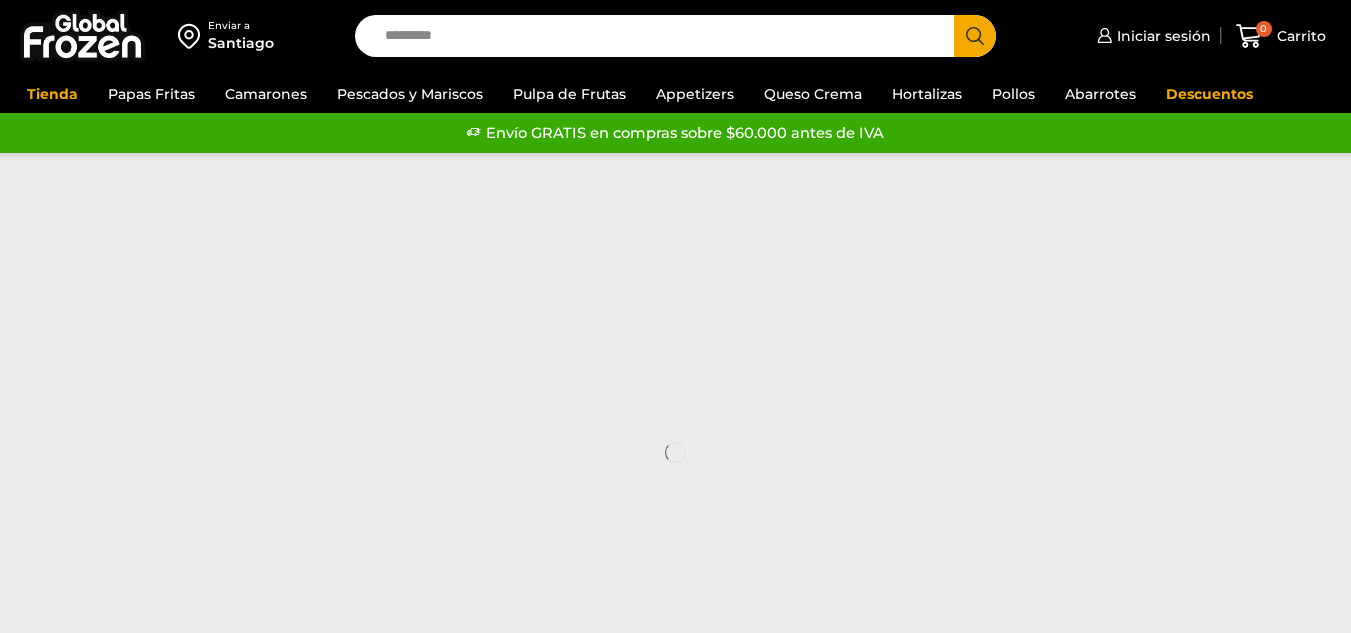 scroll, scrollTop: 0, scrollLeft: 0, axis: both 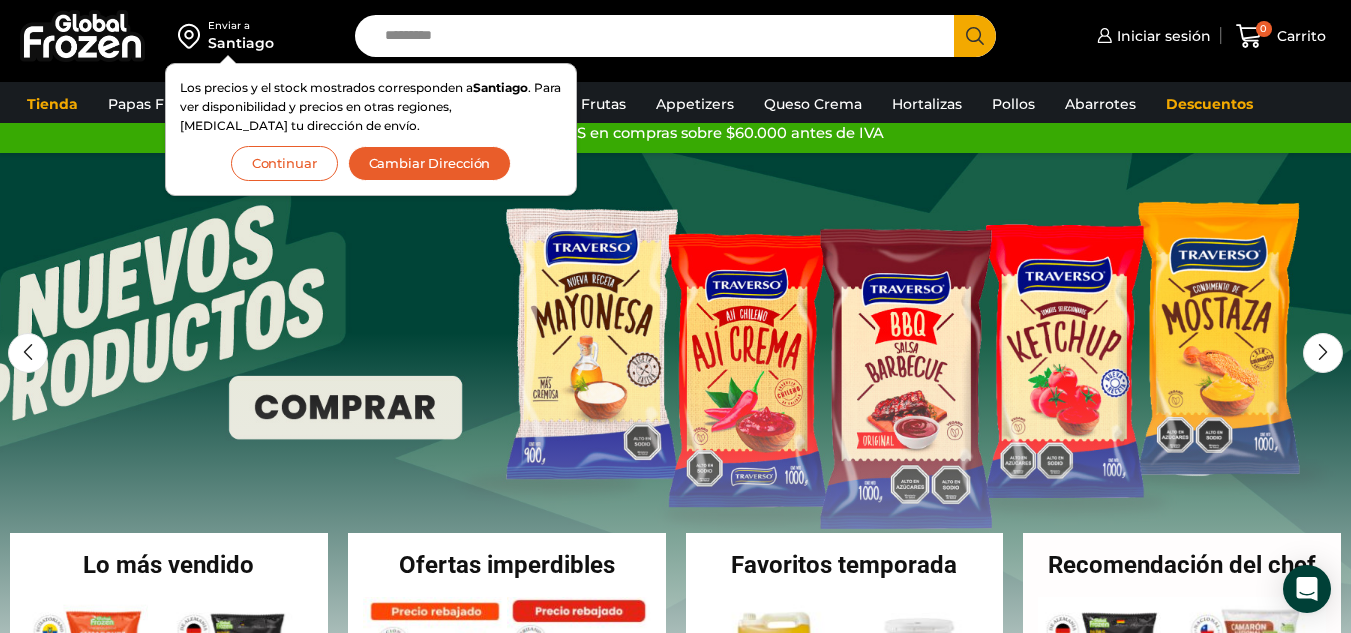 click on "Continuar" at bounding box center [284, 163] 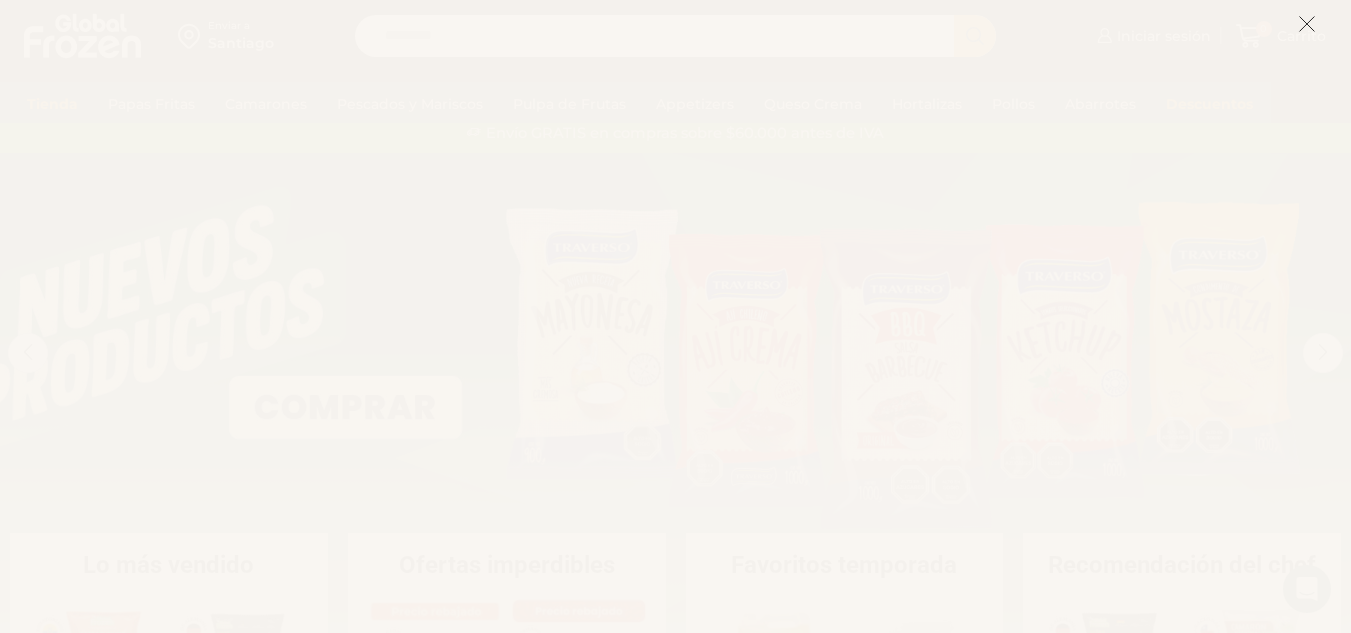 click 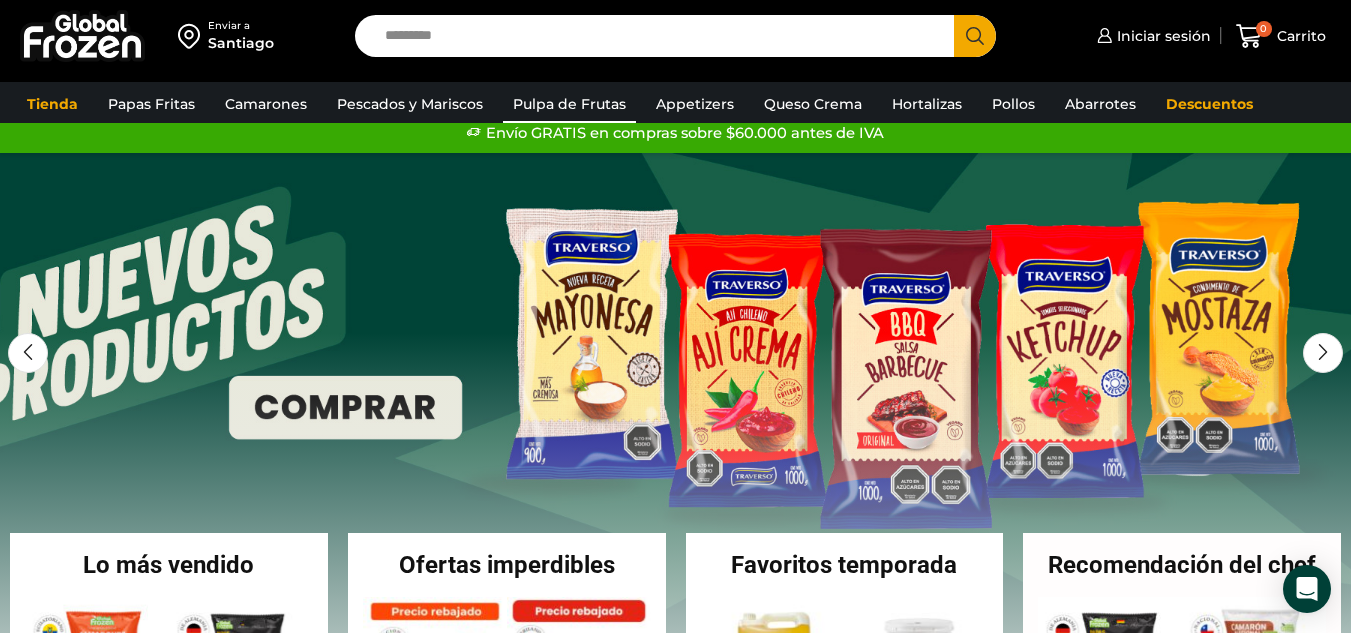 click on "Pulpa de Frutas" at bounding box center [569, 104] 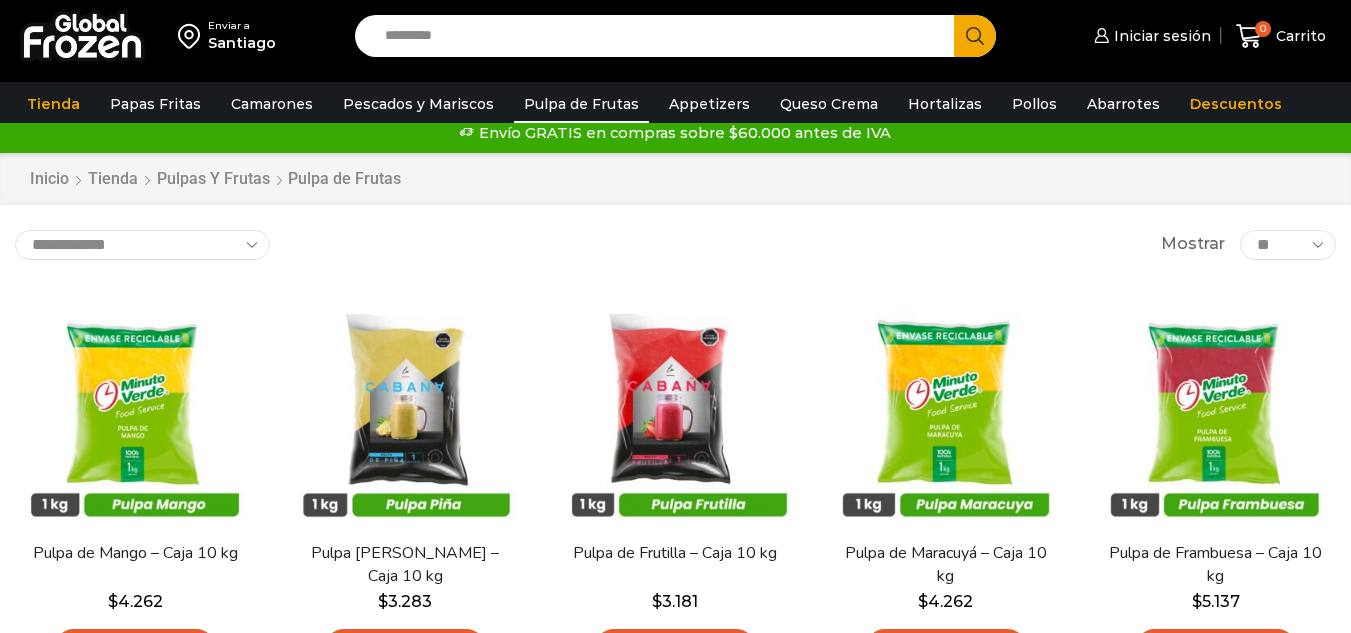 scroll, scrollTop: 0, scrollLeft: 0, axis: both 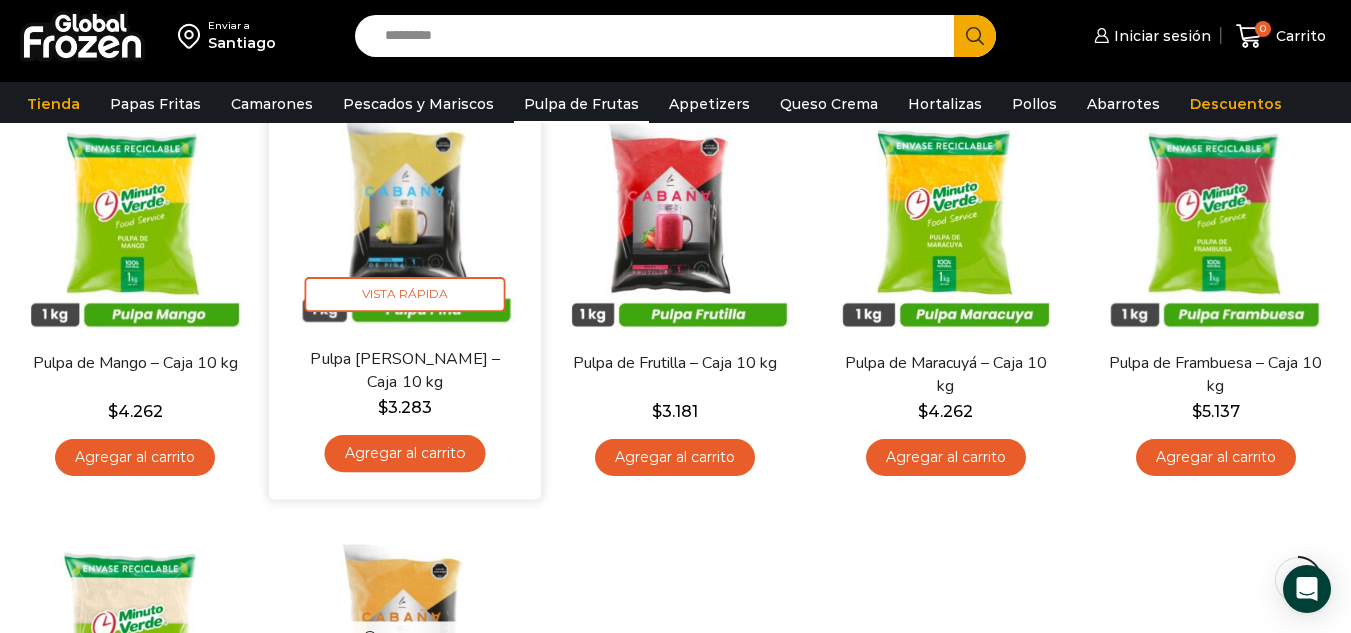 click on "Agregar al carrito" at bounding box center [405, 453] 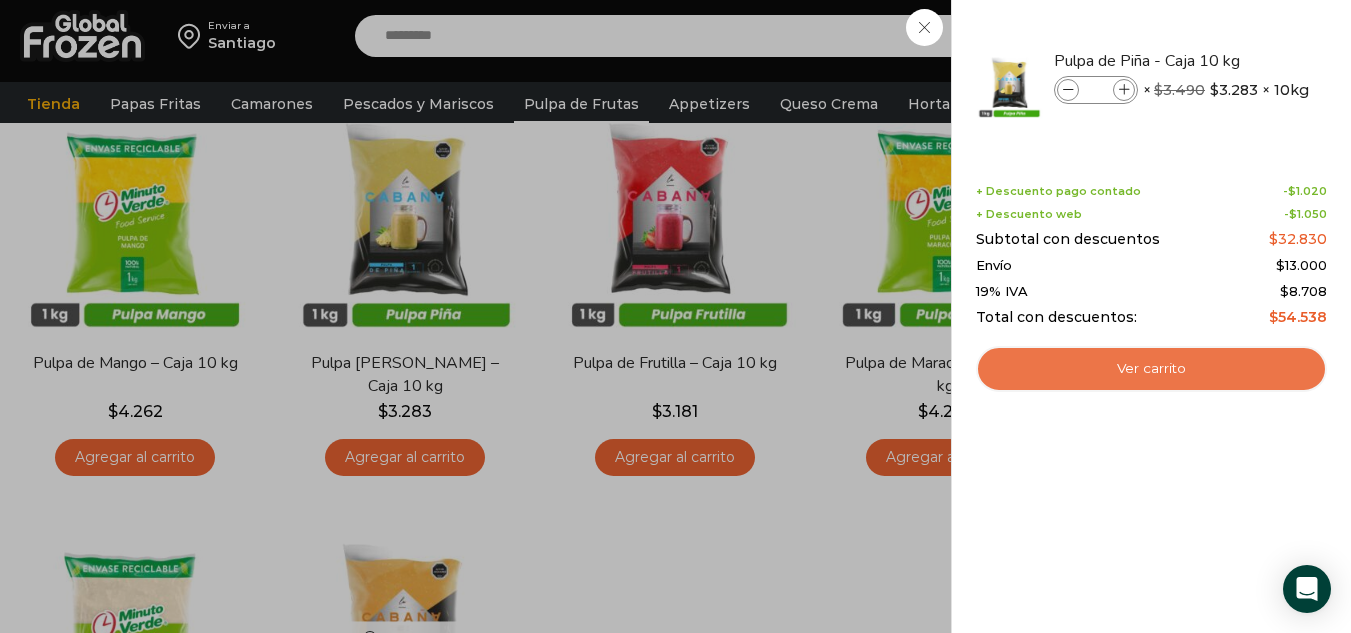 click on "Ver carrito" at bounding box center [1151, 369] 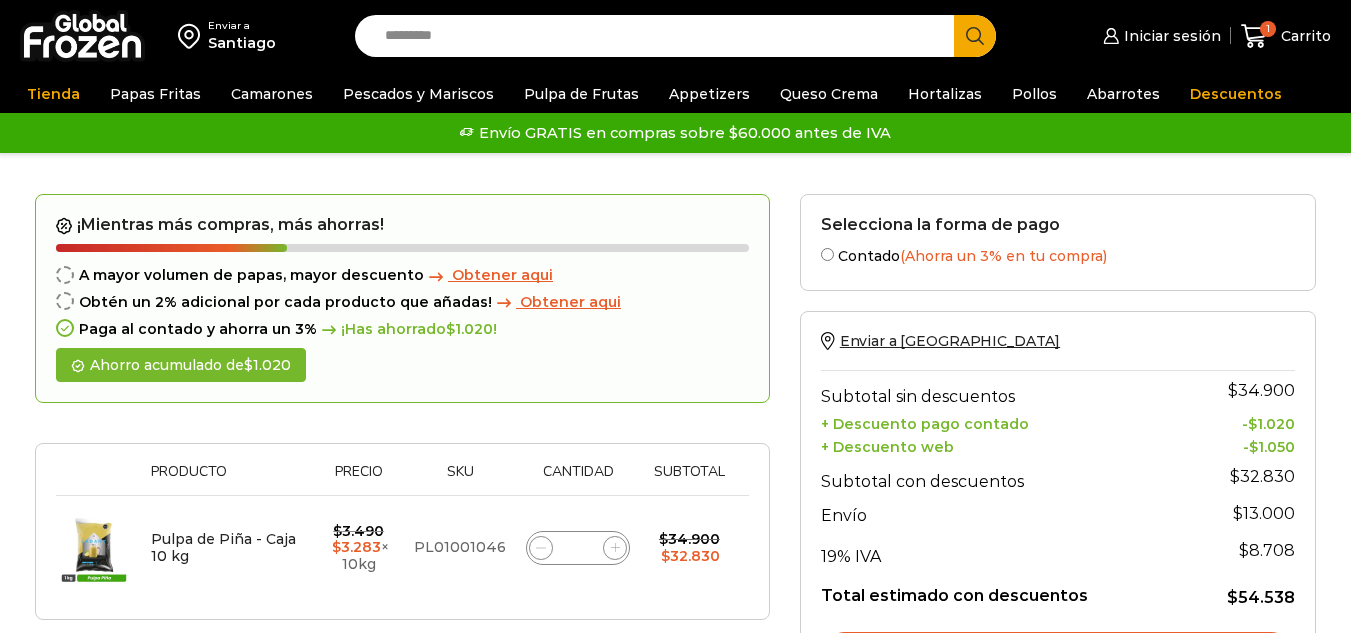 scroll, scrollTop: 0, scrollLeft: 0, axis: both 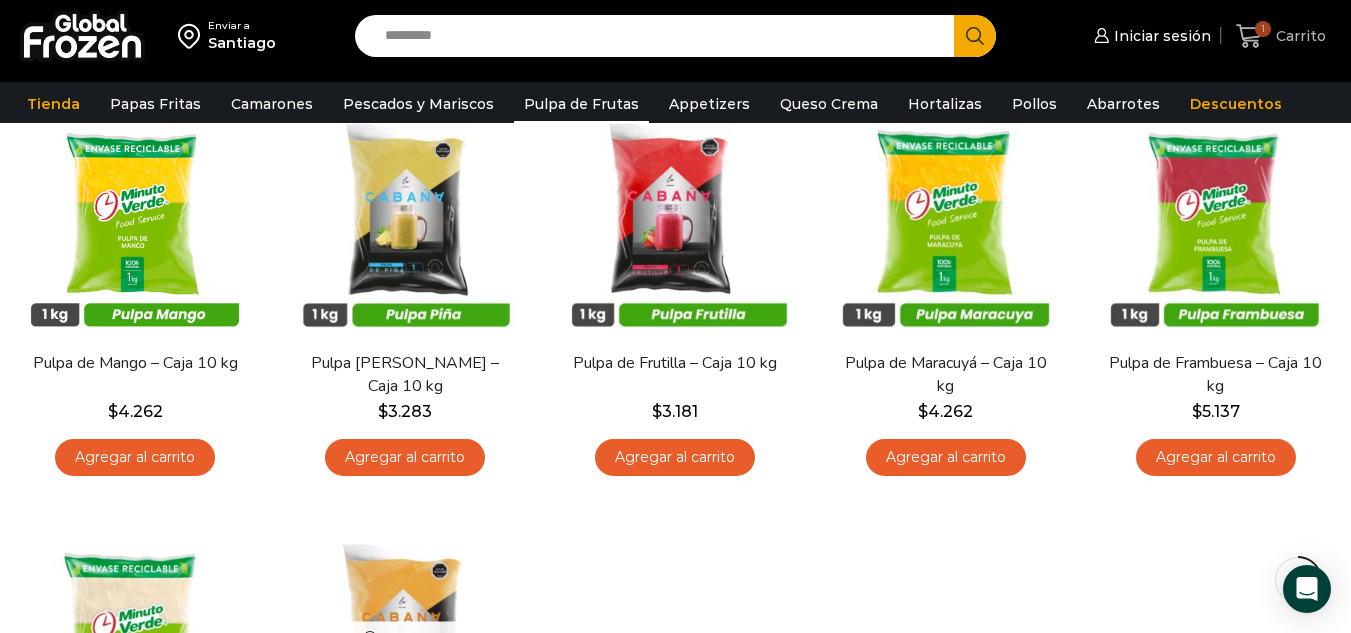 click on "Carrito" at bounding box center [1298, 36] 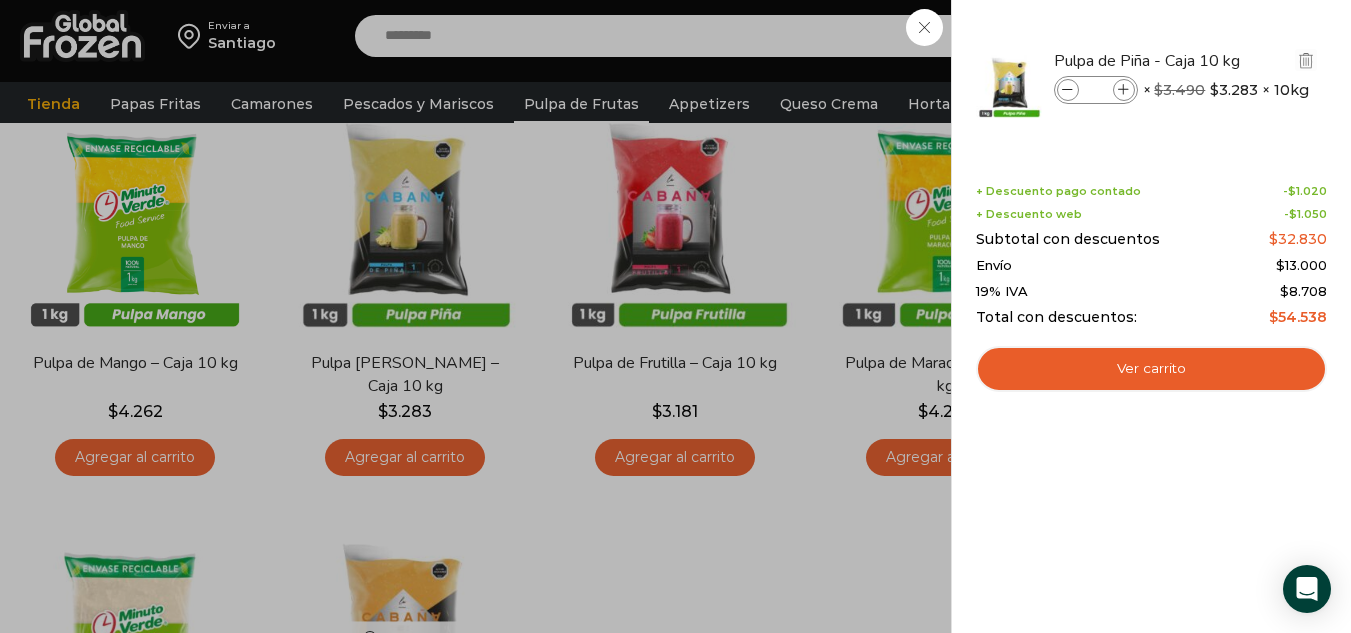click at bounding box center (1124, 90) 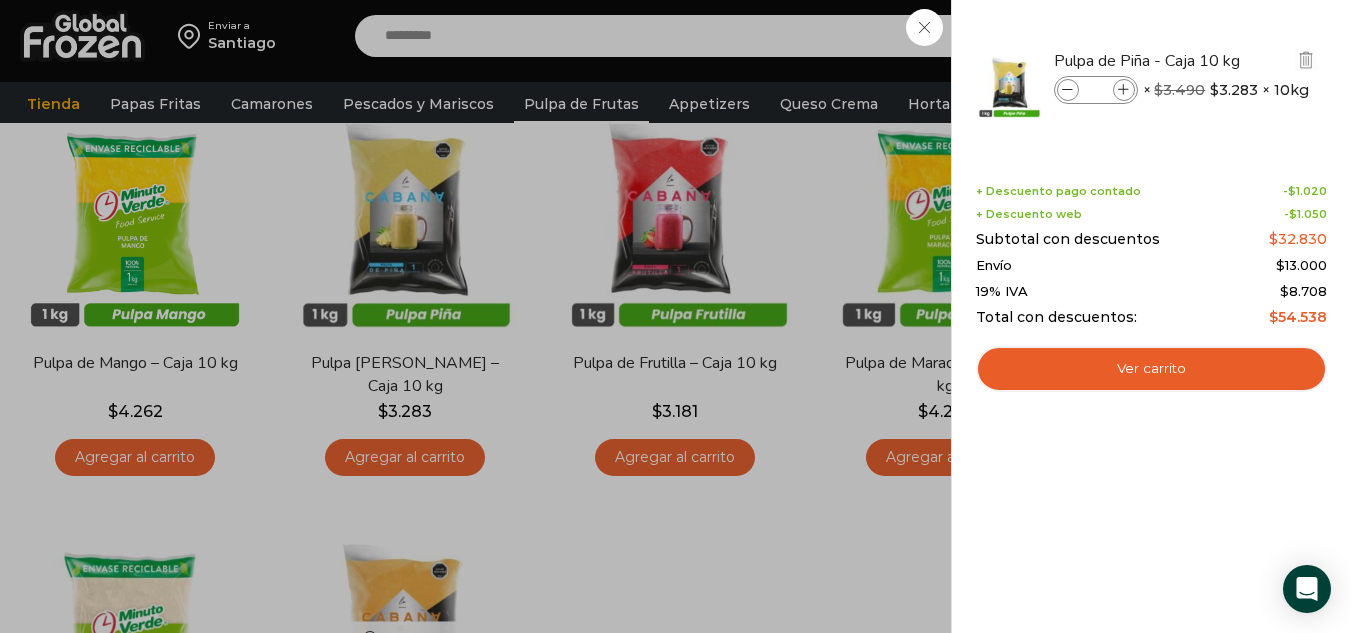 type on "*" 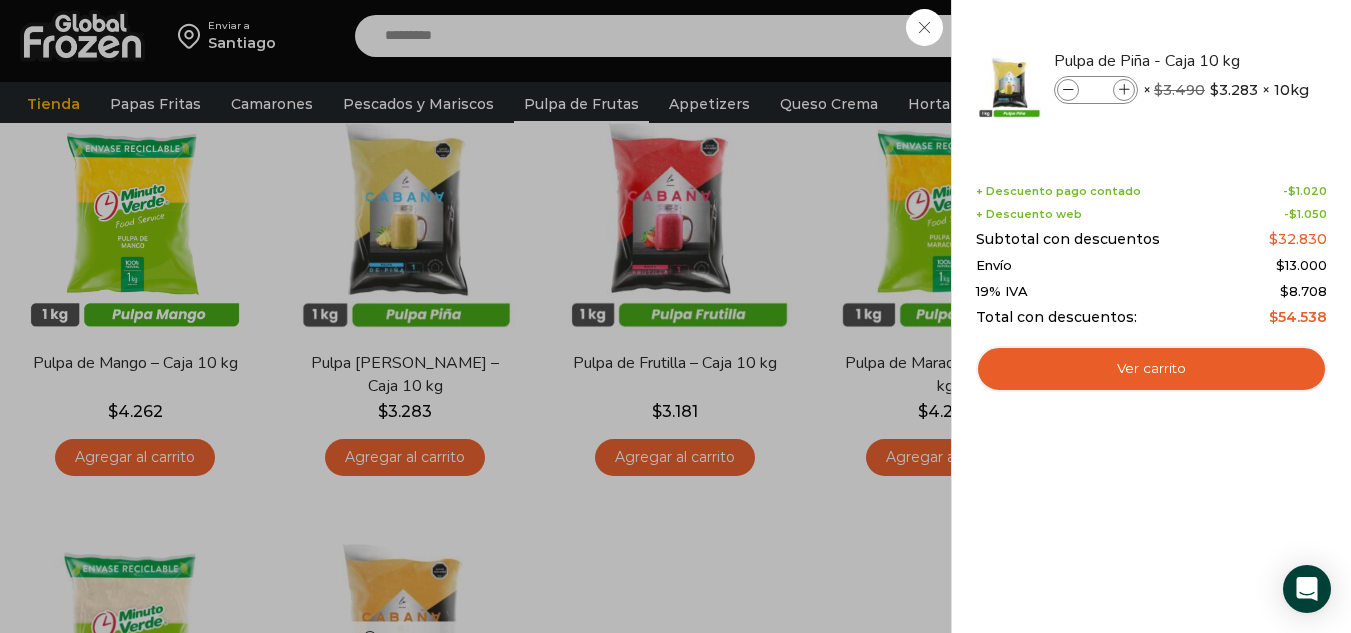 click on "1
Carrito
1
1
Shopping Cart
*
$" at bounding box center (1281, 36) 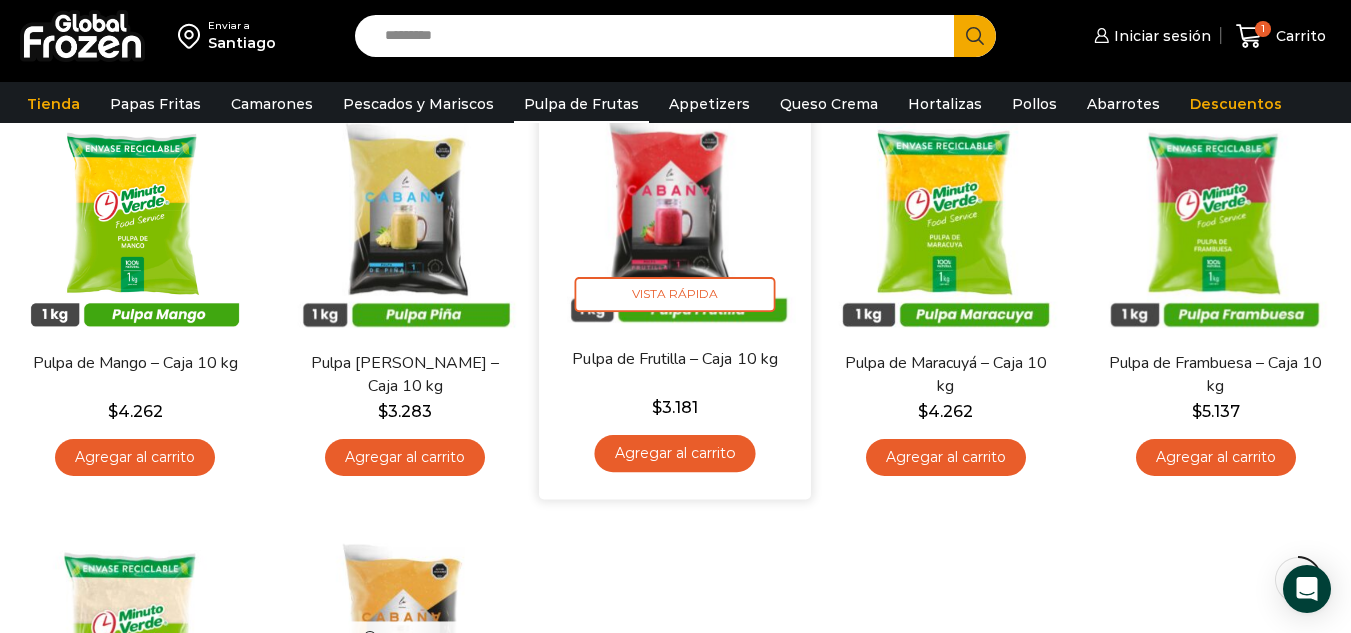 click at bounding box center [676, 211] 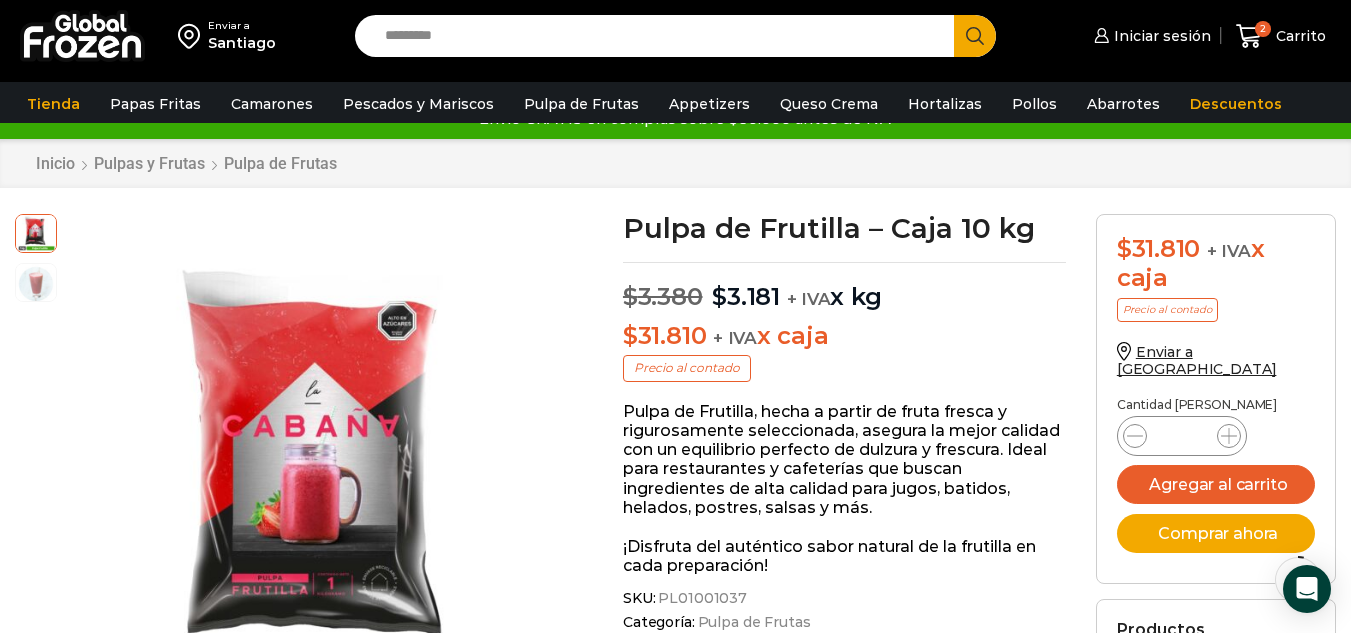 scroll, scrollTop: 101, scrollLeft: 0, axis: vertical 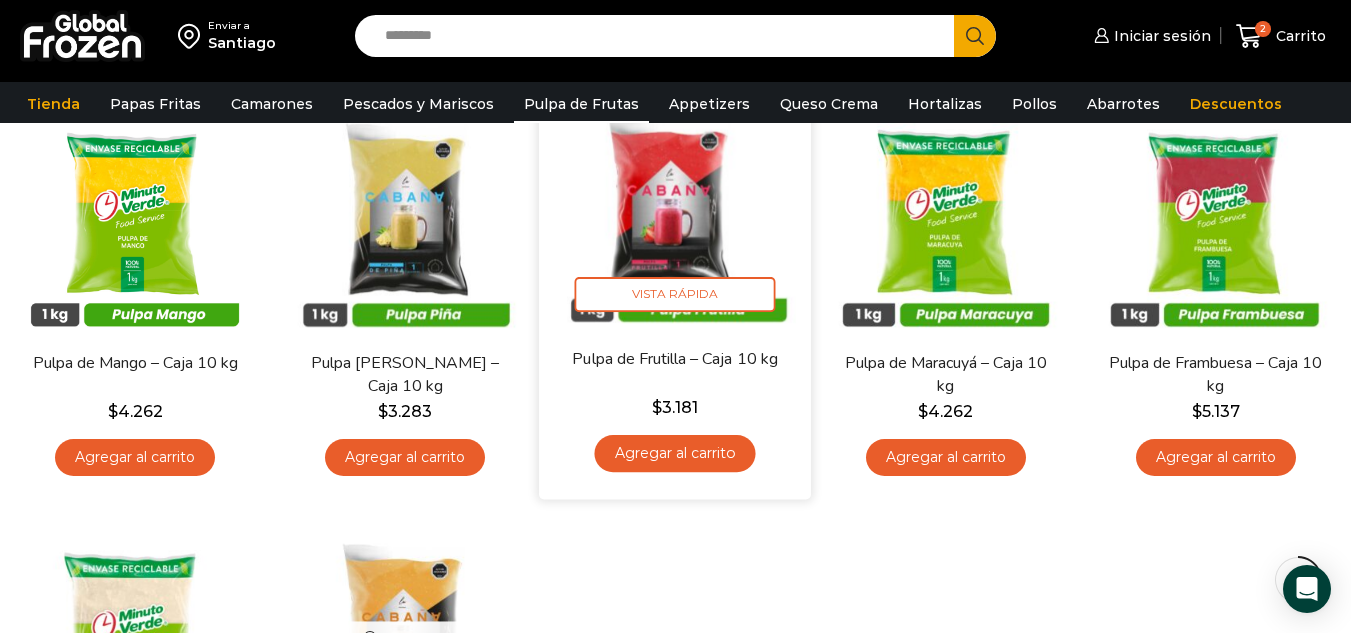 click on "Agregar al carrito" at bounding box center (675, 453) 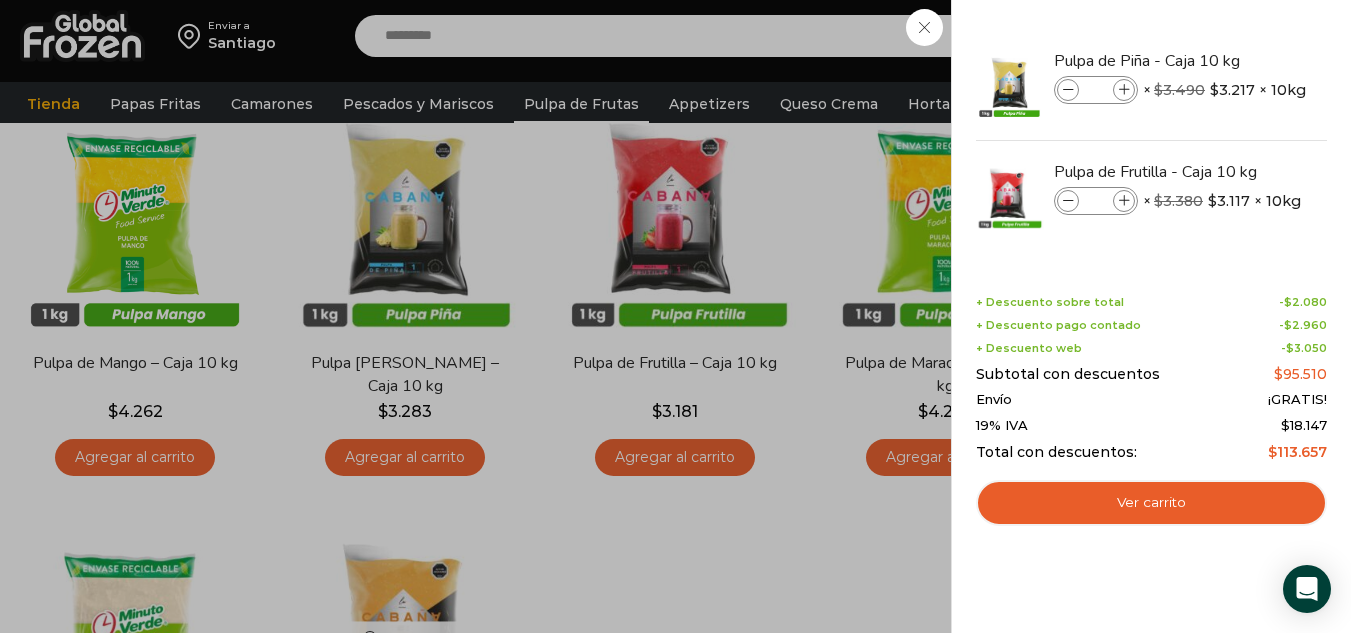 click on "3
Carrito
3
3
Shopping Cart
*" at bounding box center [1281, 36] 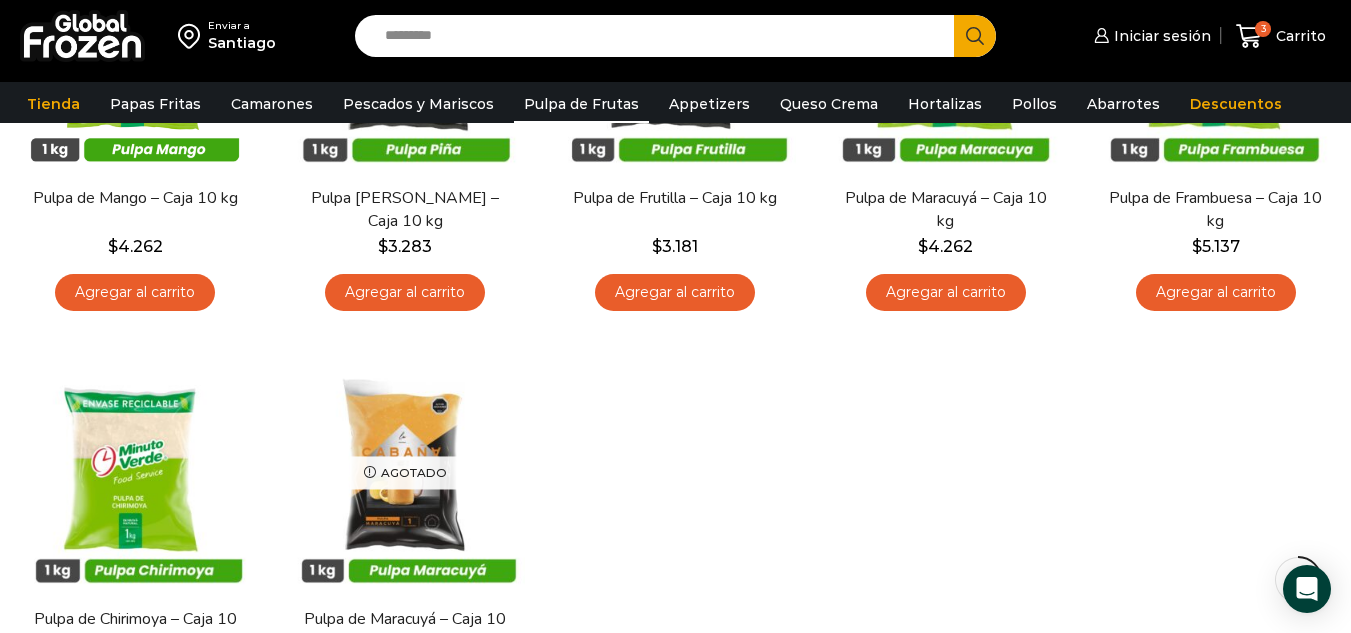 scroll, scrollTop: 400, scrollLeft: 0, axis: vertical 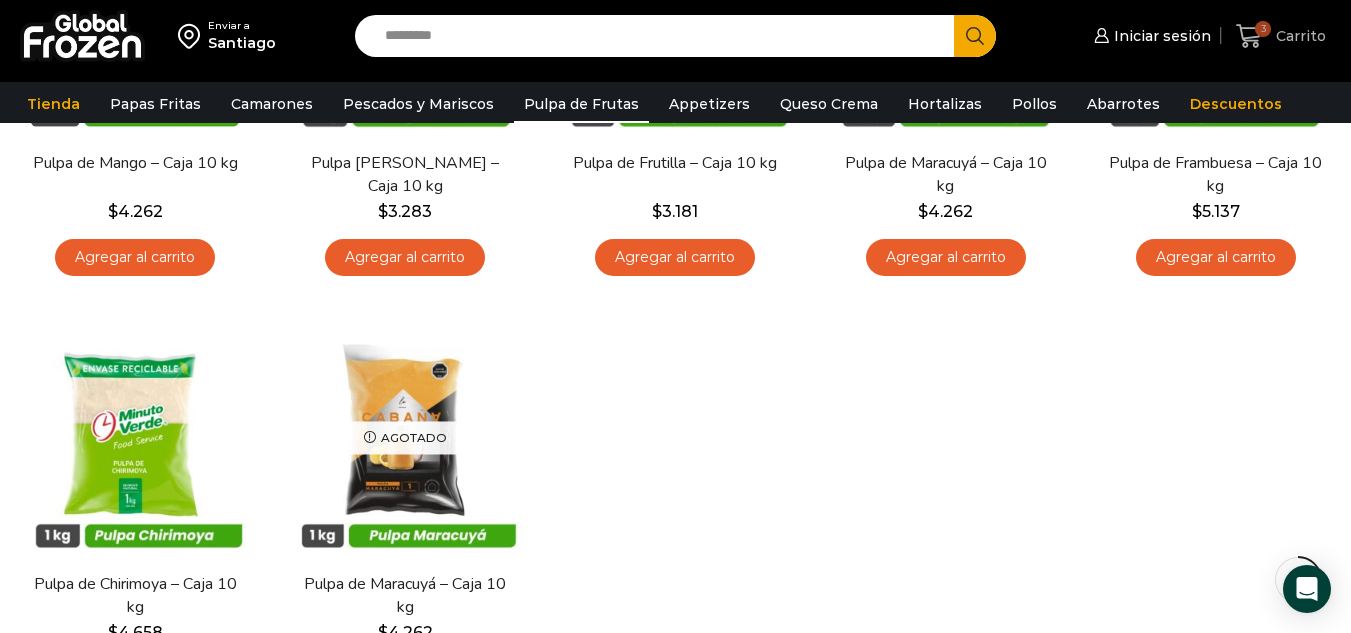 click on "Carrito" at bounding box center (1298, 36) 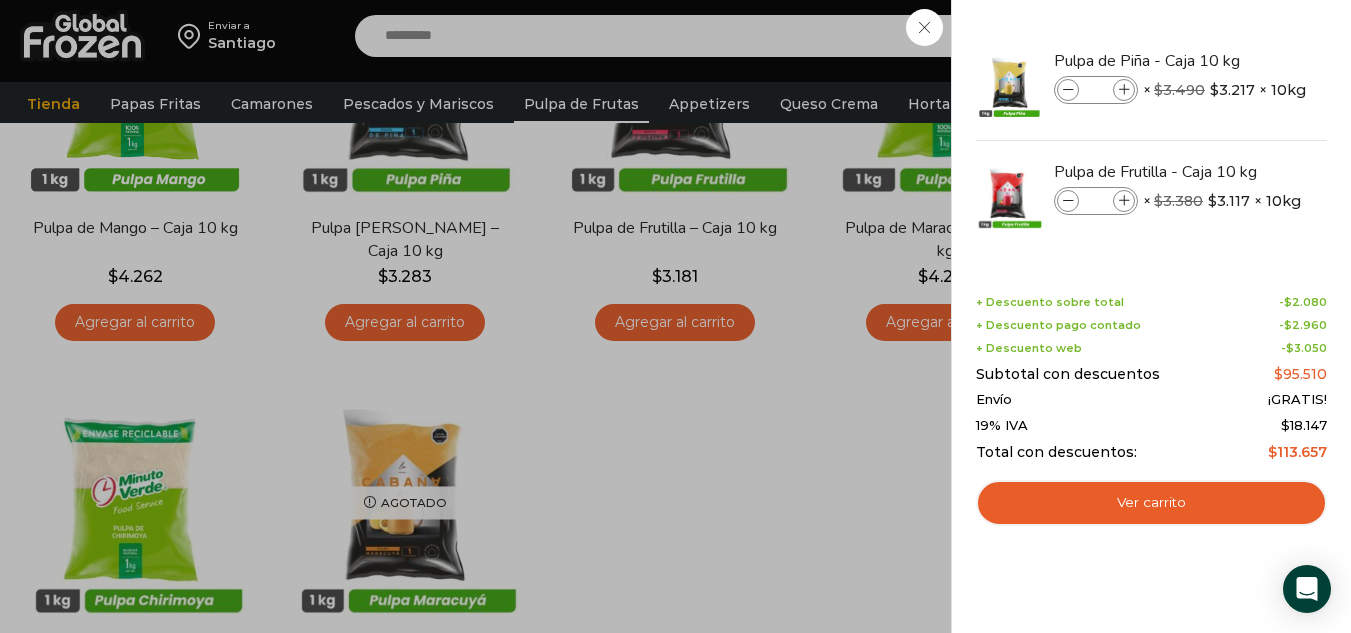 scroll, scrollTop: 300, scrollLeft: 0, axis: vertical 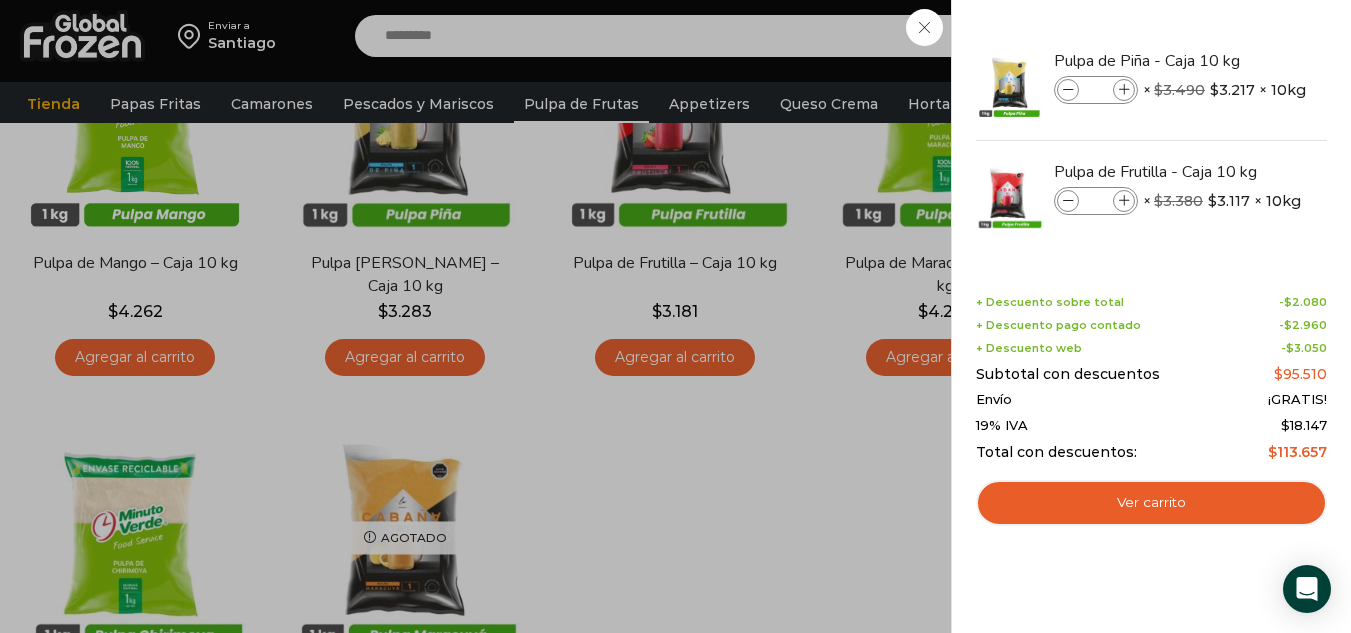 click on "3
Carrito
3
3
Shopping Cart
*" at bounding box center [1281, 36] 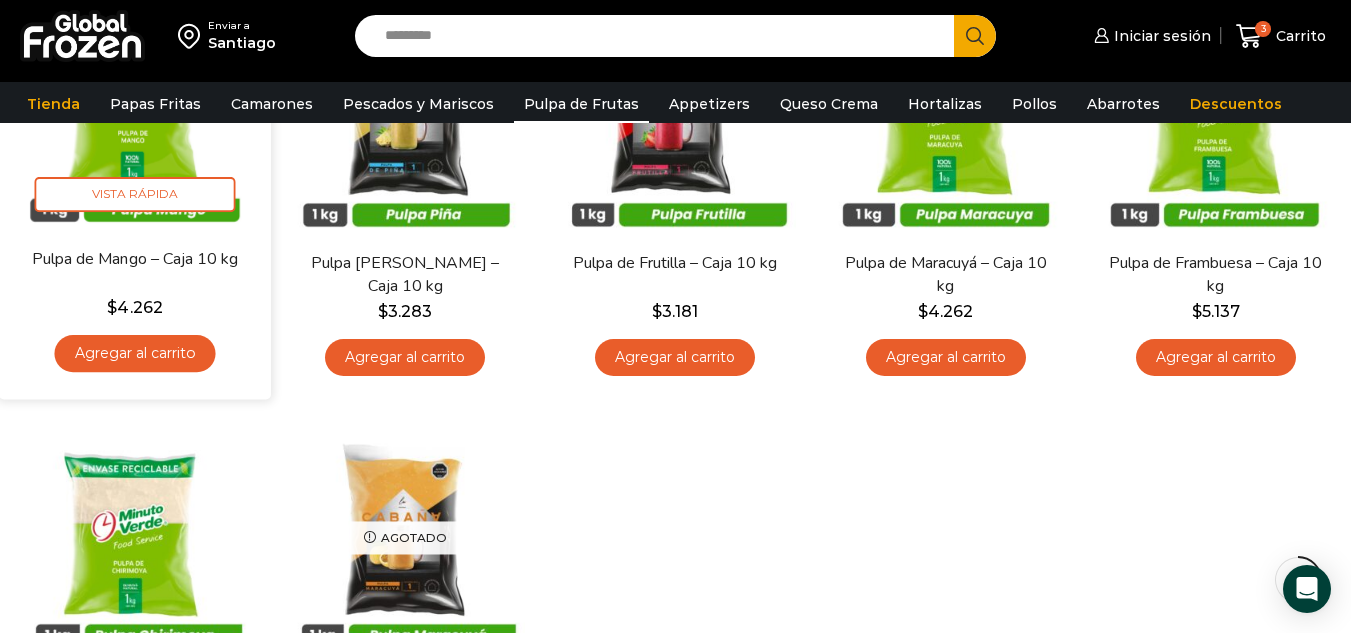 click on "Agregar al carrito" at bounding box center (135, 353) 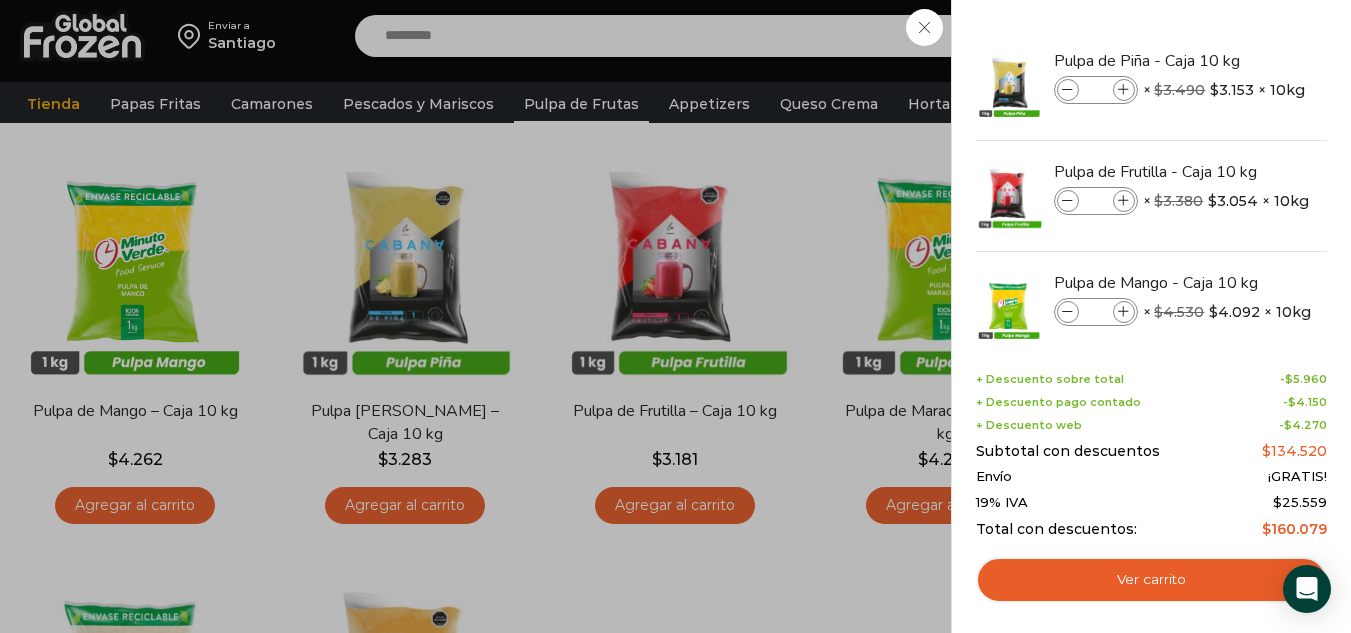 scroll, scrollTop: 0, scrollLeft: 0, axis: both 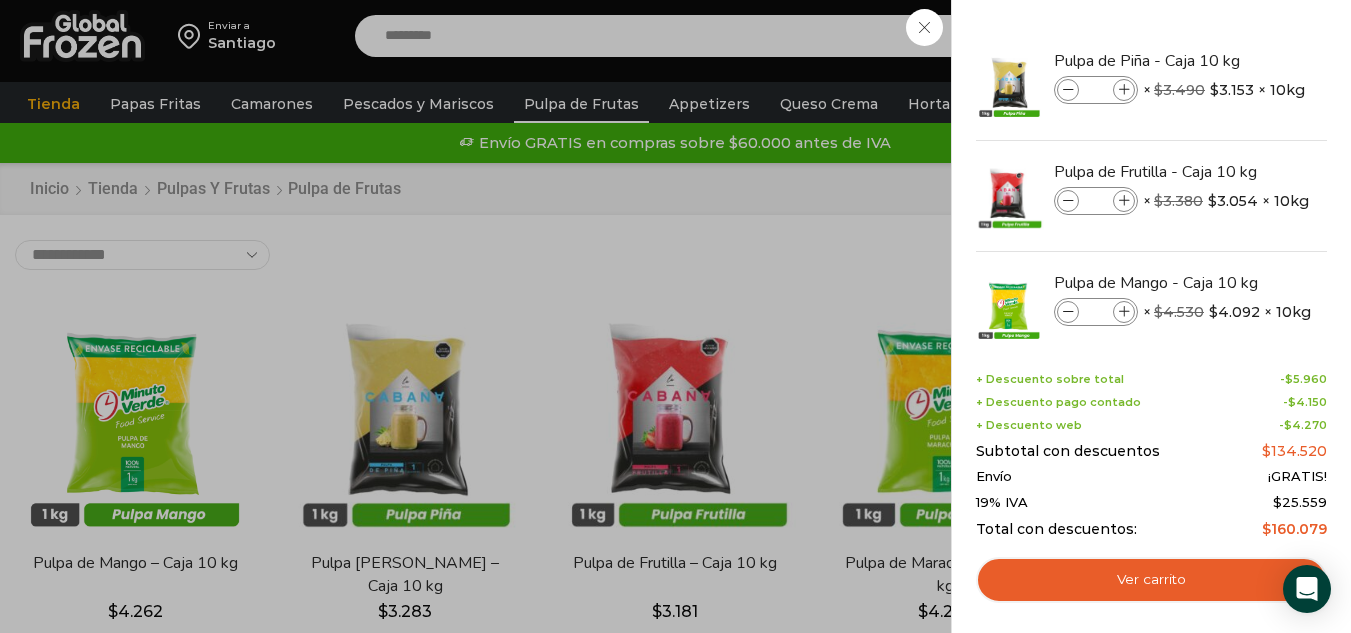 click on "4
Carrito
4
4
Shopping Cart
*" at bounding box center [1281, 36] 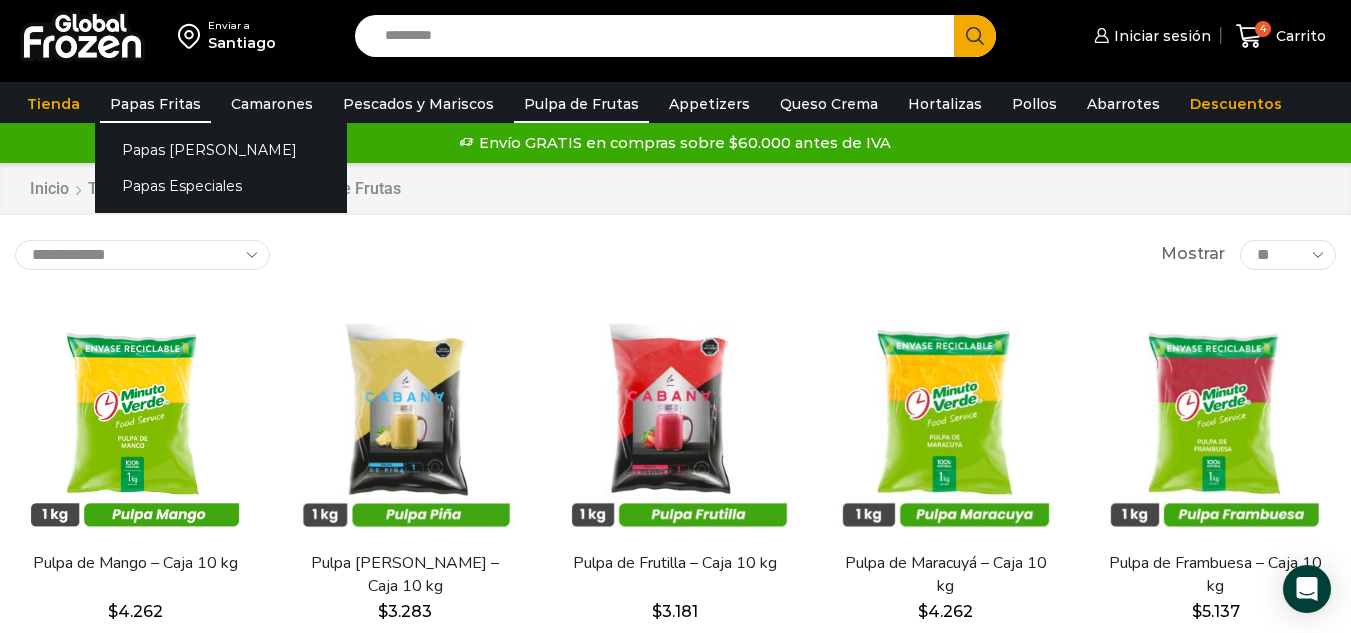 click on "Papas Fritas" at bounding box center [155, 104] 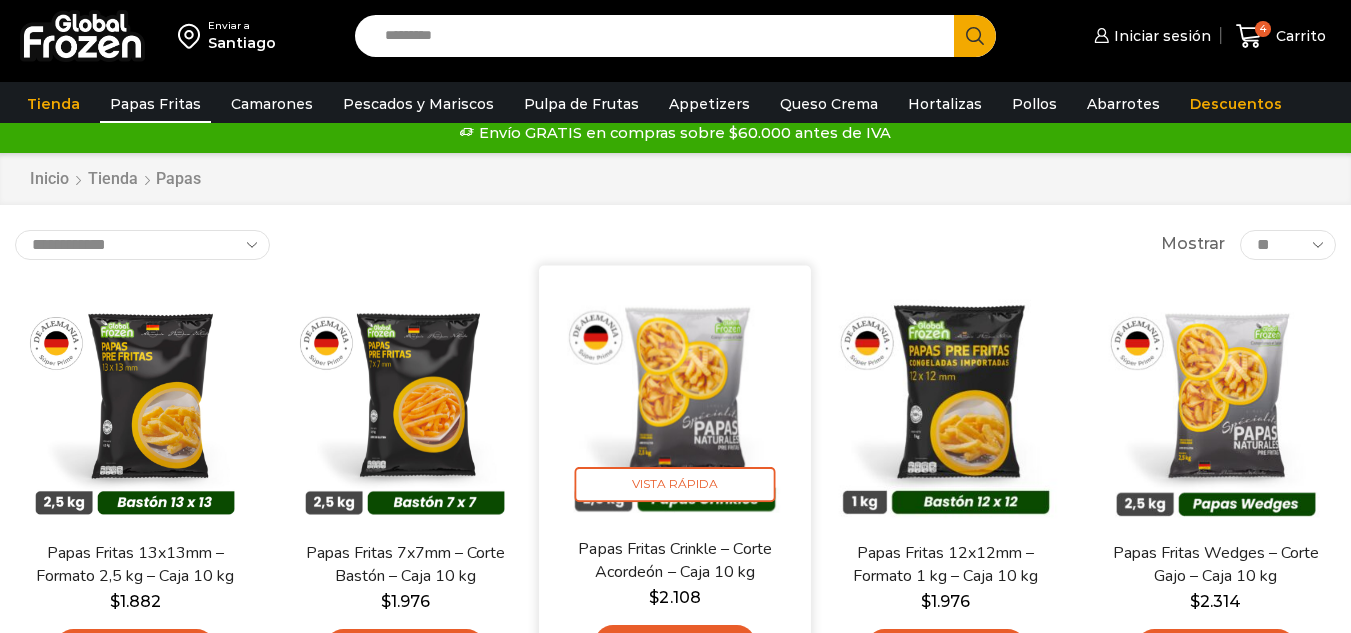 scroll, scrollTop: 0, scrollLeft: 0, axis: both 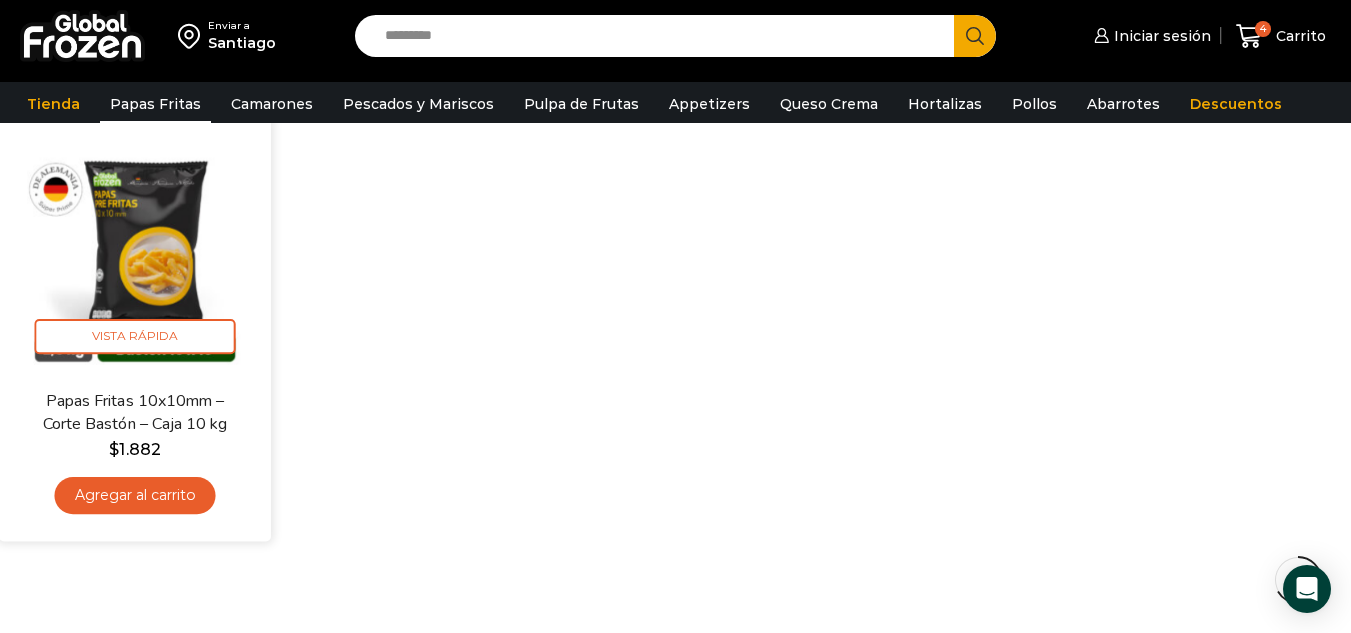 click on "Agregar al carrito" at bounding box center [135, 495] 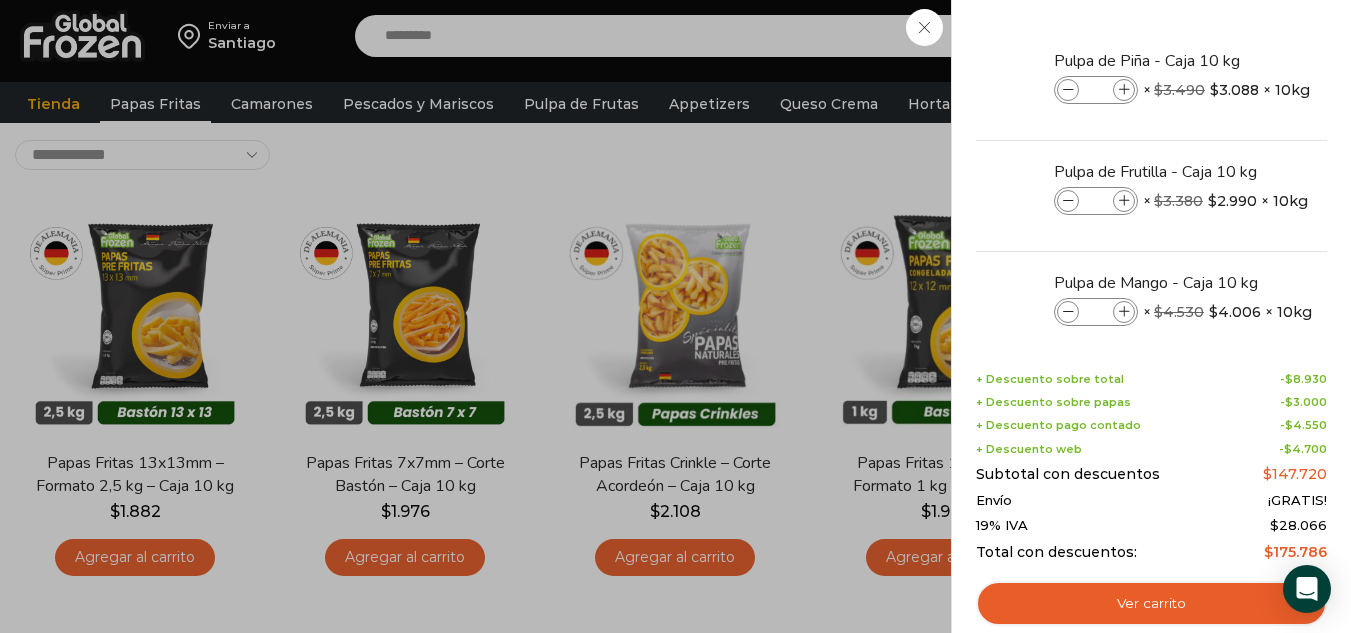 scroll, scrollTop: 0, scrollLeft: 0, axis: both 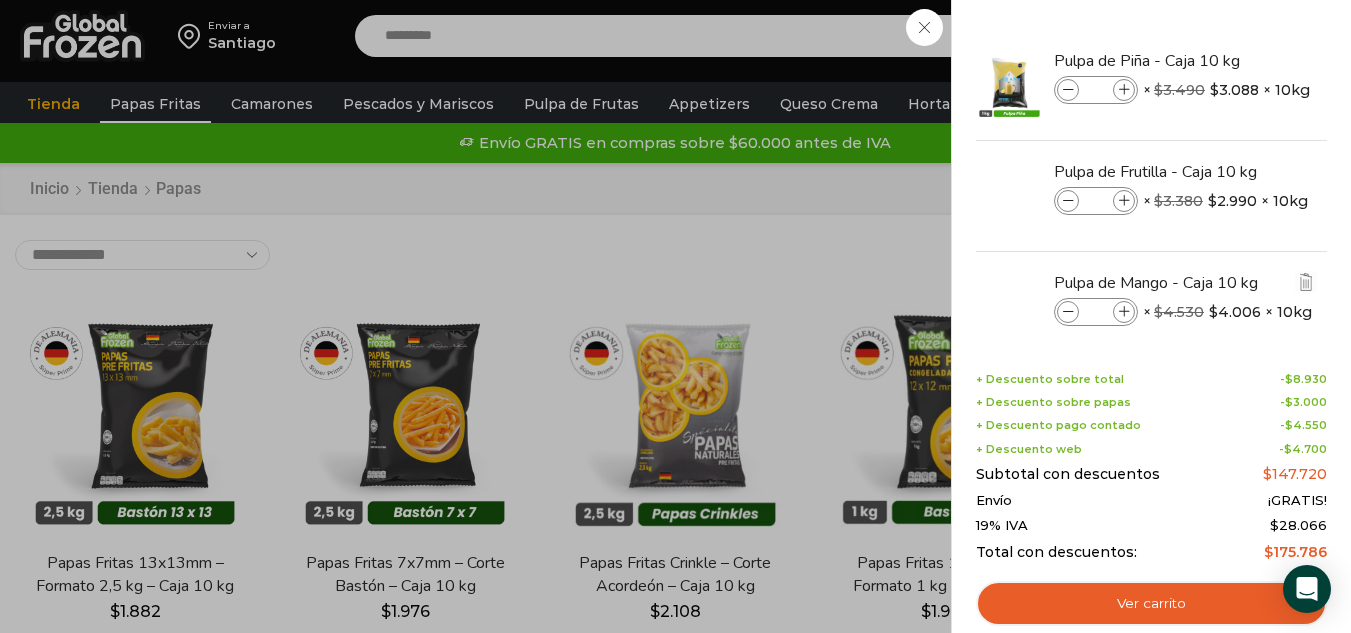 drag, startPoint x: 1328, startPoint y: 237, endPoint x: 1322, endPoint y: 283, distance: 46.389652 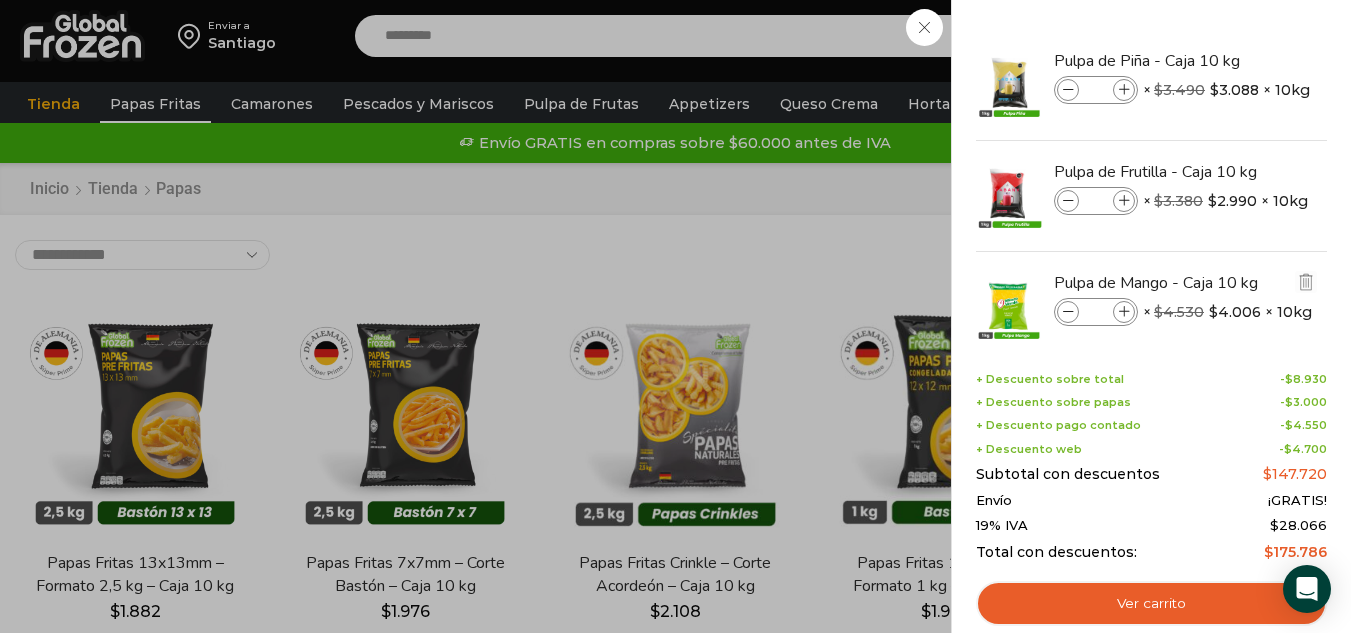 click on "5
Shopping Cart
Pulpa de Piña - Caja 10 kg
Pulpa de Piña - Caja 10 kg cantidad
*
×  $ 3.490   Original price was: $3.490. $ 3.088 Current price is: $3.088.  × 10kg 2 ×  $ 3.490   $ 3.088  × 10kg" at bounding box center [1151, 316] 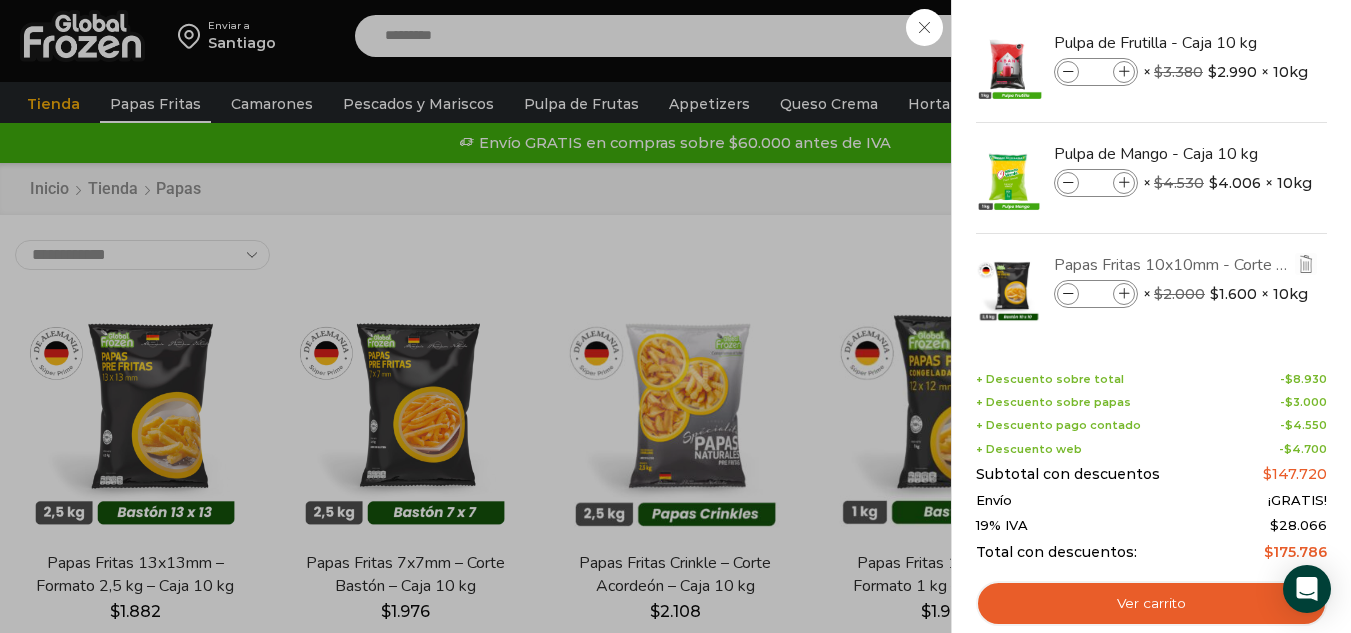 scroll, scrollTop: 145, scrollLeft: 0, axis: vertical 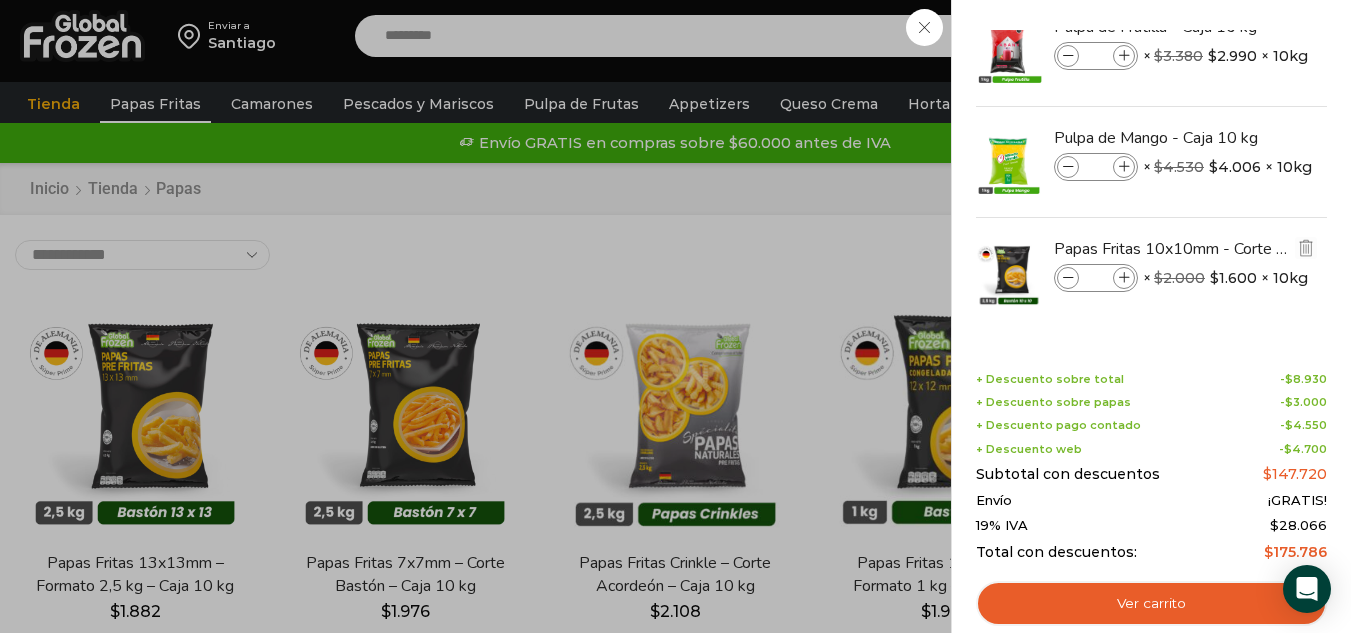 click at bounding box center [1124, 278] 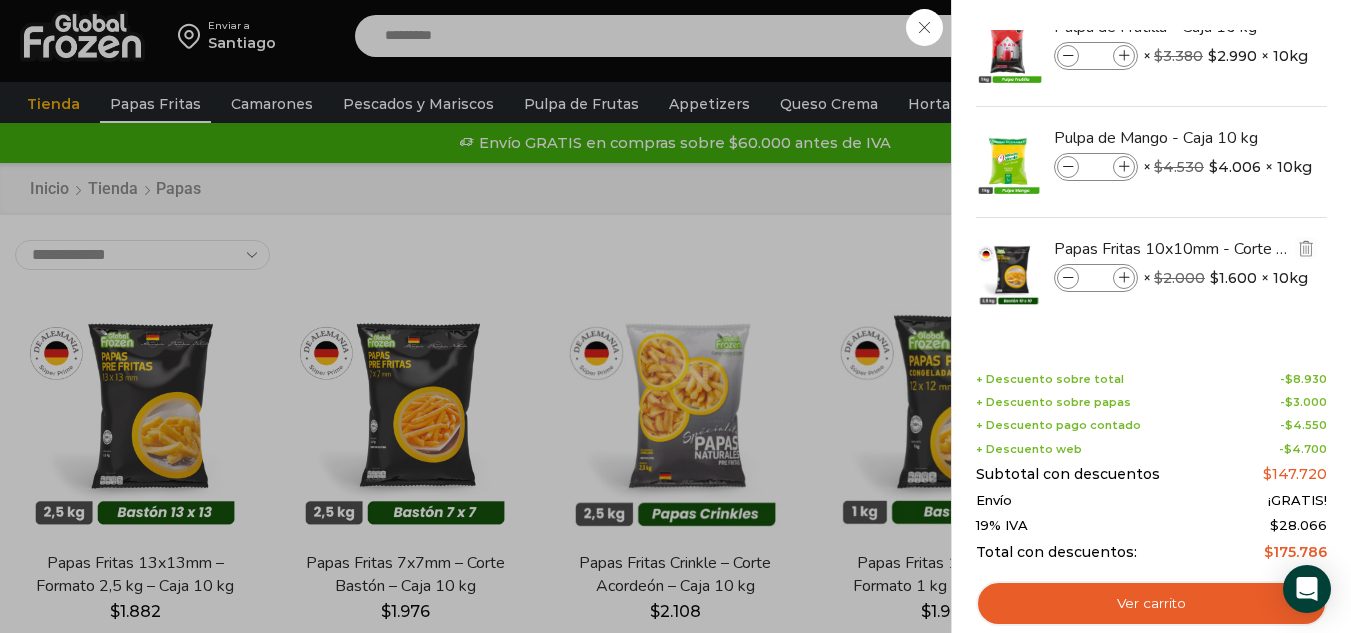 type on "*" 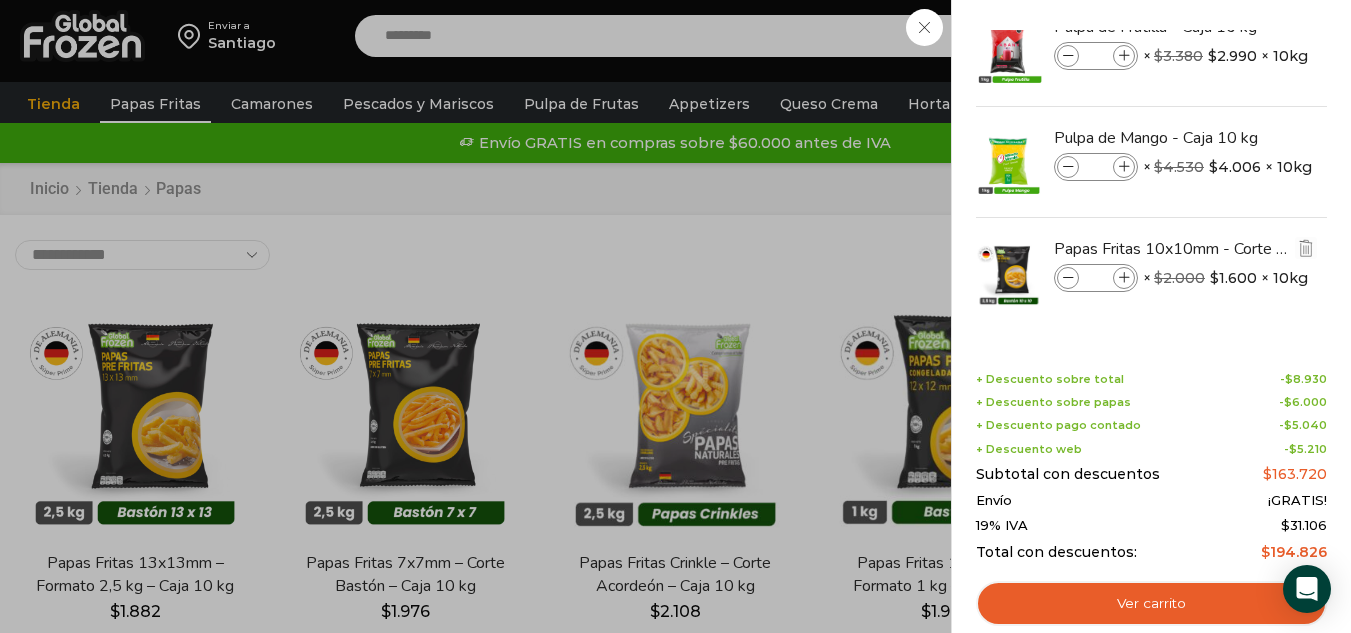 click at bounding box center [1124, 278] 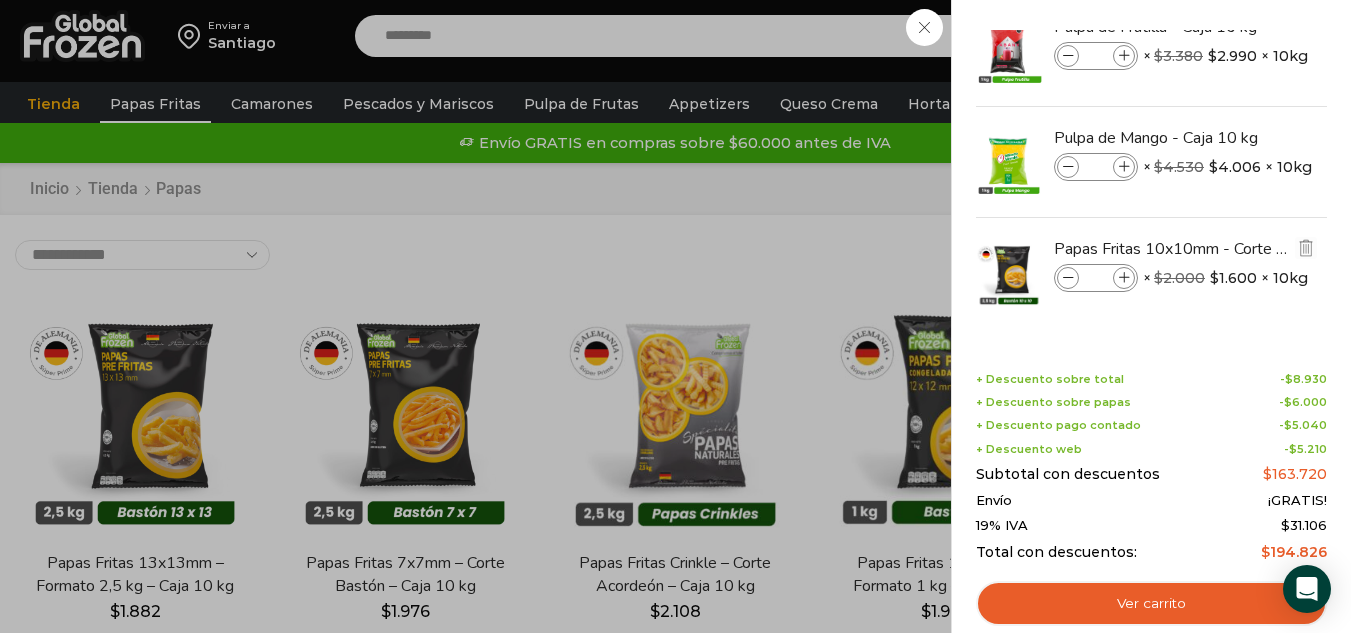 click at bounding box center [1124, 278] 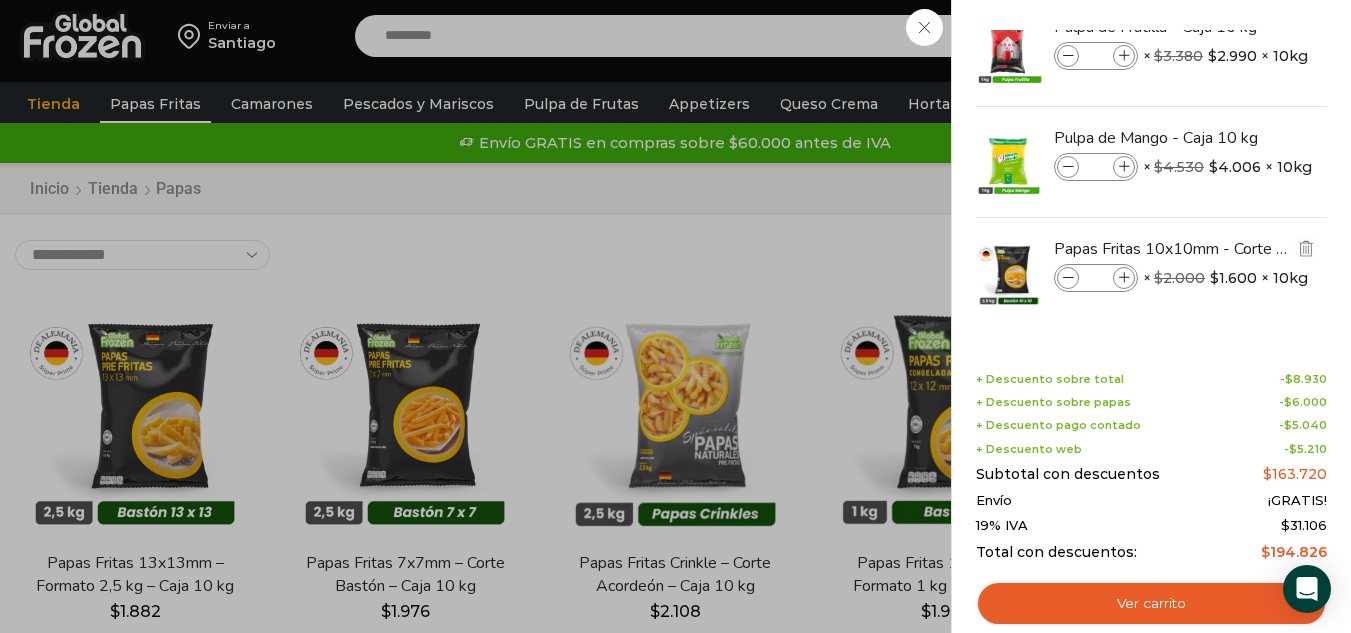 click at bounding box center (1124, 278) 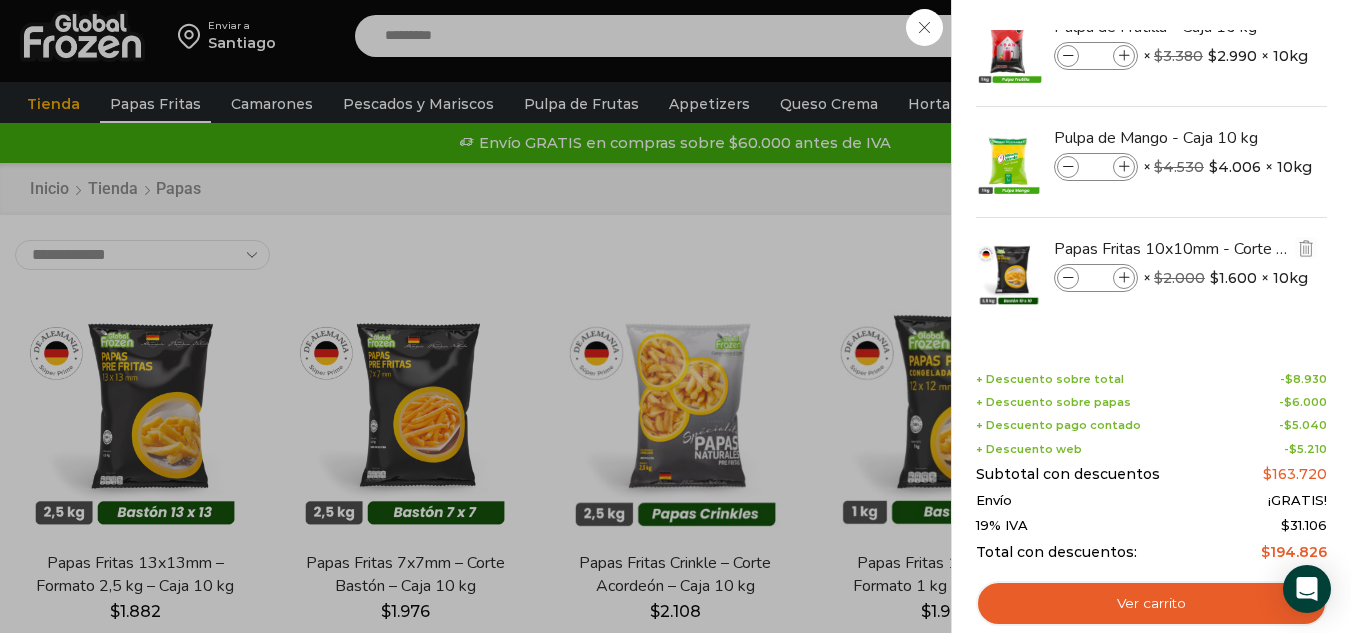 type on "*" 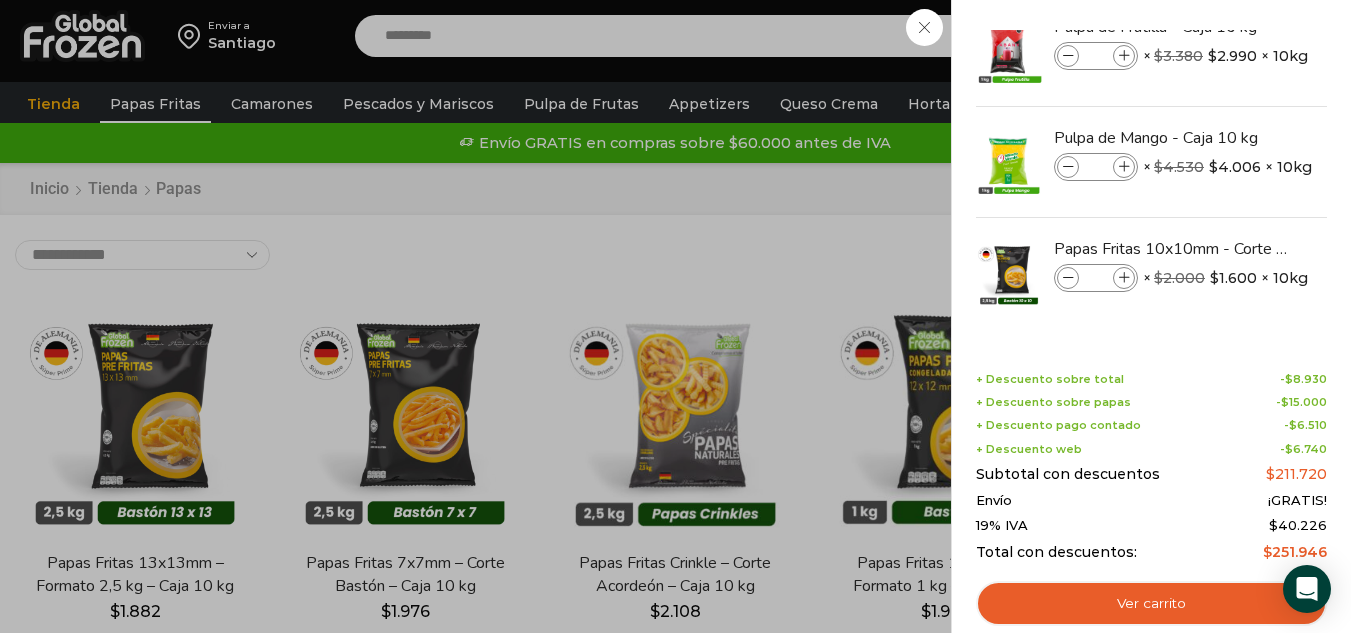 click at bounding box center [1124, 278] 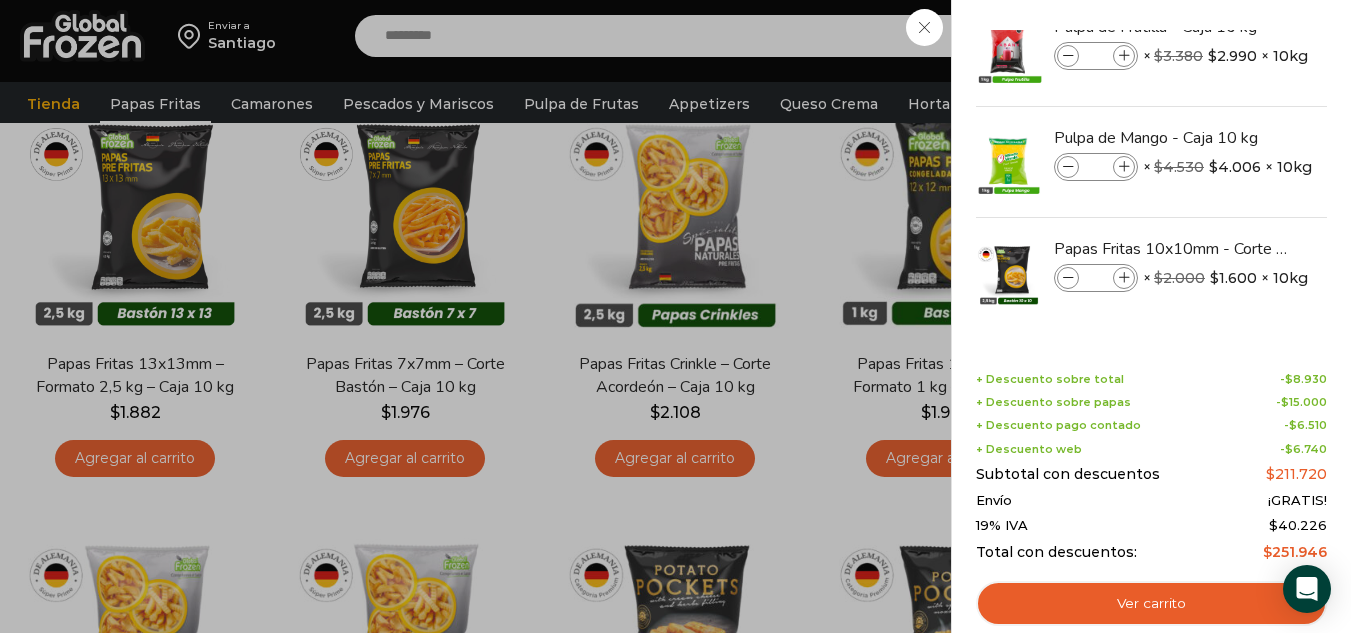 scroll, scrollTop: 200, scrollLeft: 0, axis: vertical 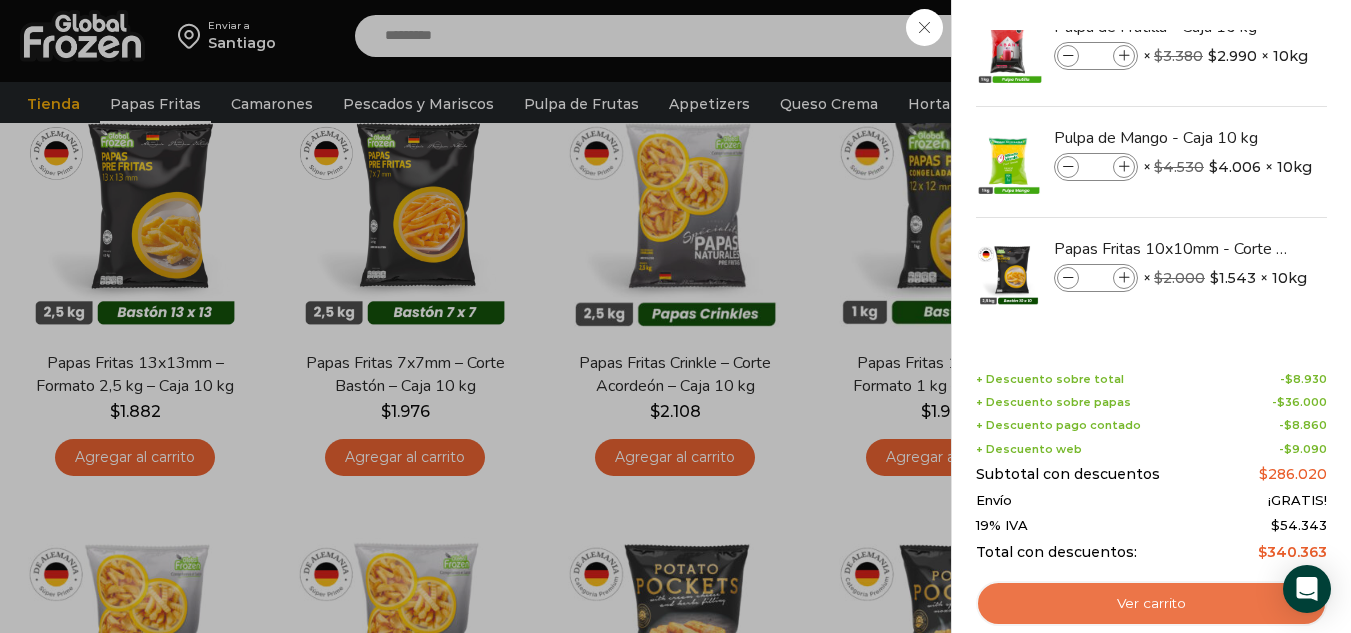click on "Ver carrito" at bounding box center (1151, 604) 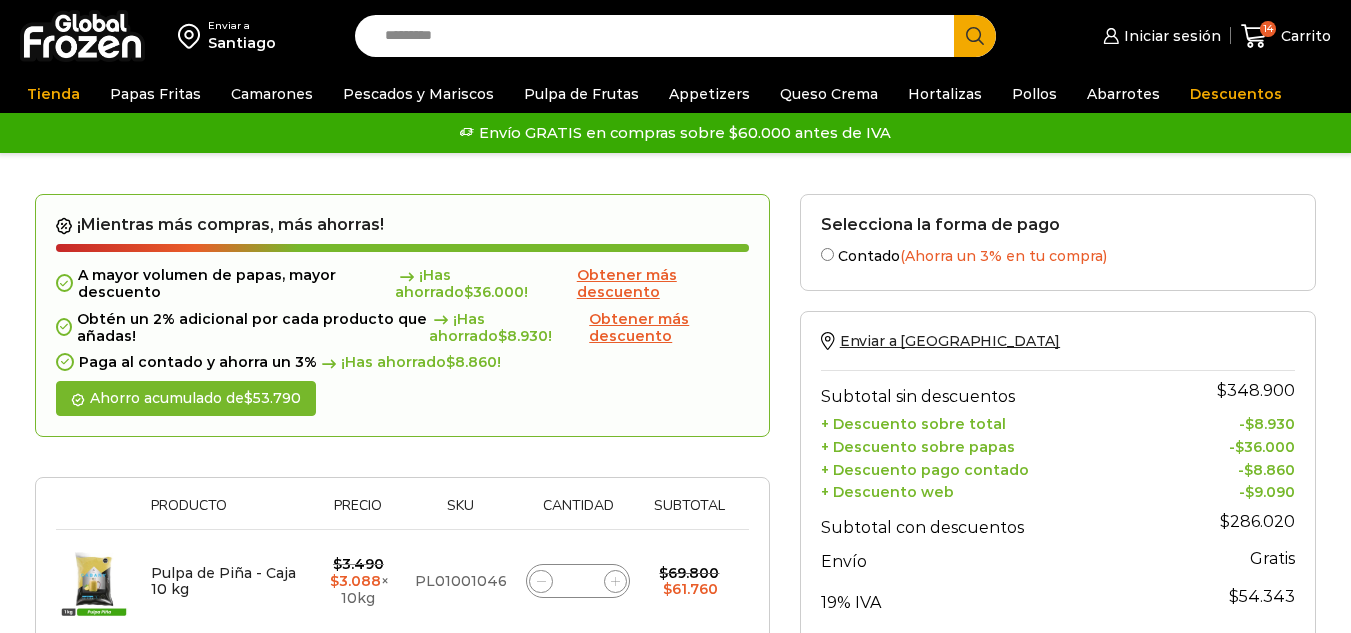 scroll, scrollTop: 0, scrollLeft: 0, axis: both 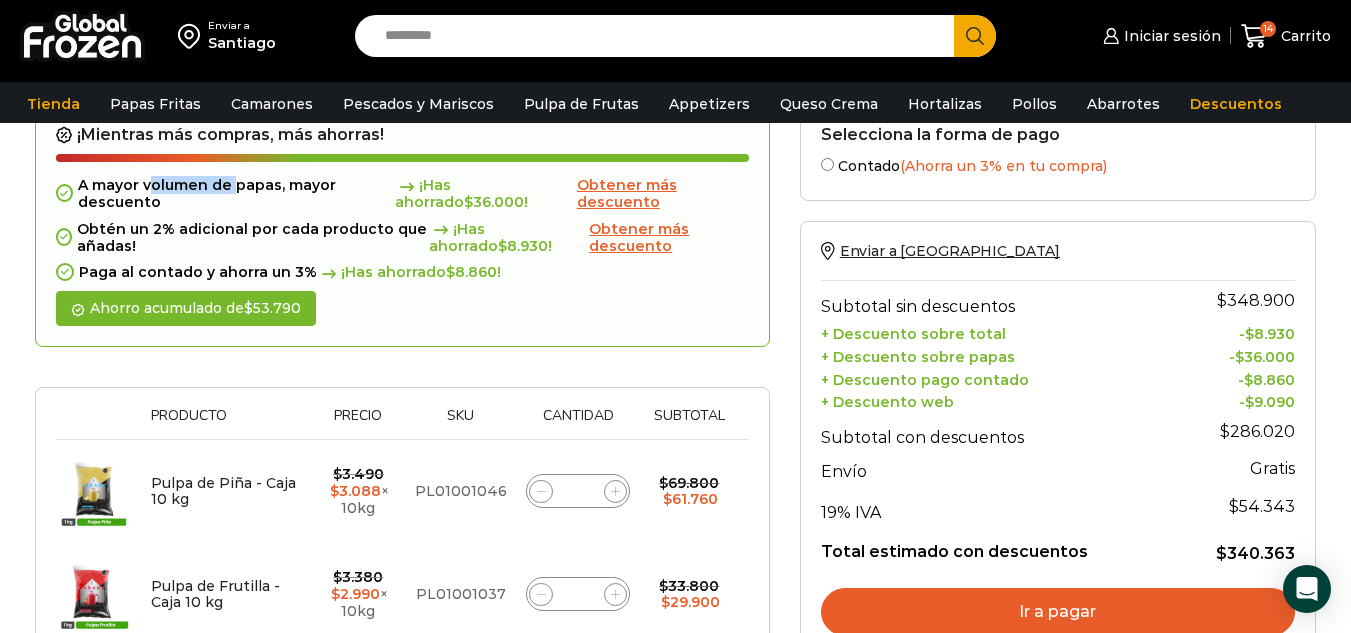 drag, startPoint x: 154, startPoint y: 198, endPoint x: 247, endPoint y: 189, distance: 93.43447 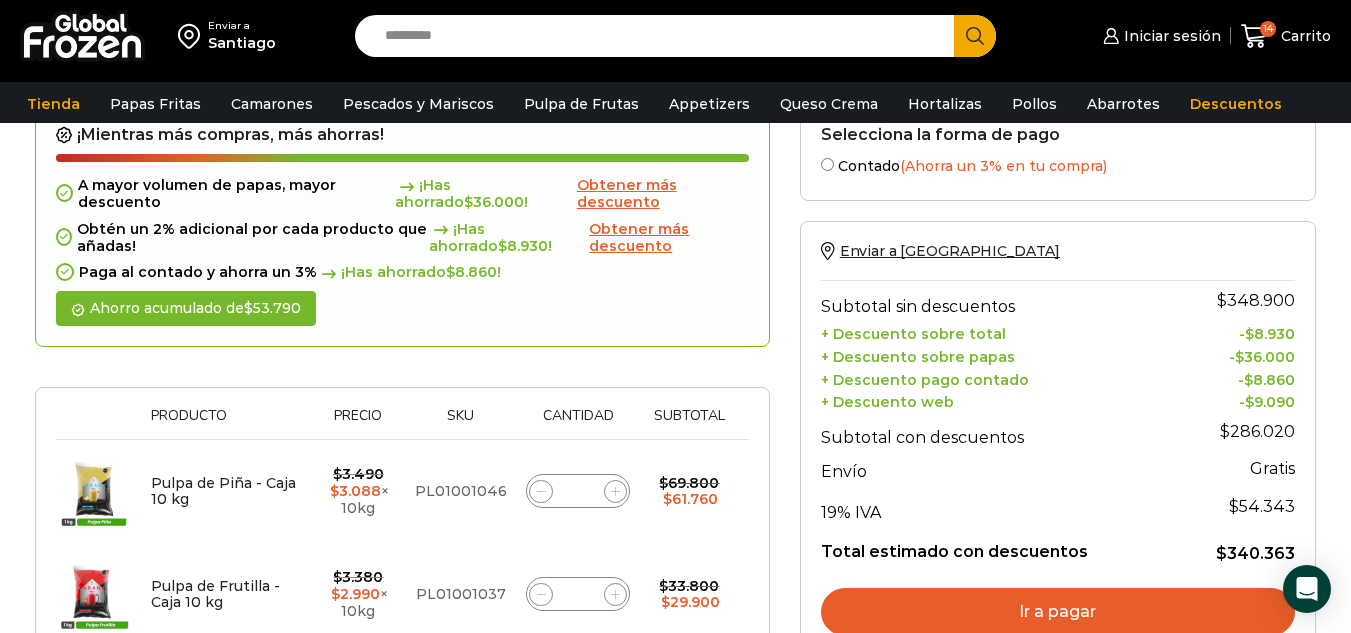 click on "A mayor volumen de papas, mayor descuento   ¡Has ahorrado  $ 36.000 ! Obtener más descuento" at bounding box center (402, 194) 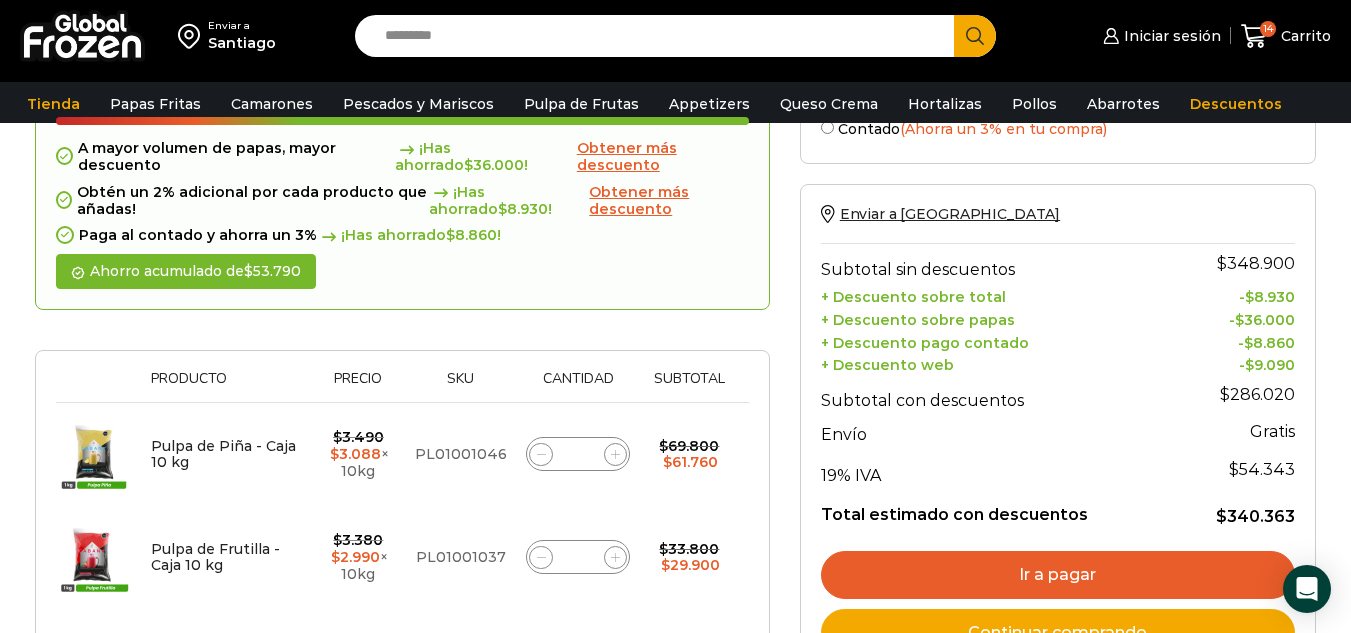 scroll, scrollTop: 100, scrollLeft: 0, axis: vertical 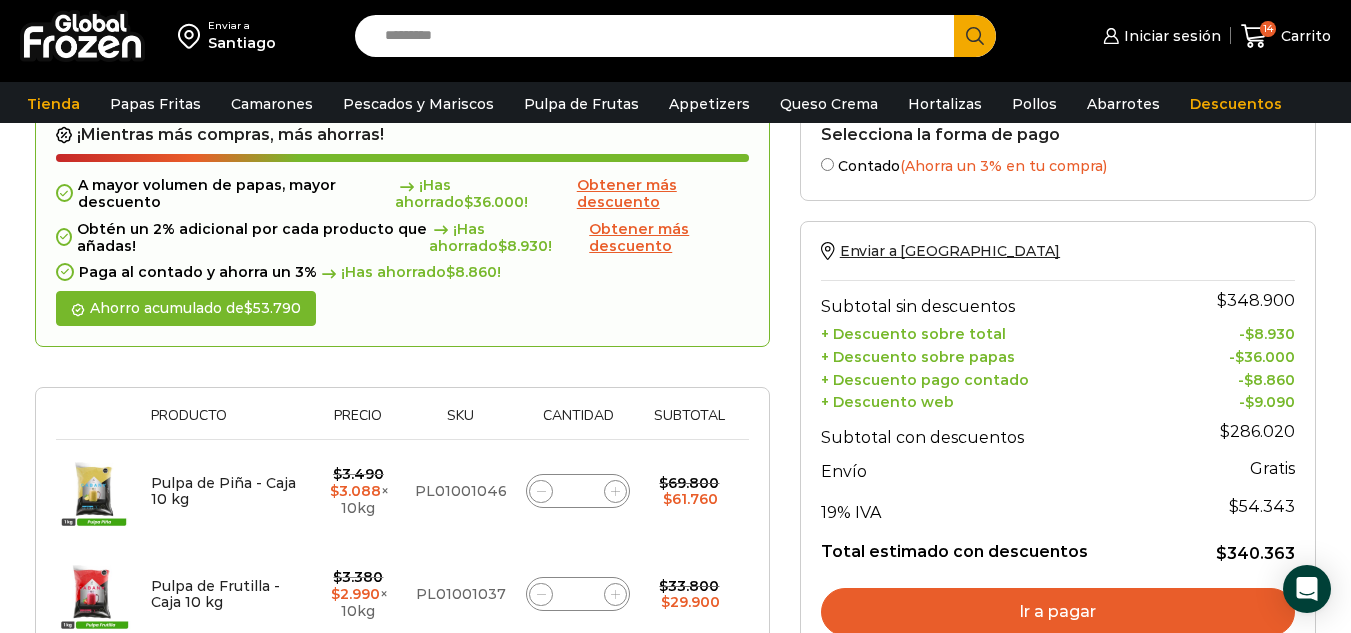 click on "Obtener más descuento" at bounding box center [627, 193] 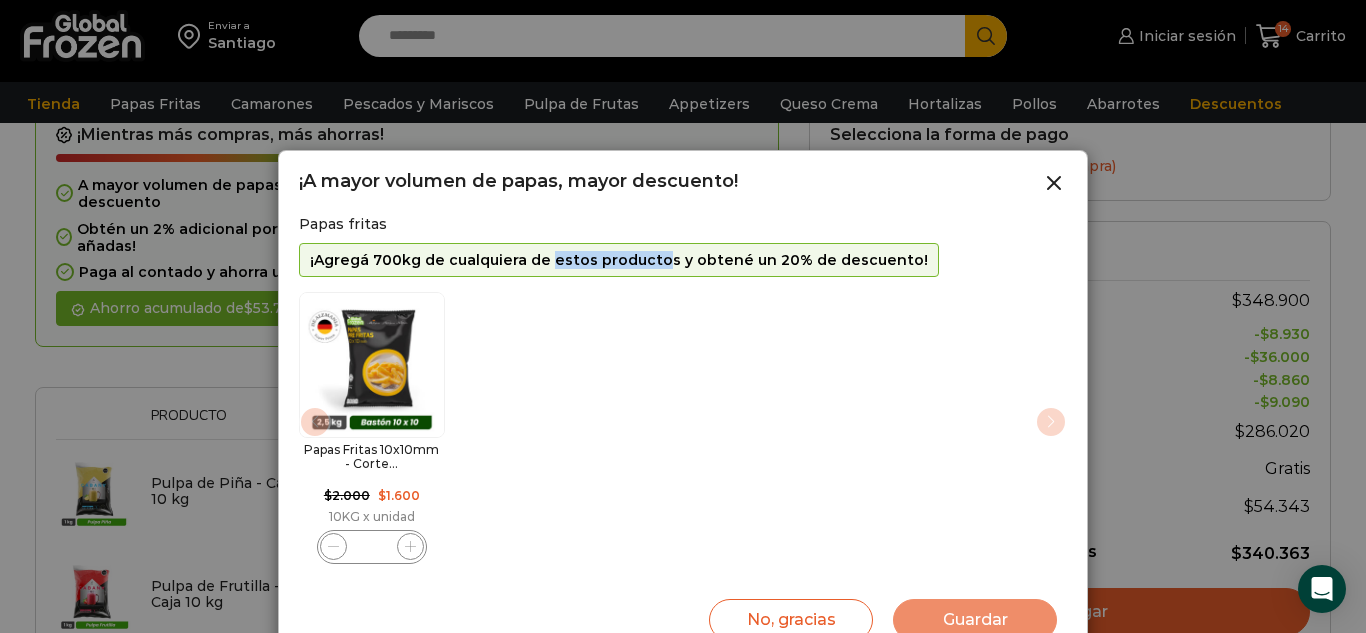 drag, startPoint x: 544, startPoint y: 256, endPoint x: 708, endPoint y: 260, distance: 164.04877 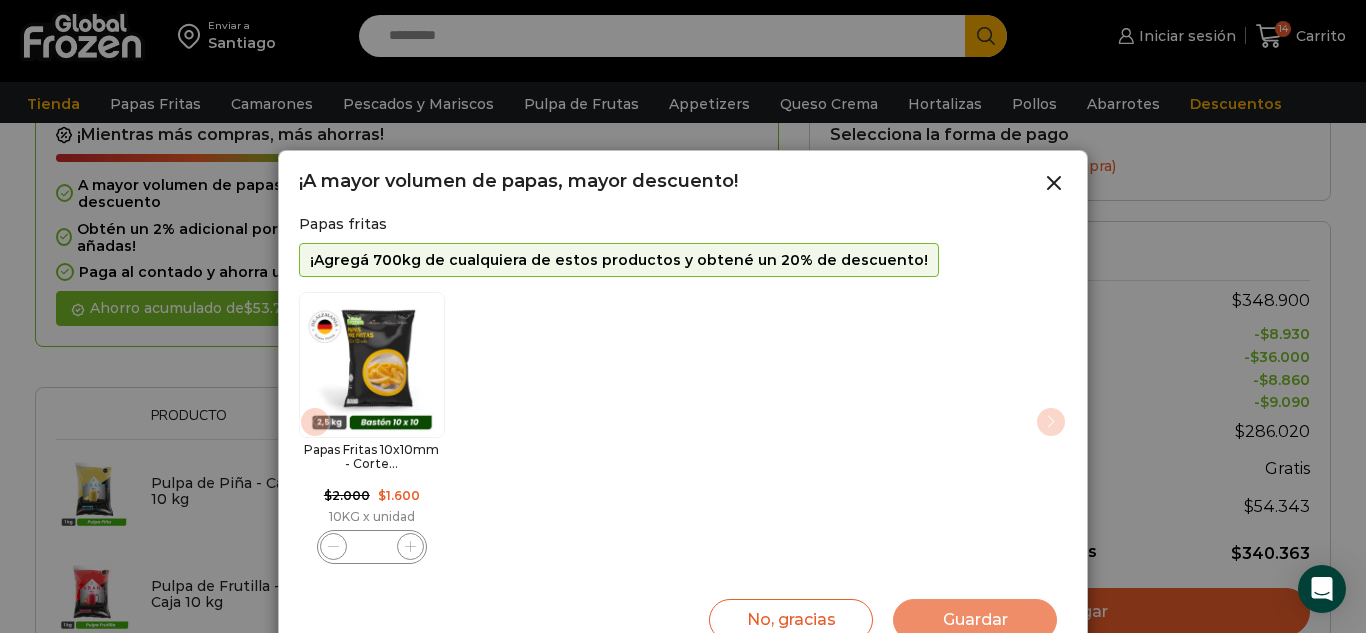 click on "¡Agregá 700kg de cualquiera de estos productos y obtené un 20% de descuento!" at bounding box center (619, 260) 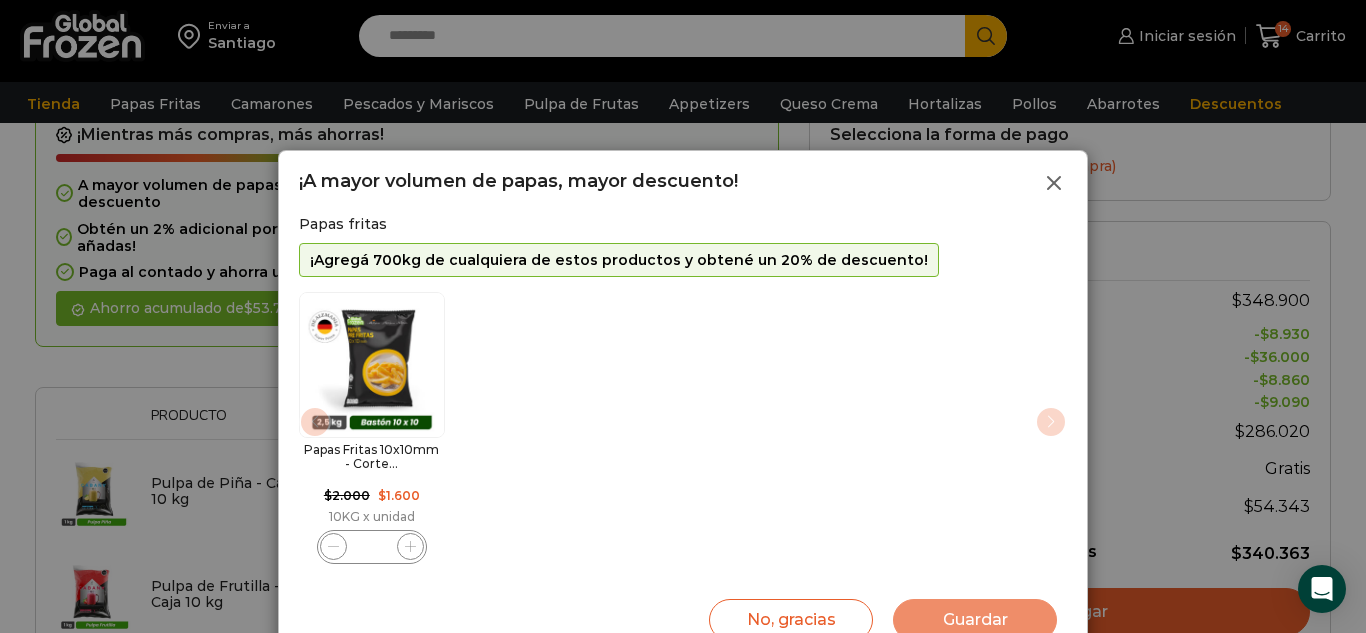 click 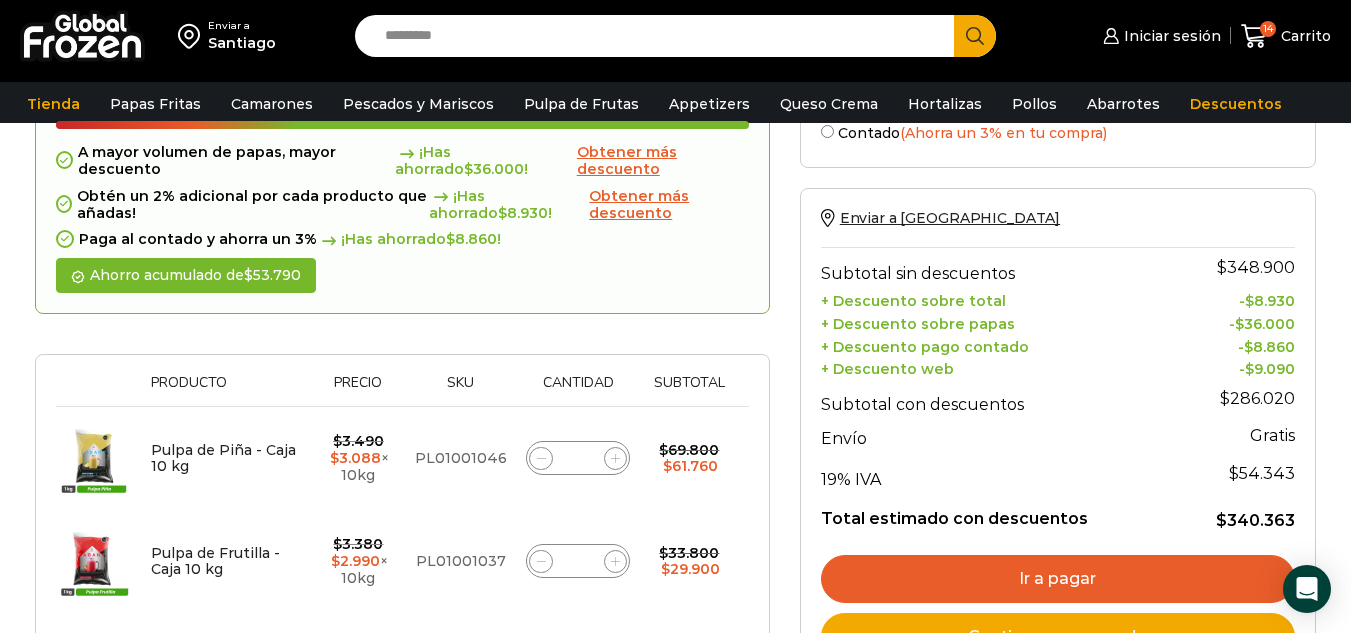 scroll, scrollTop: 100, scrollLeft: 0, axis: vertical 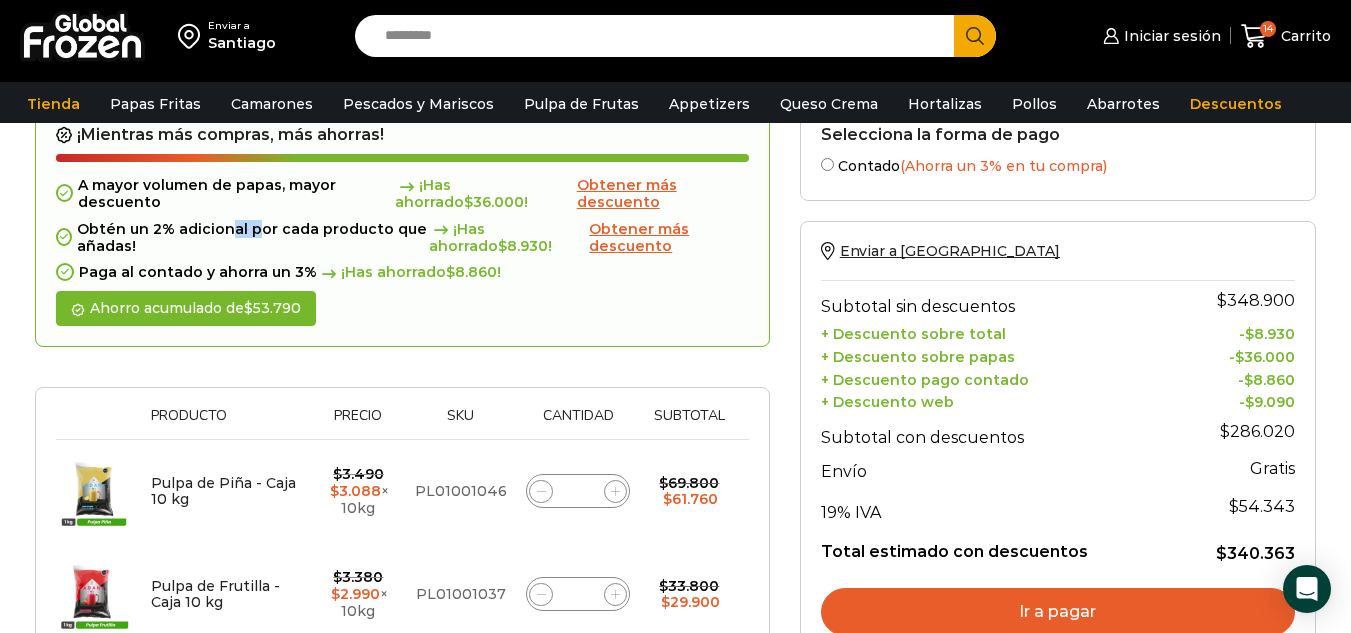 drag, startPoint x: 225, startPoint y: 244, endPoint x: 295, endPoint y: 243, distance: 70.00714 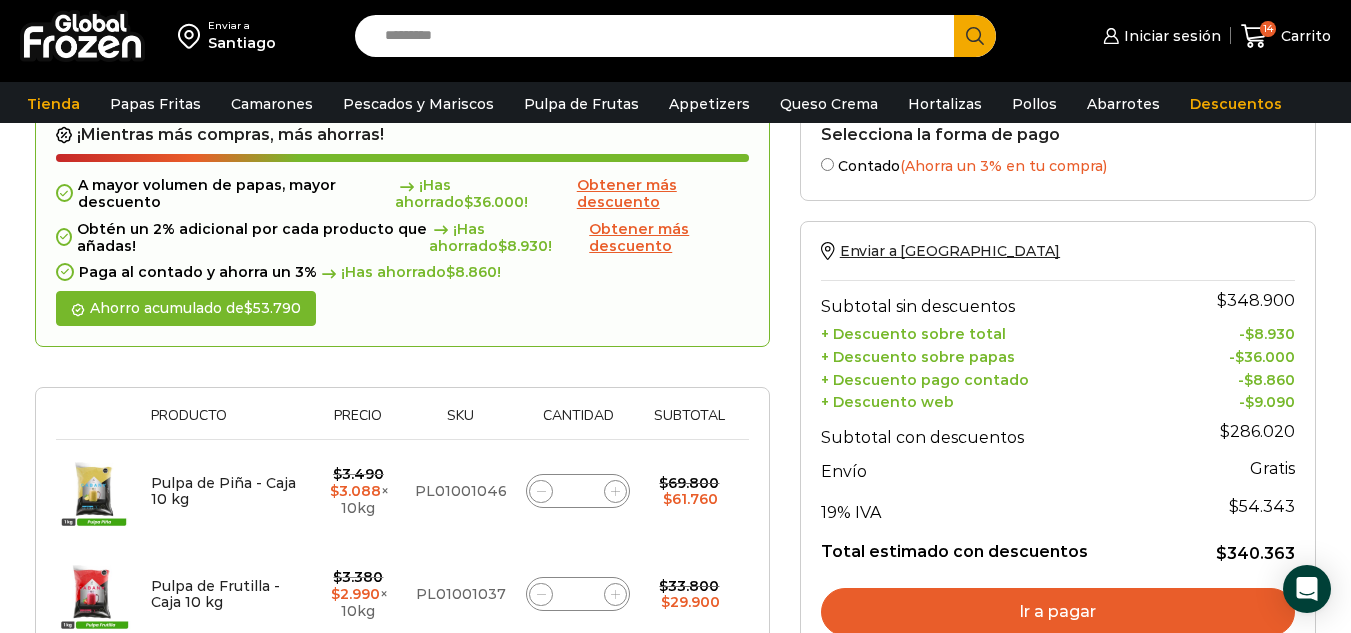 click on "Obtén un 2% adicional por cada producto que añadas!   ¡Has ahorrado  $ 8.930 ! Obtener más descuento" at bounding box center [402, 238] 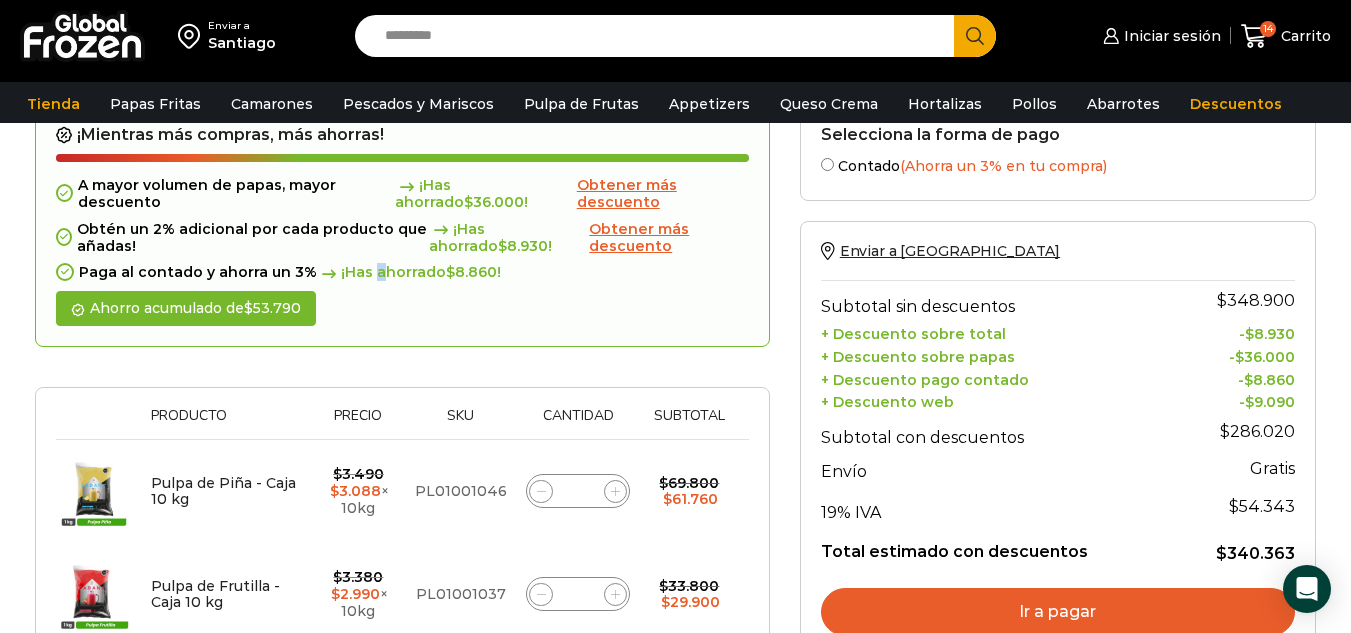 drag, startPoint x: 366, startPoint y: 279, endPoint x: 439, endPoint y: 283, distance: 73.109505 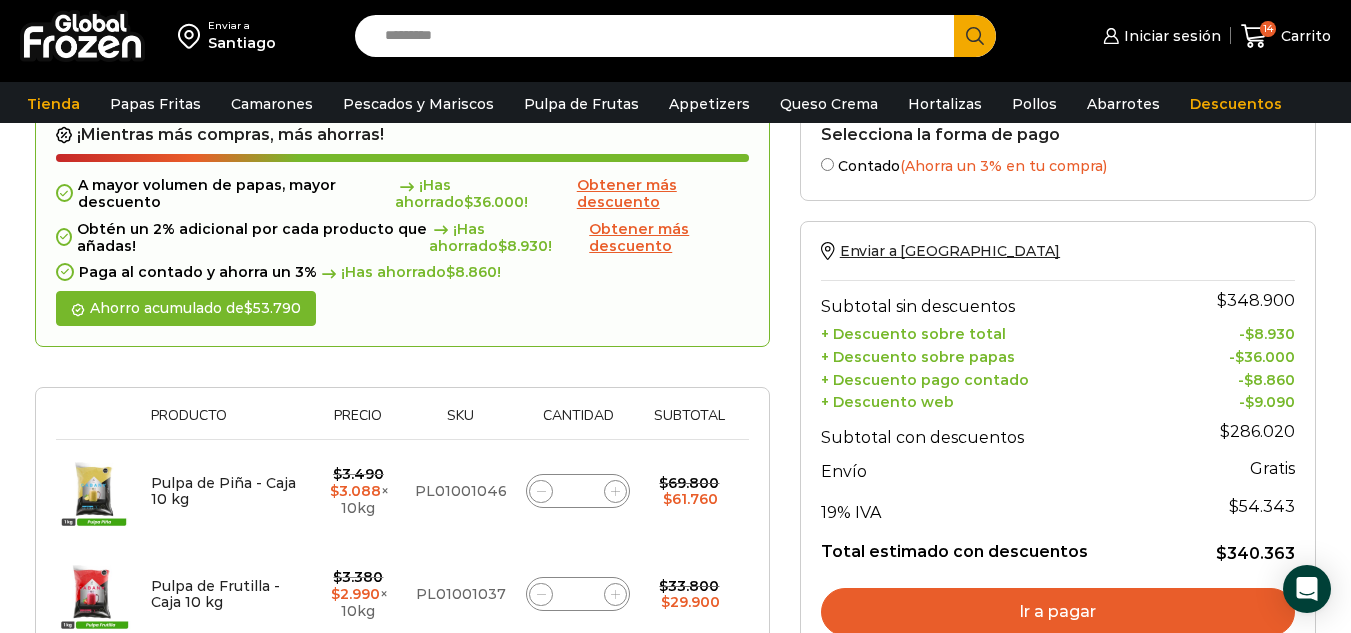 click on "$ 8.860" at bounding box center (471, 272) 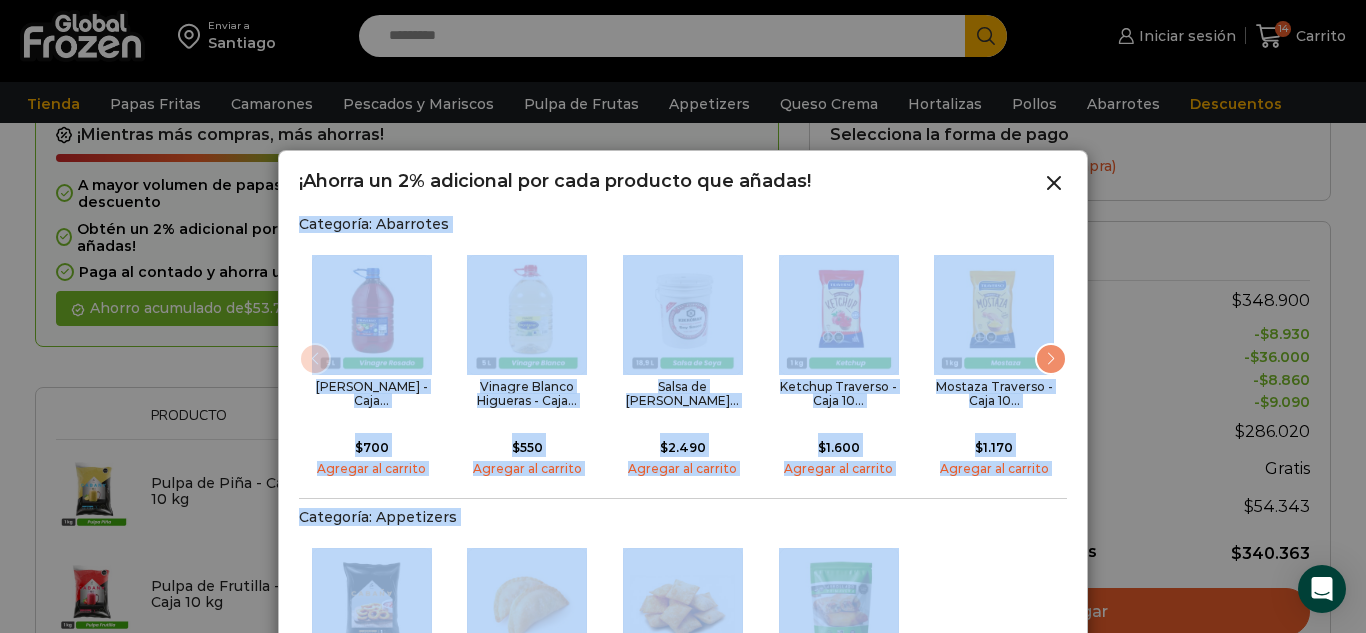 drag, startPoint x: 892, startPoint y: 166, endPoint x: 892, endPoint y: 121, distance: 45 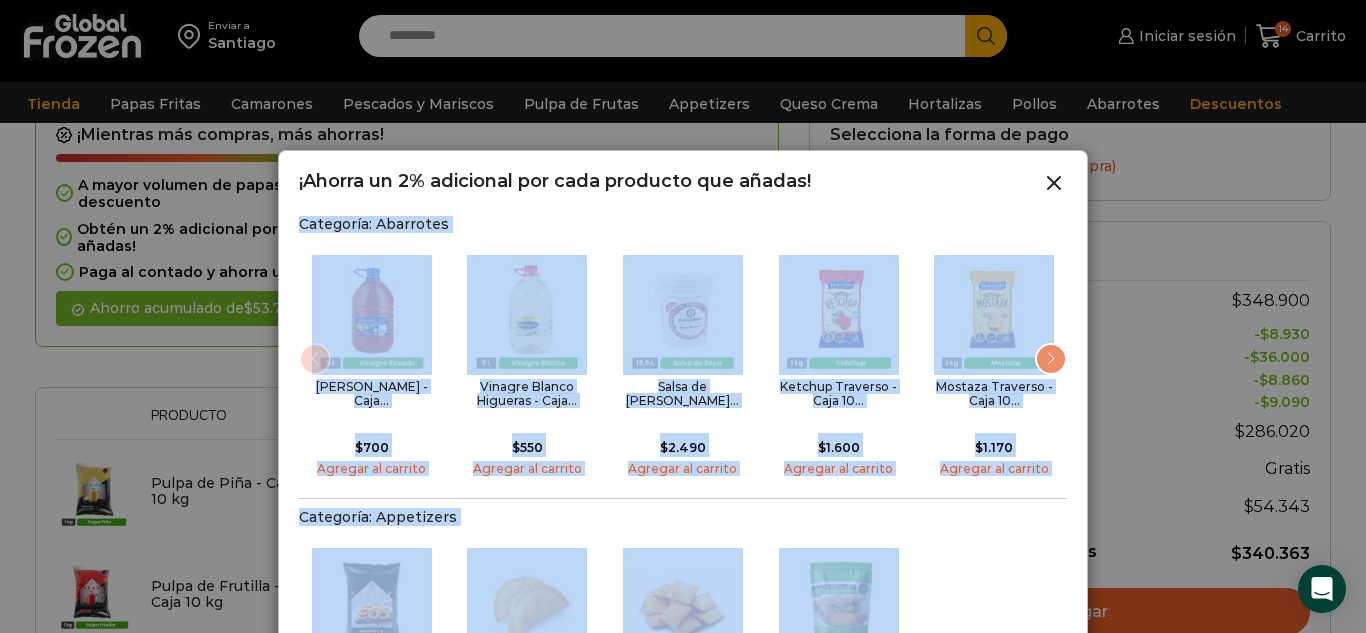 click on "Categoría: Appetizers" at bounding box center [683, 517] 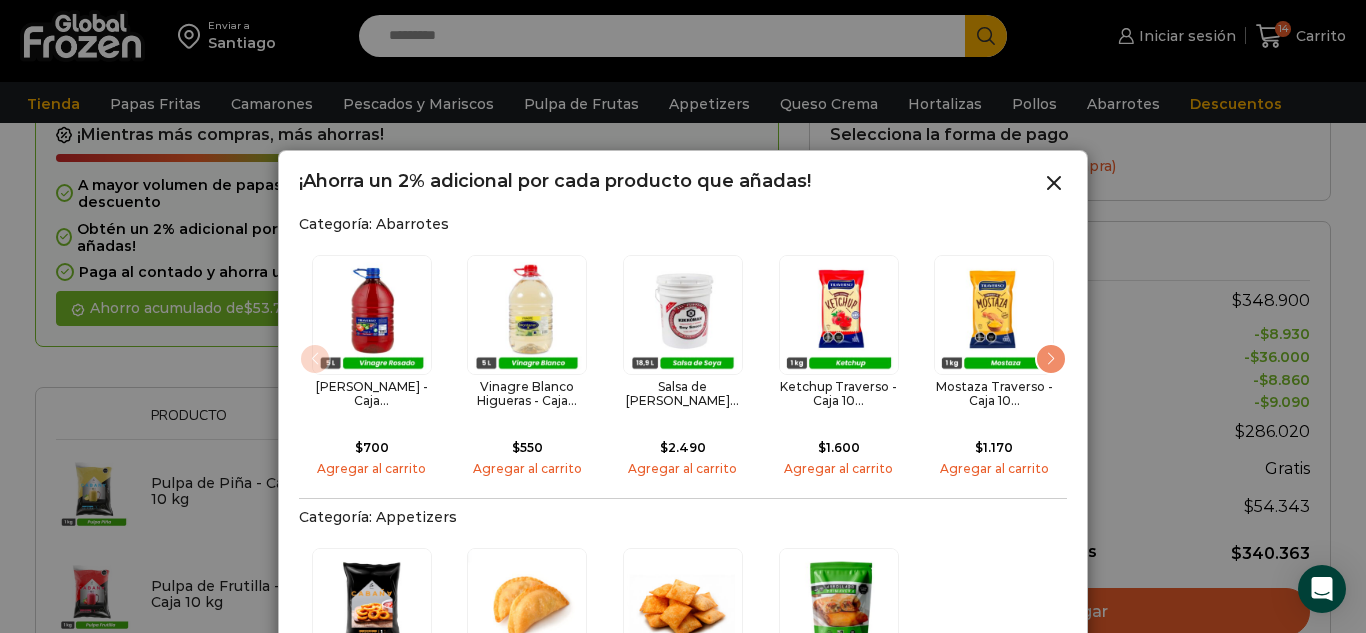 click 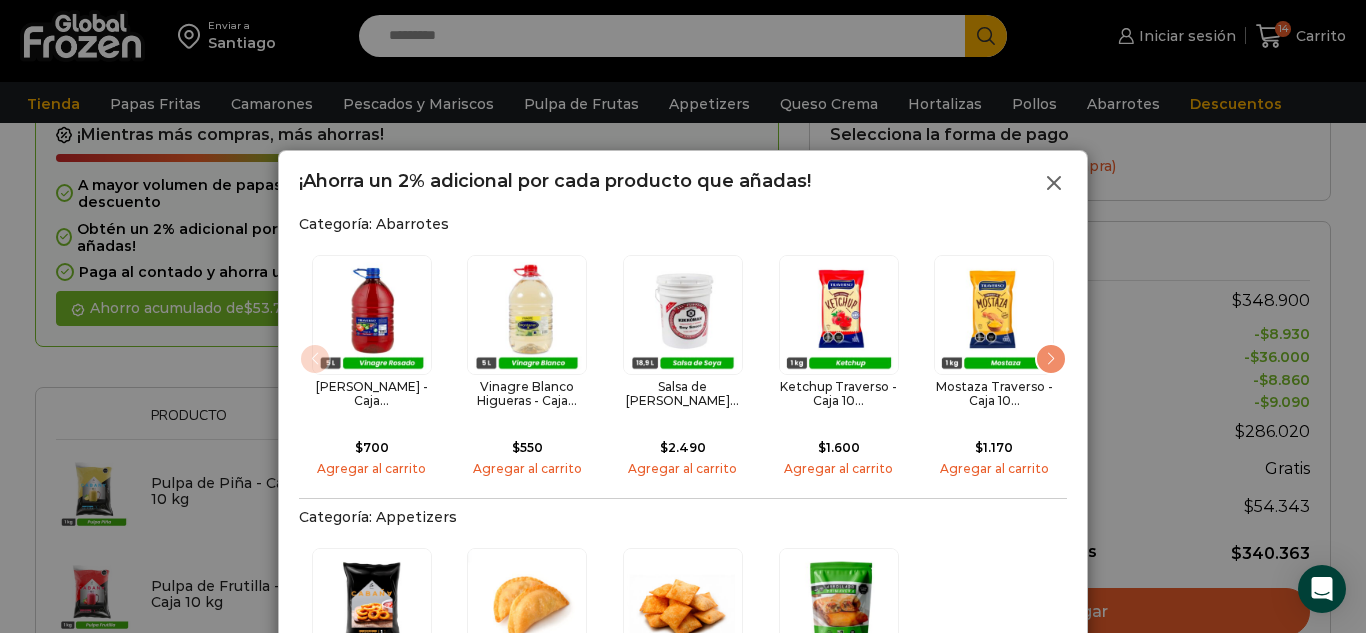 click 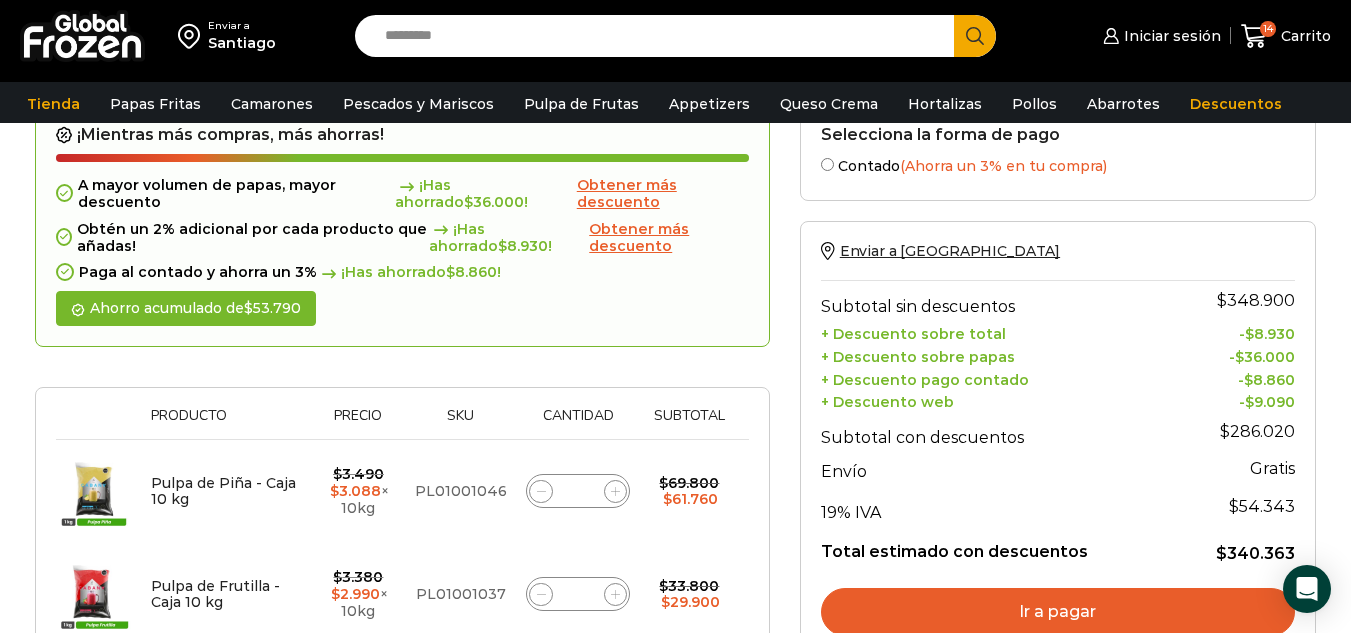 click on "Obtener más descuento" at bounding box center (639, 237) 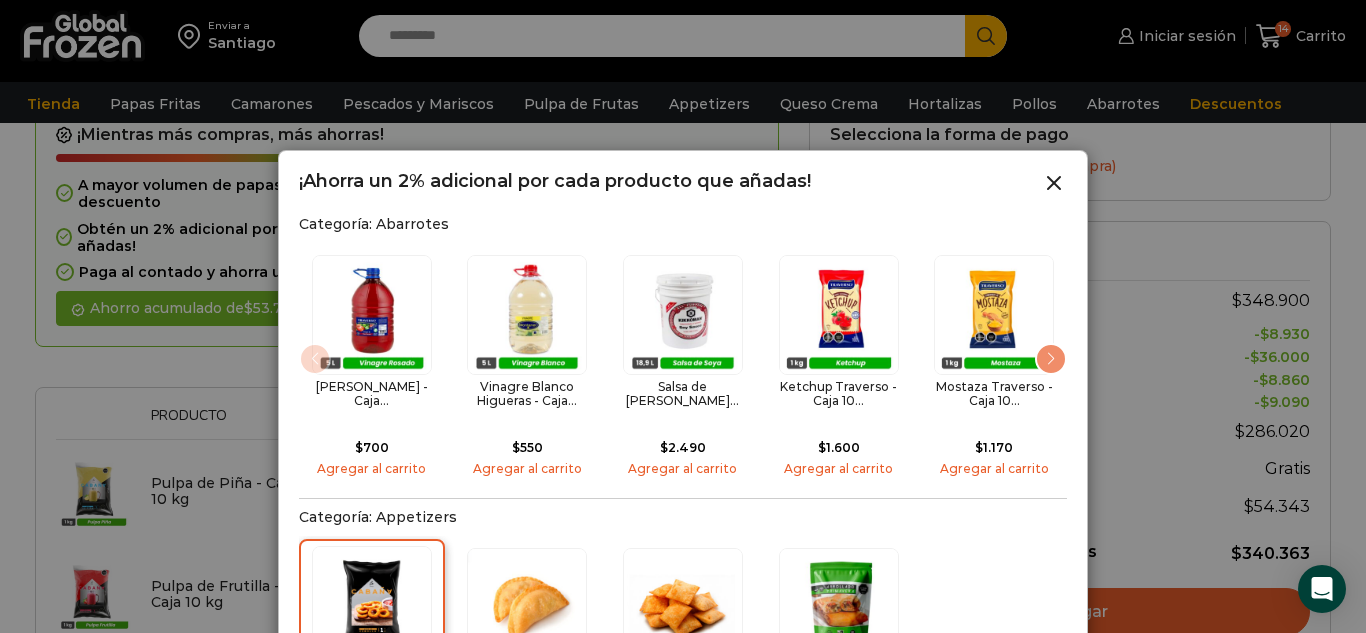 click at bounding box center [372, 606] 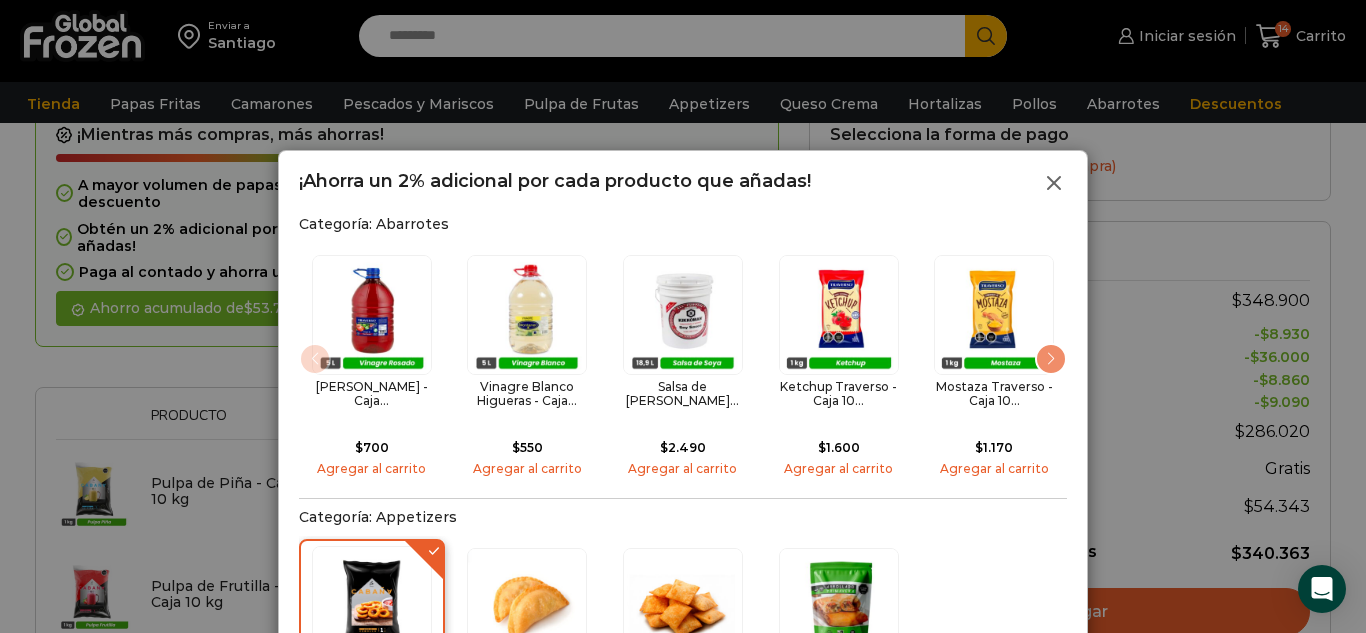click 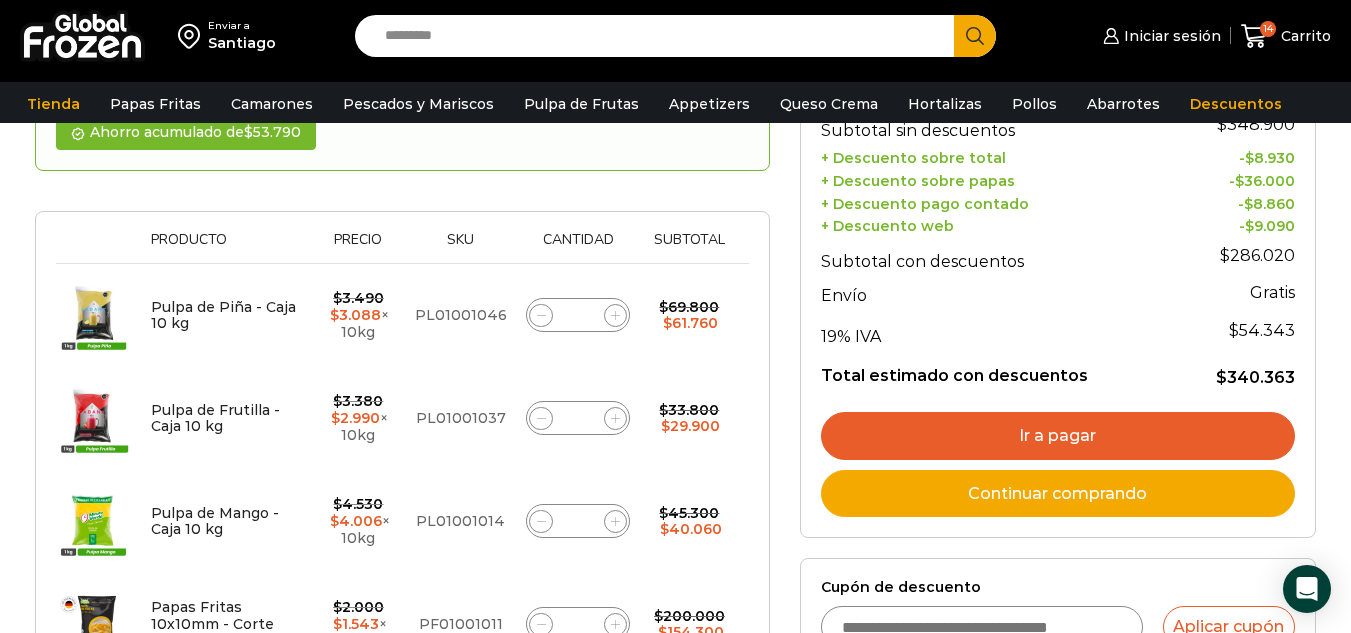 scroll, scrollTop: 300, scrollLeft: 0, axis: vertical 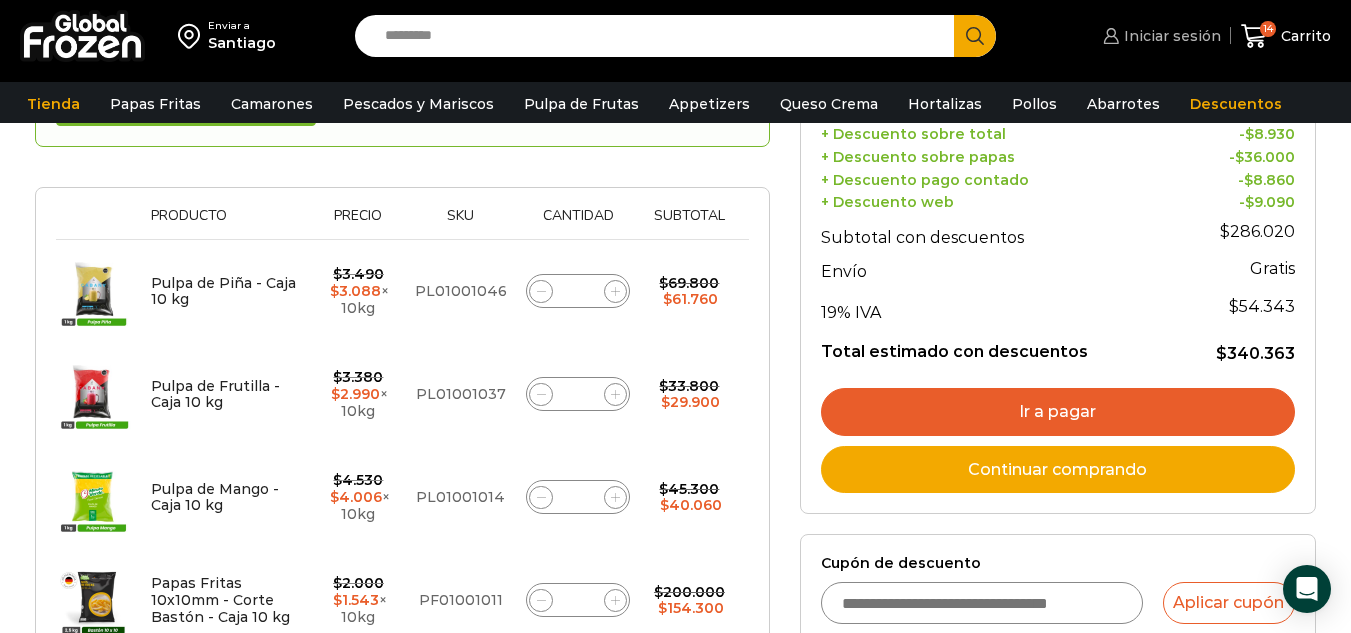click on "Iniciar sesión" at bounding box center [1159, 36] 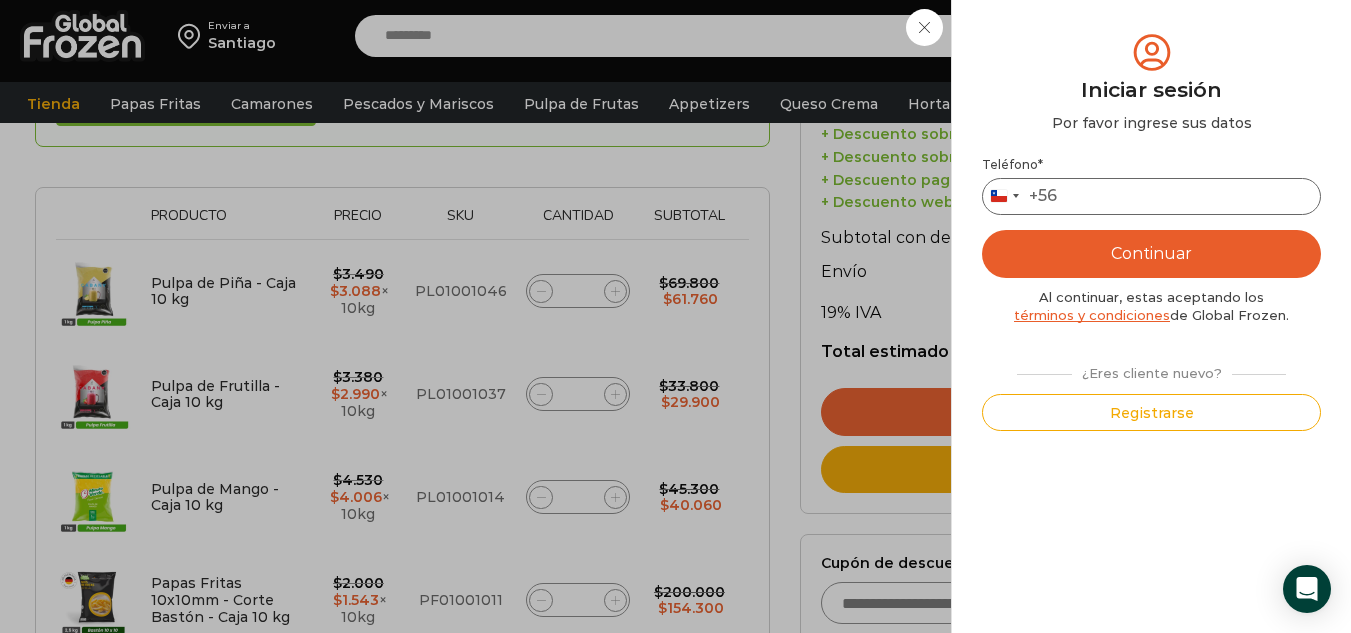 click on "Teléfono
*" at bounding box center [1151, 196] 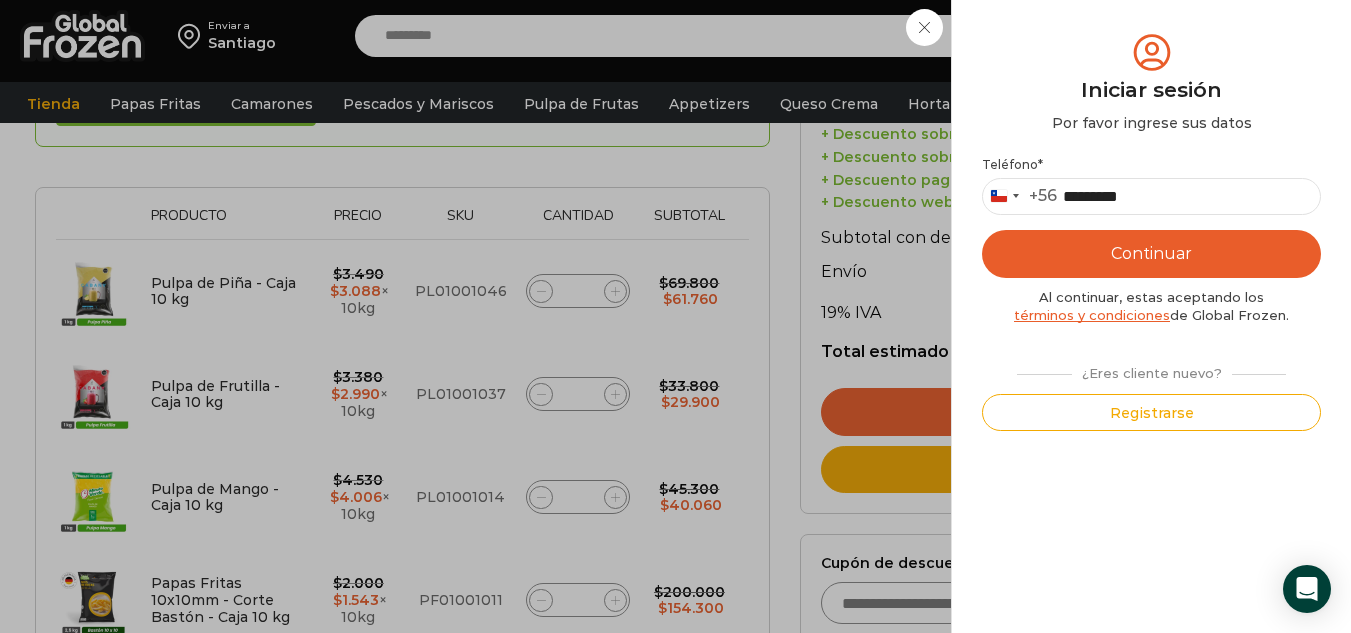 click on "Continuar" at bounding box center [1151, 254] 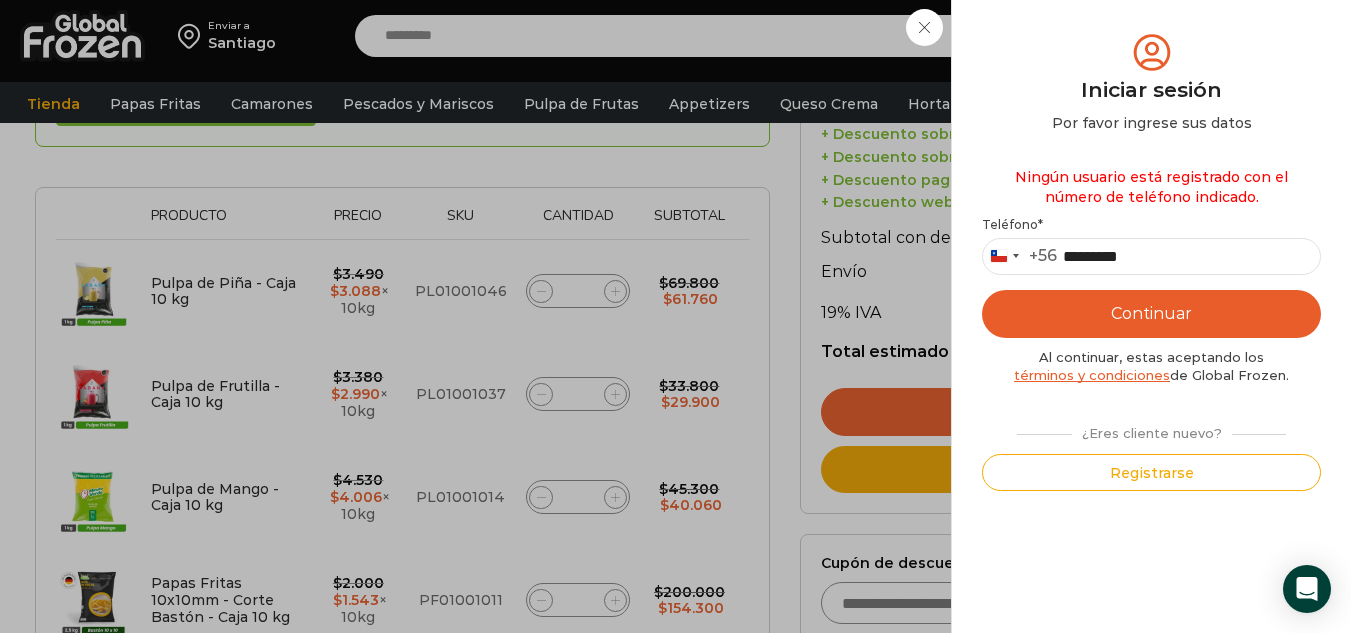 click on "Continuar" at bounding box center (1151, 314) 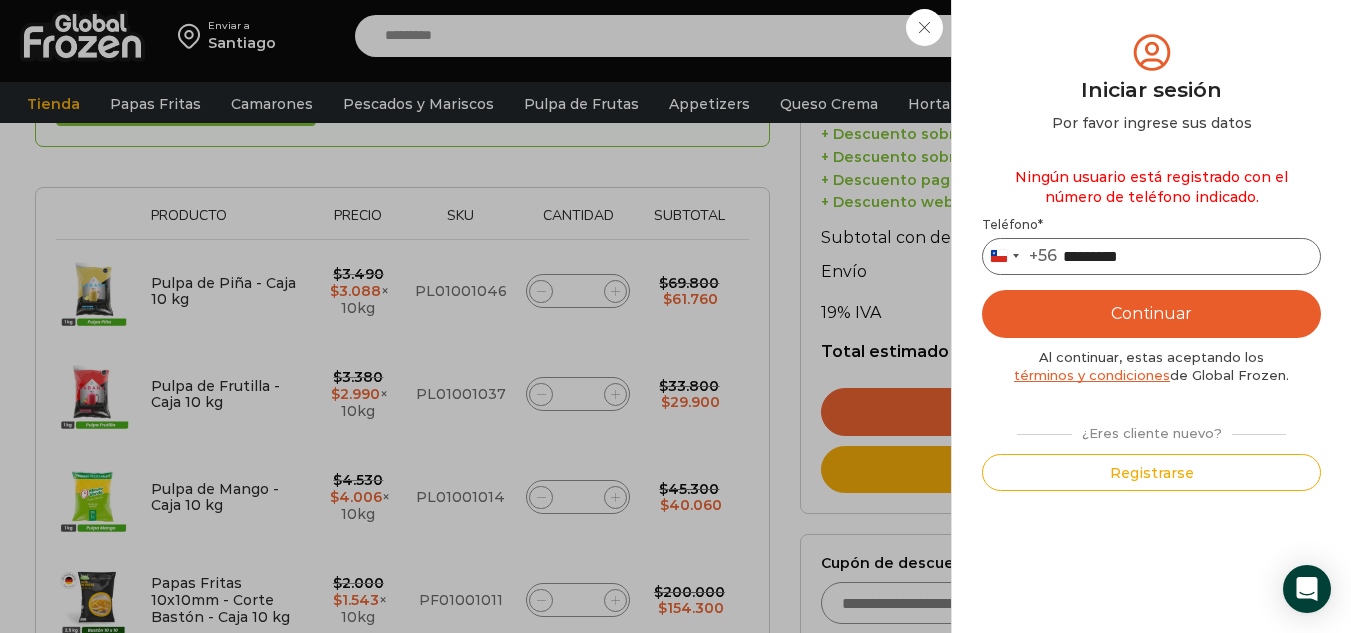 click on "*********" at bounding box center (1151, 256) 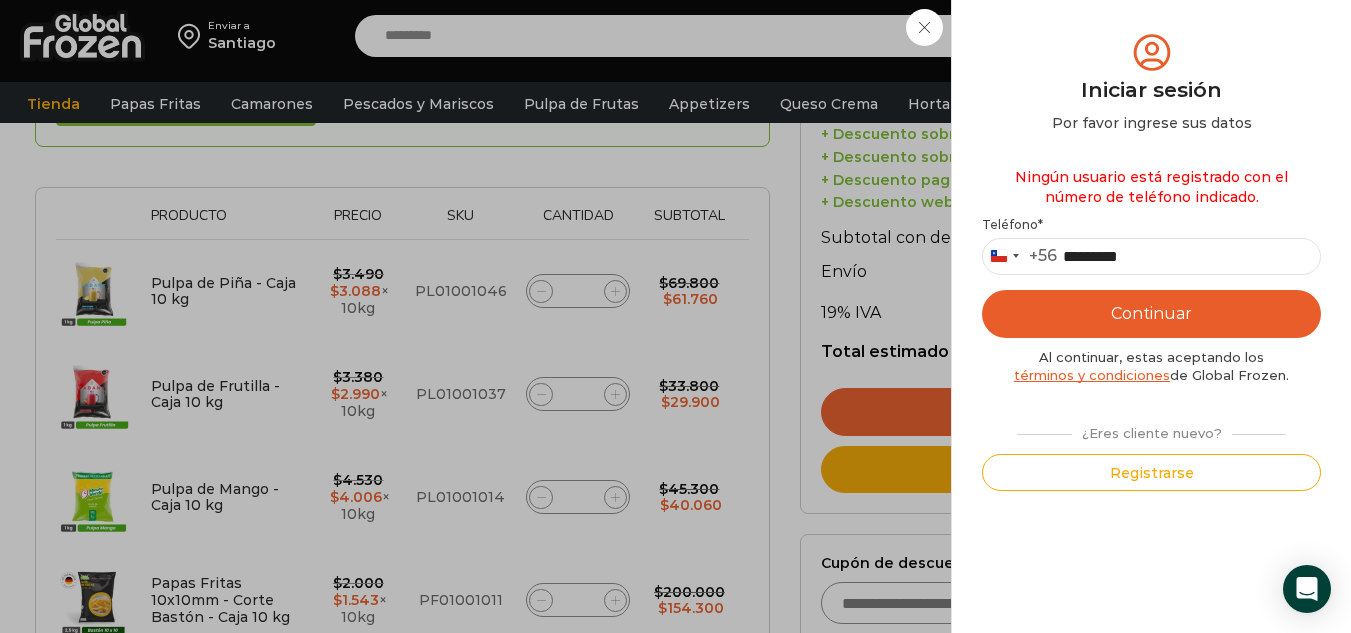 click on "Ningún usuario está registrado con el número de teléfono indicado.
Teléfono
*
Chile +56 +56 Argentina +54 Chile +56 *********
Continuar
Al continuar, estas aceptando los
términos y condiciones  de Global Frozen.
¿Eres cliente nuevo?
Registrarse" at bounding box center [1151, 324] 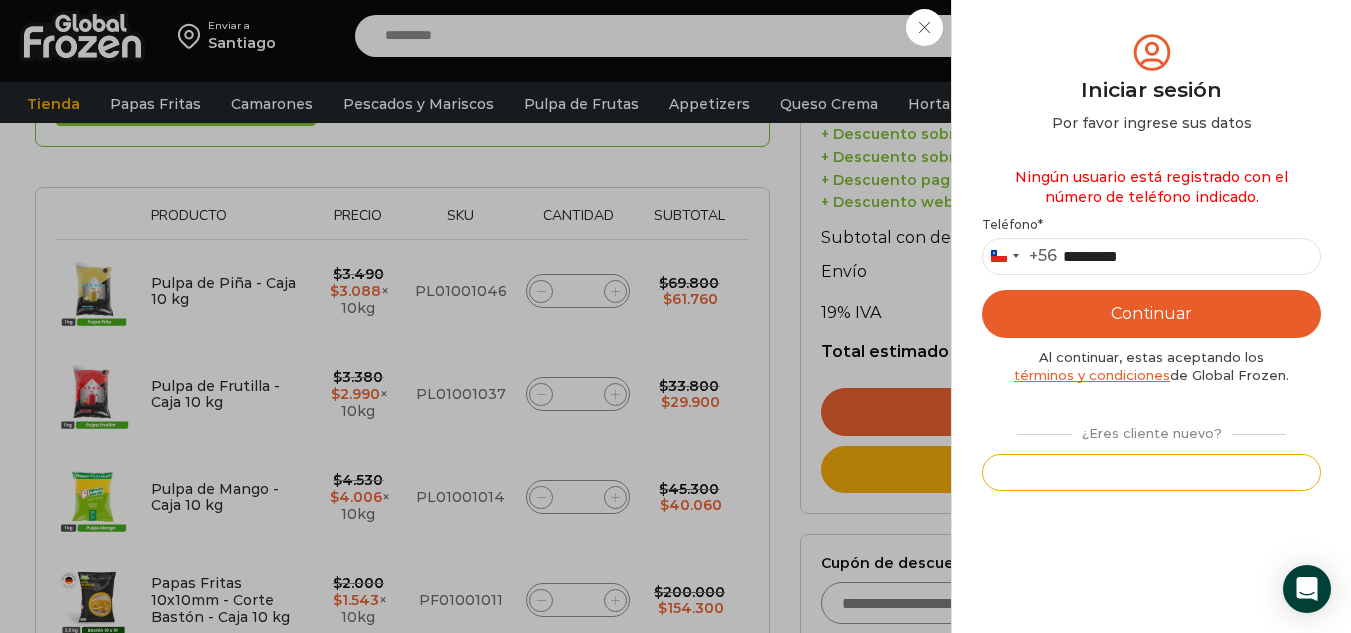 click on "Registrarse" at bounding box center [1151, 472] 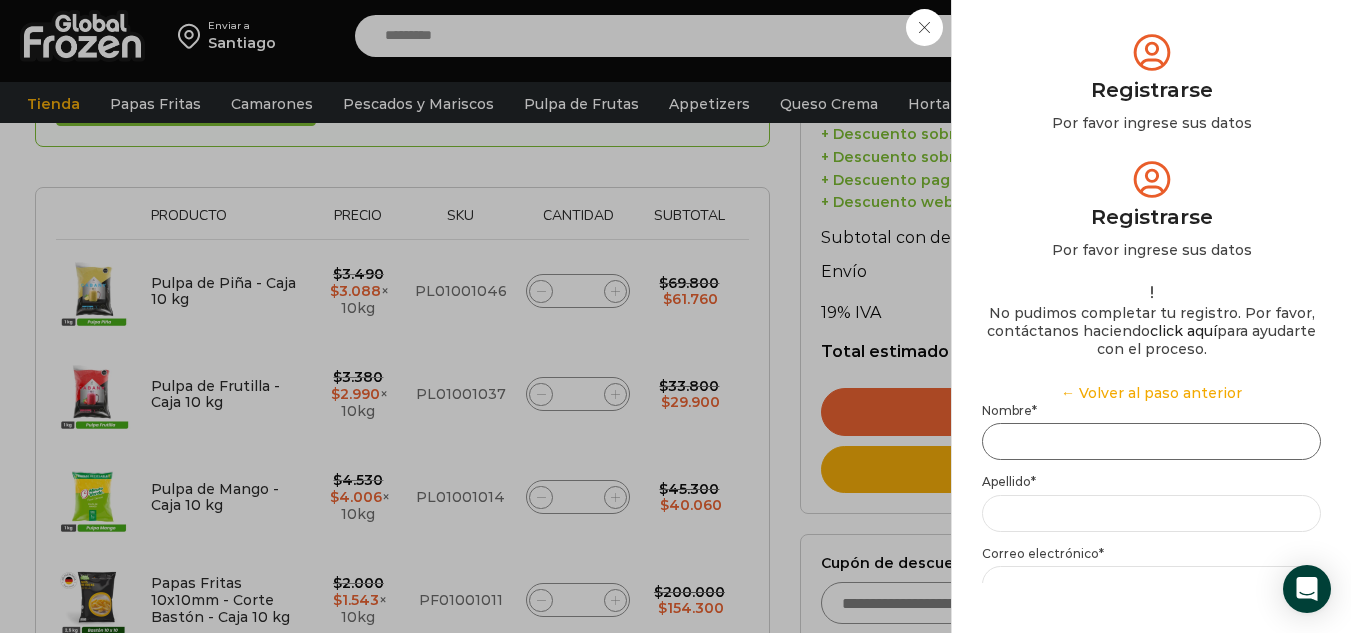 click on "Nombre  *" at bounding box center [1151, 441] 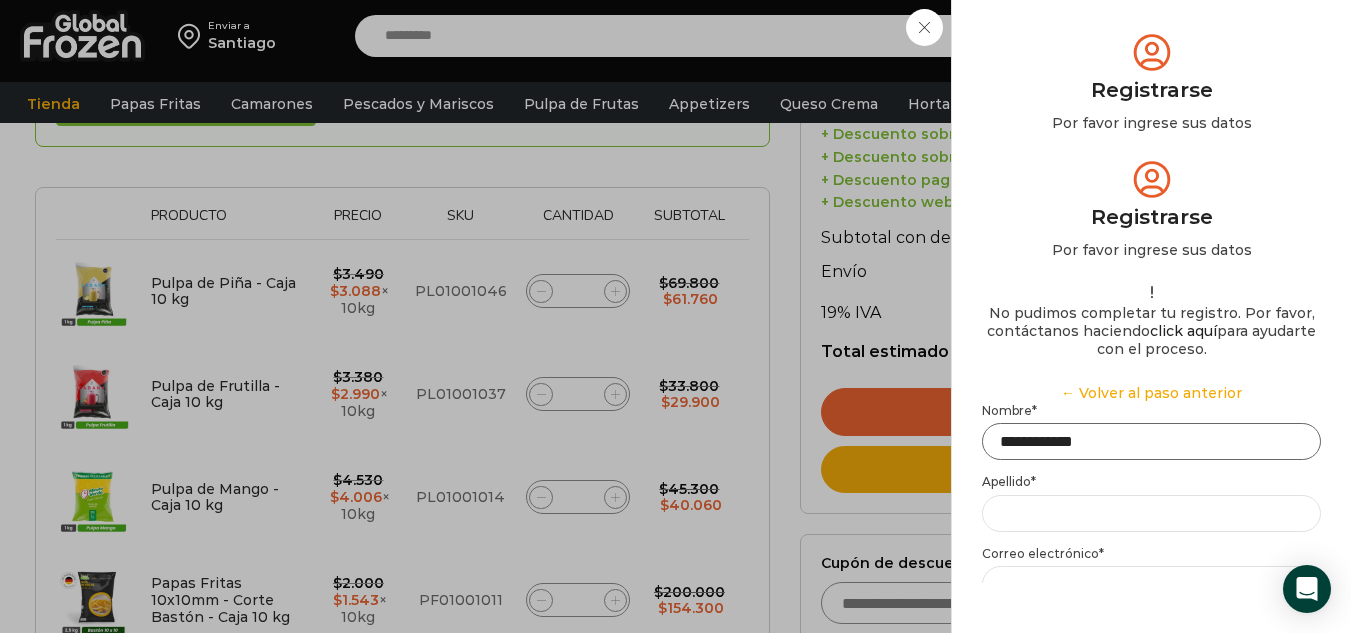 click on "**********" at bounding box center (1151, 441) 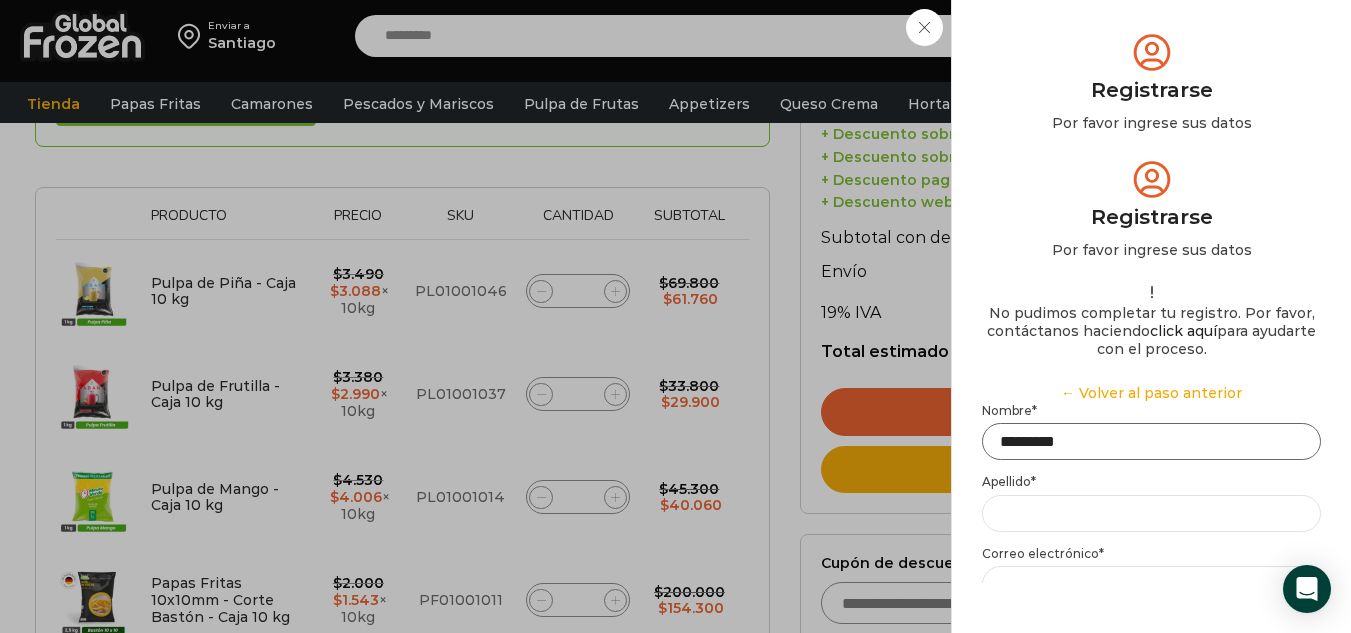 type on "********" 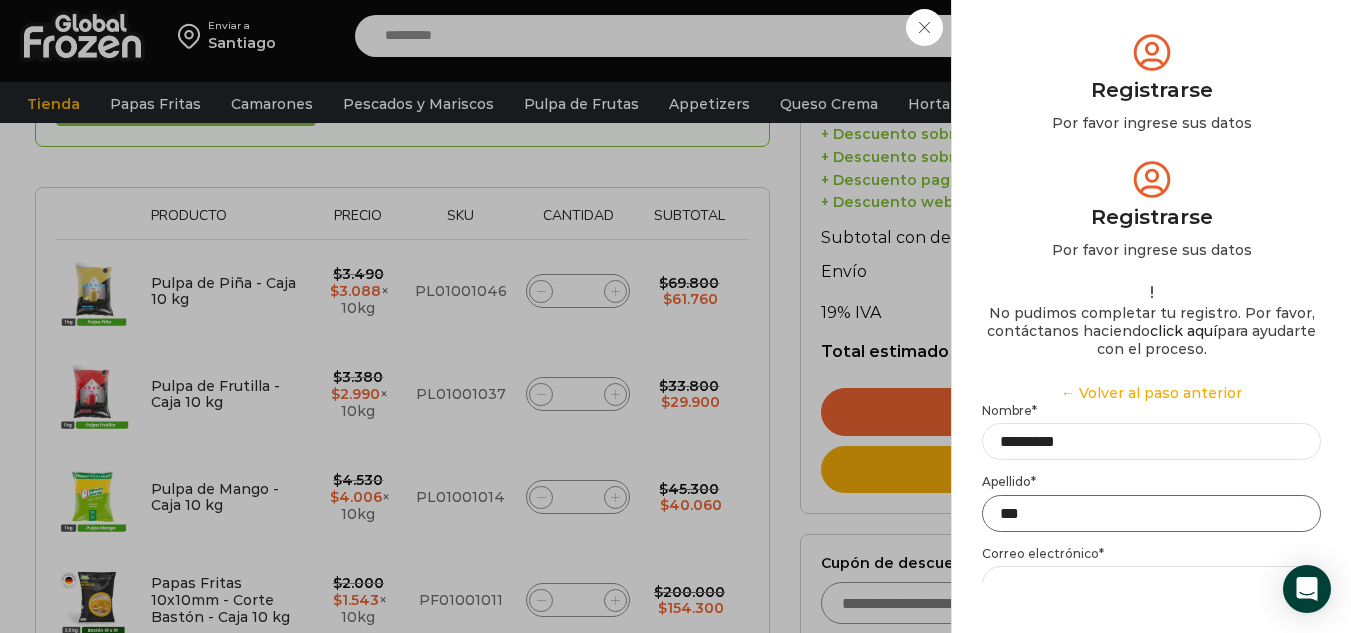 type on "***" 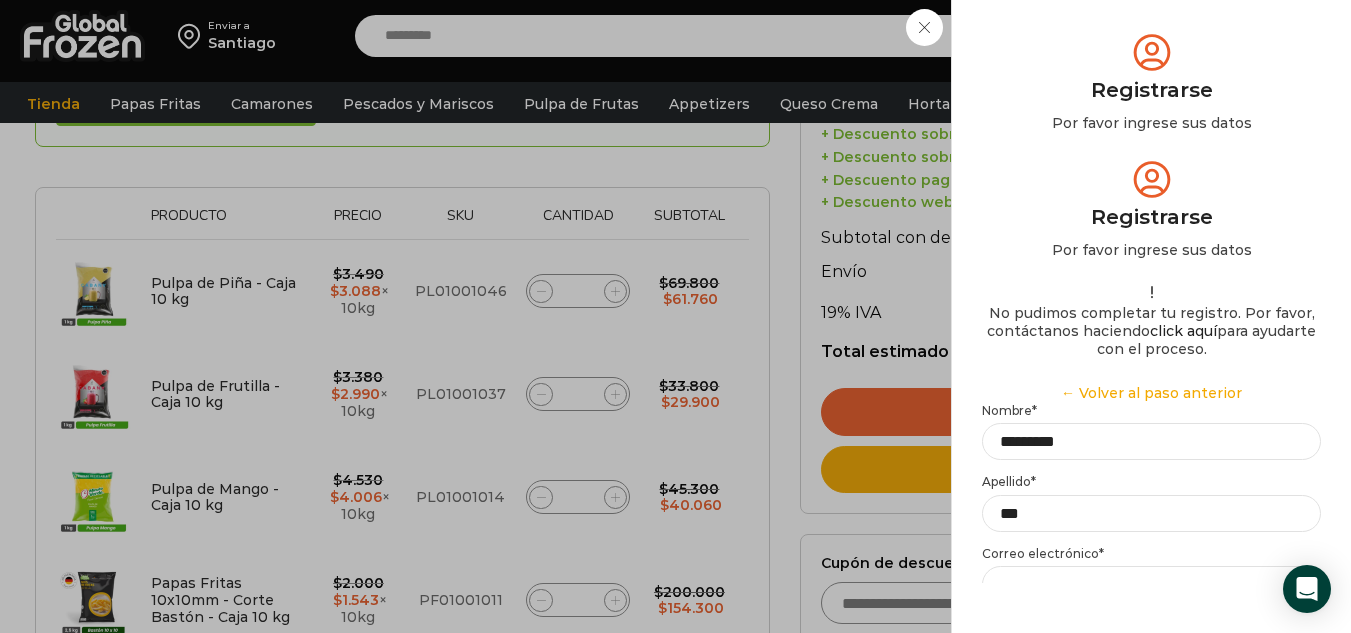 type 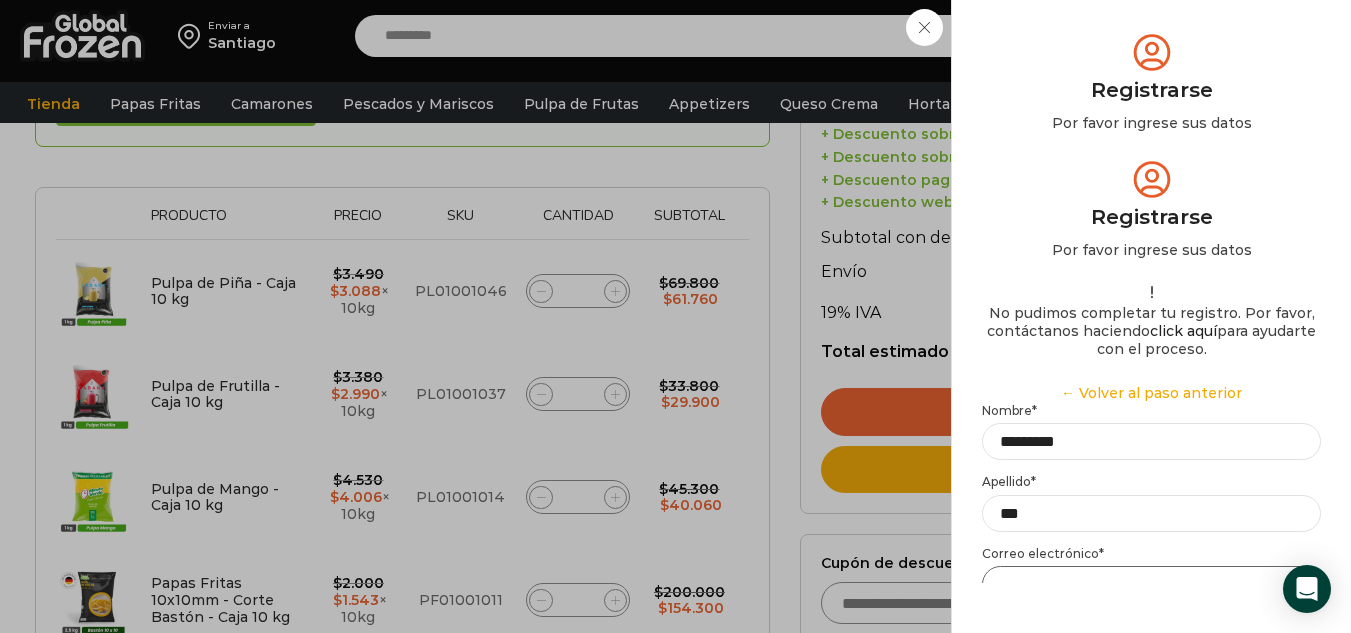 click on "Email address                                          *" at bounding box center [1151, 584] 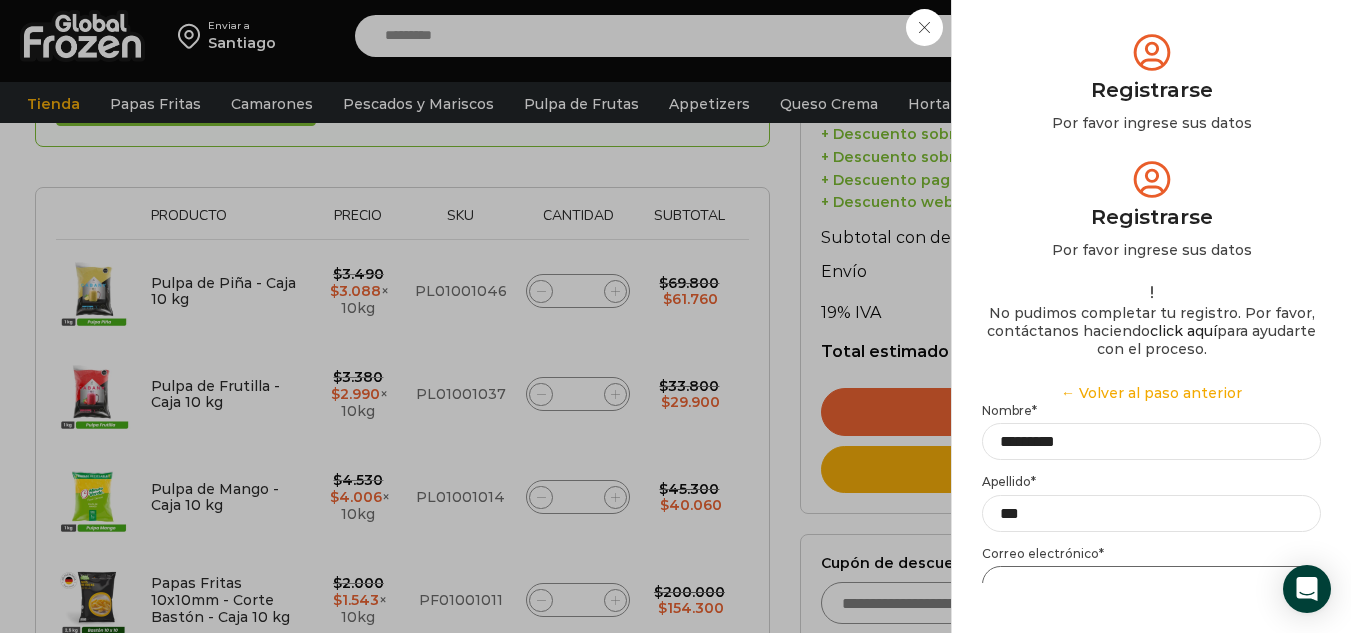 type on "**********" 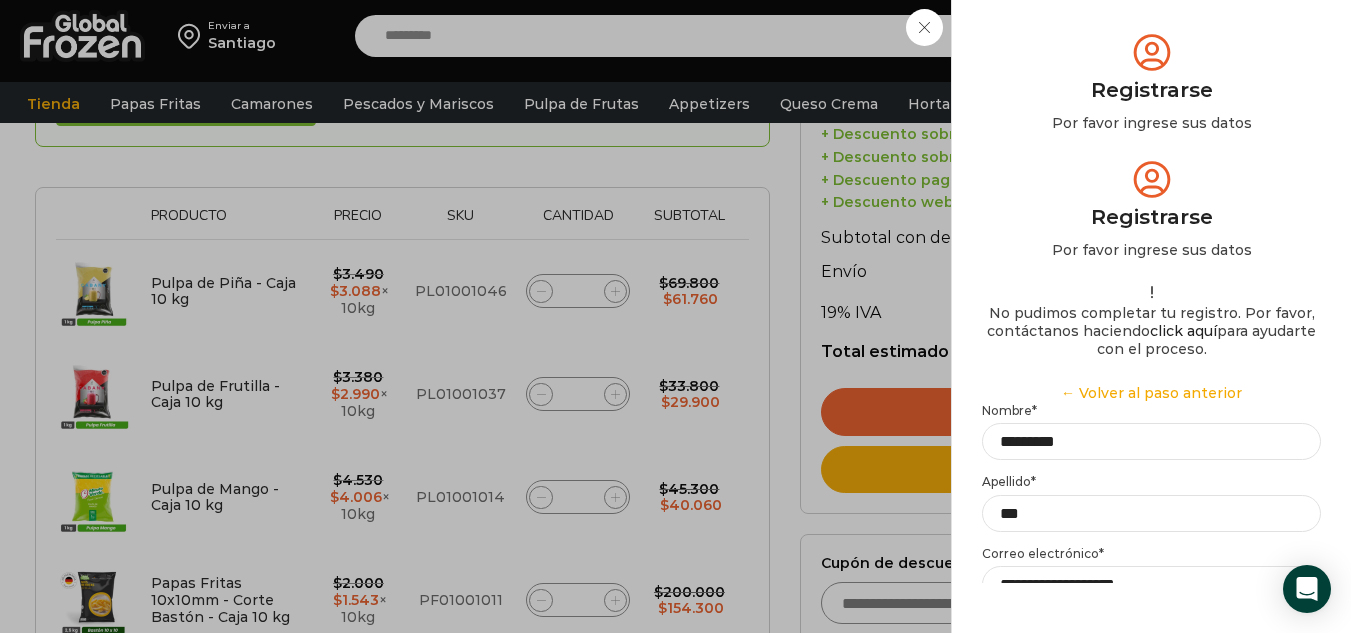 type on "*********" 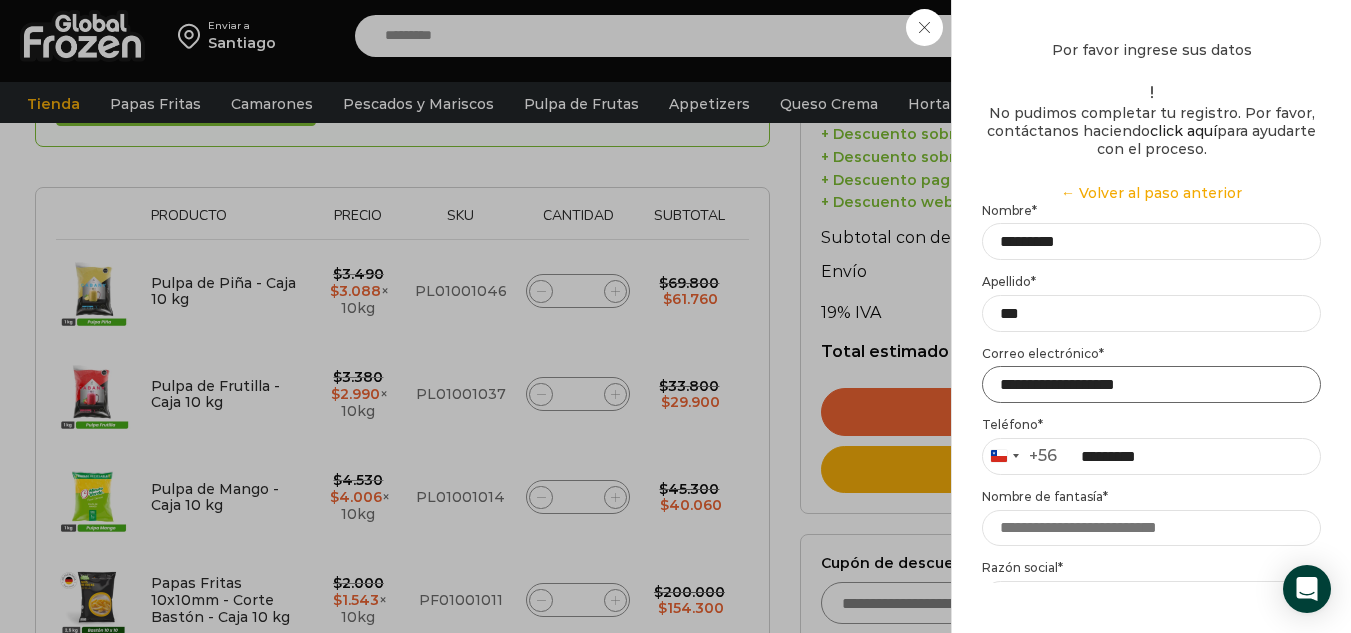 scroll, scrollTop: 300, scrollLeft: 0, axis: vertical 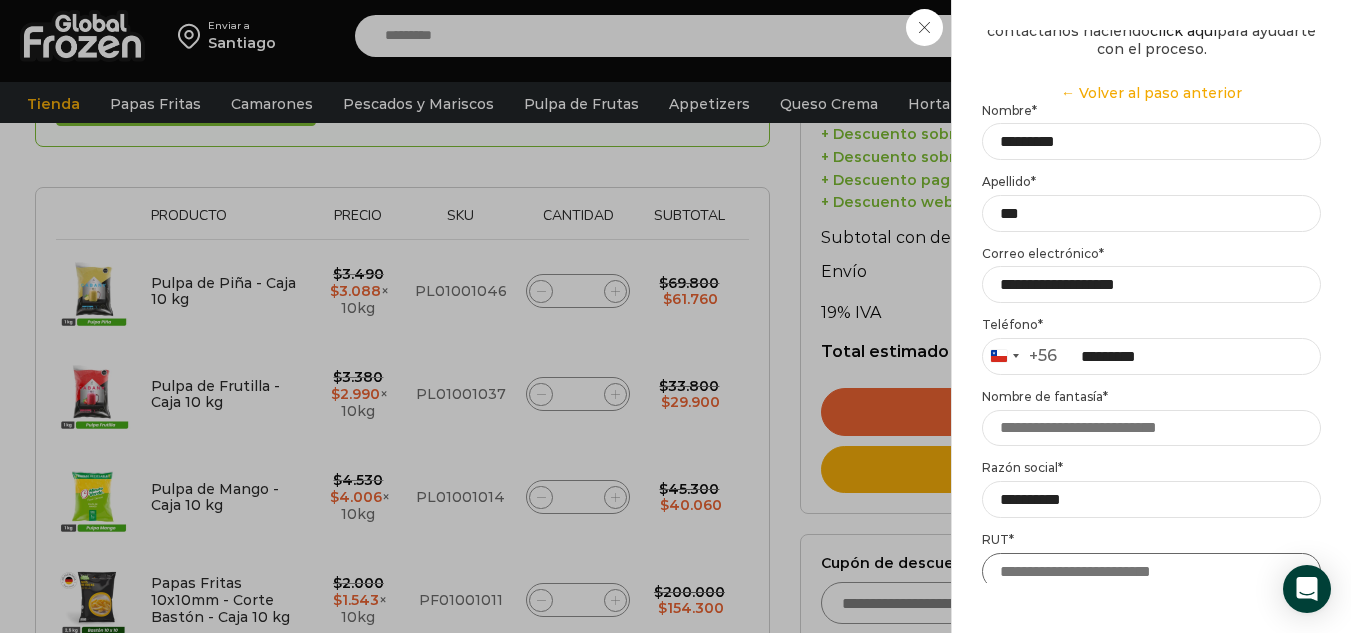 click on "RUT  *" at bounding box center (1151, 571) 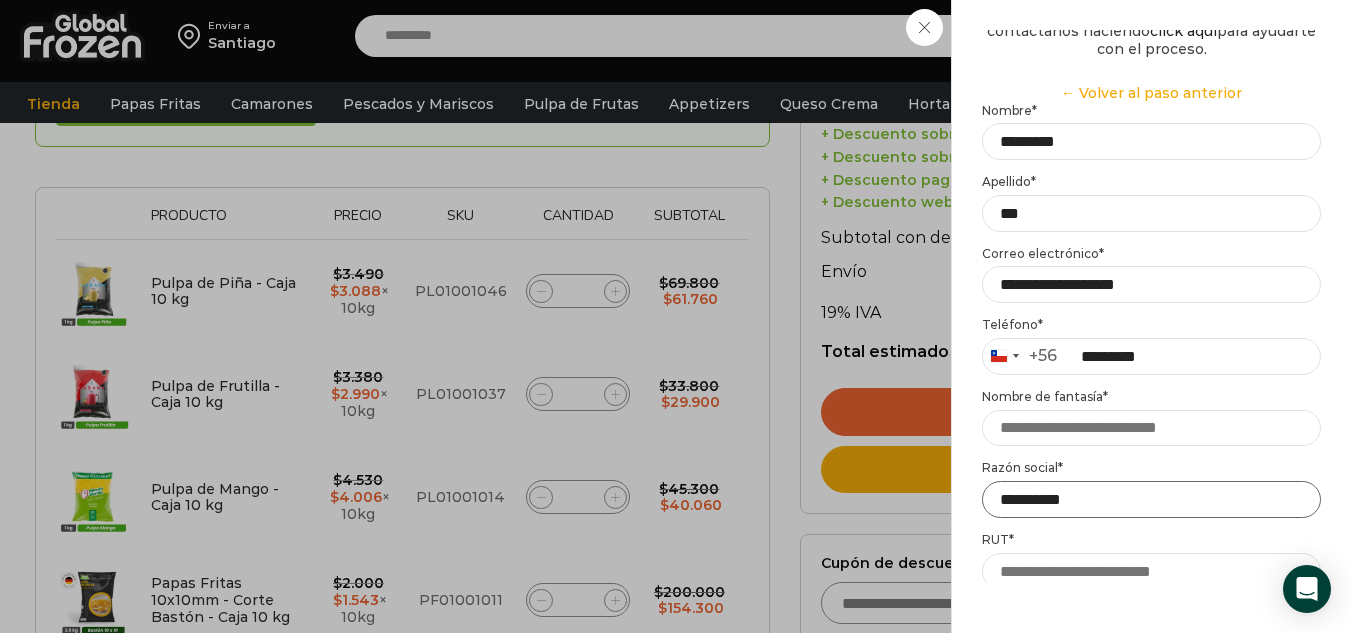 click on "**********" at bounding box center (1151, 499) 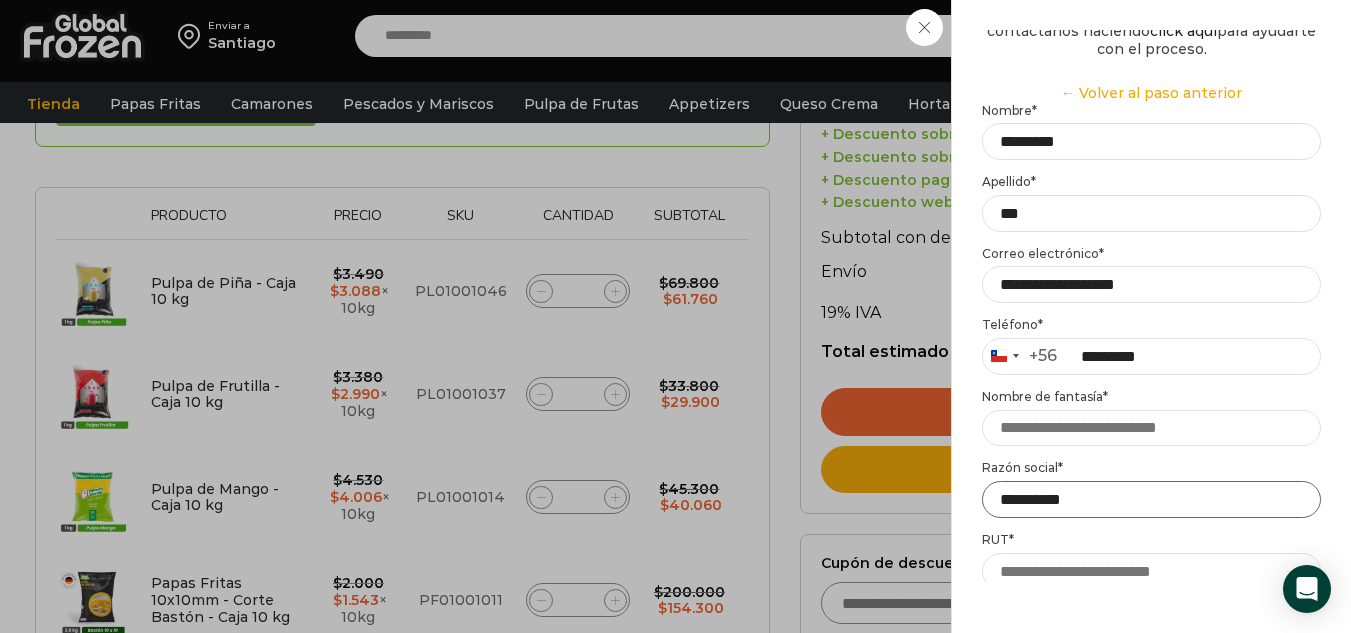 click on "**********" at bounding box center (1151, 499) 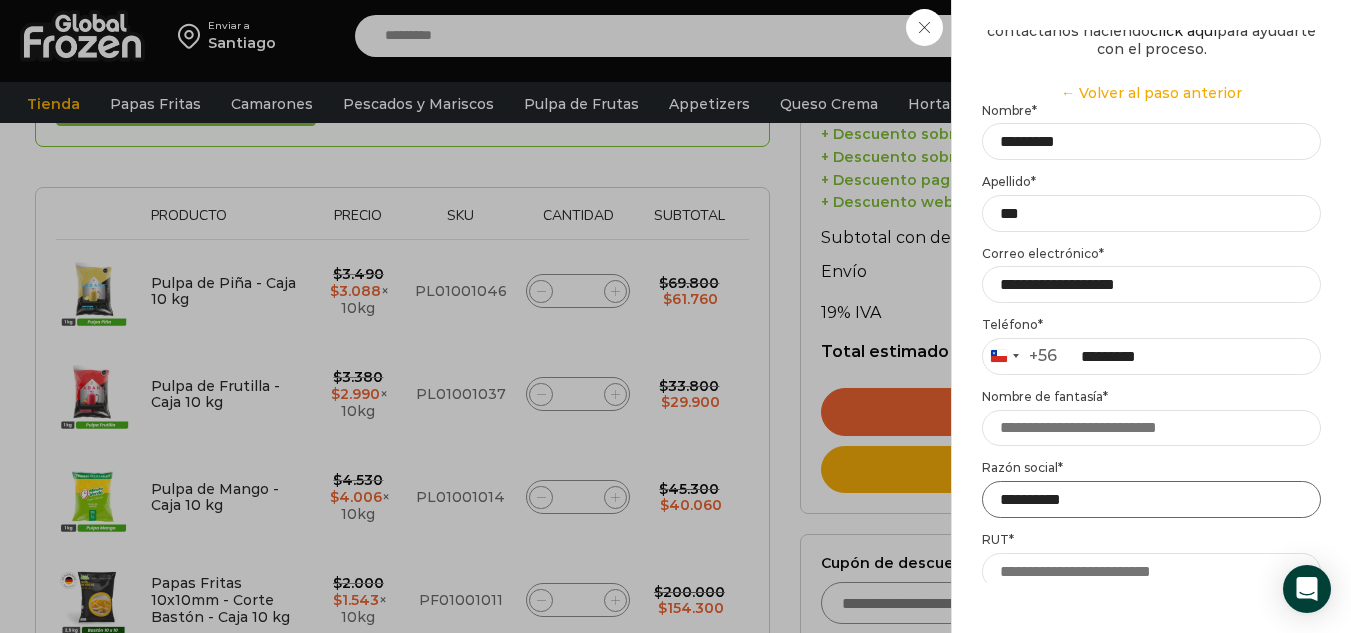 click on "**********" at bounding box center [1151, 499] 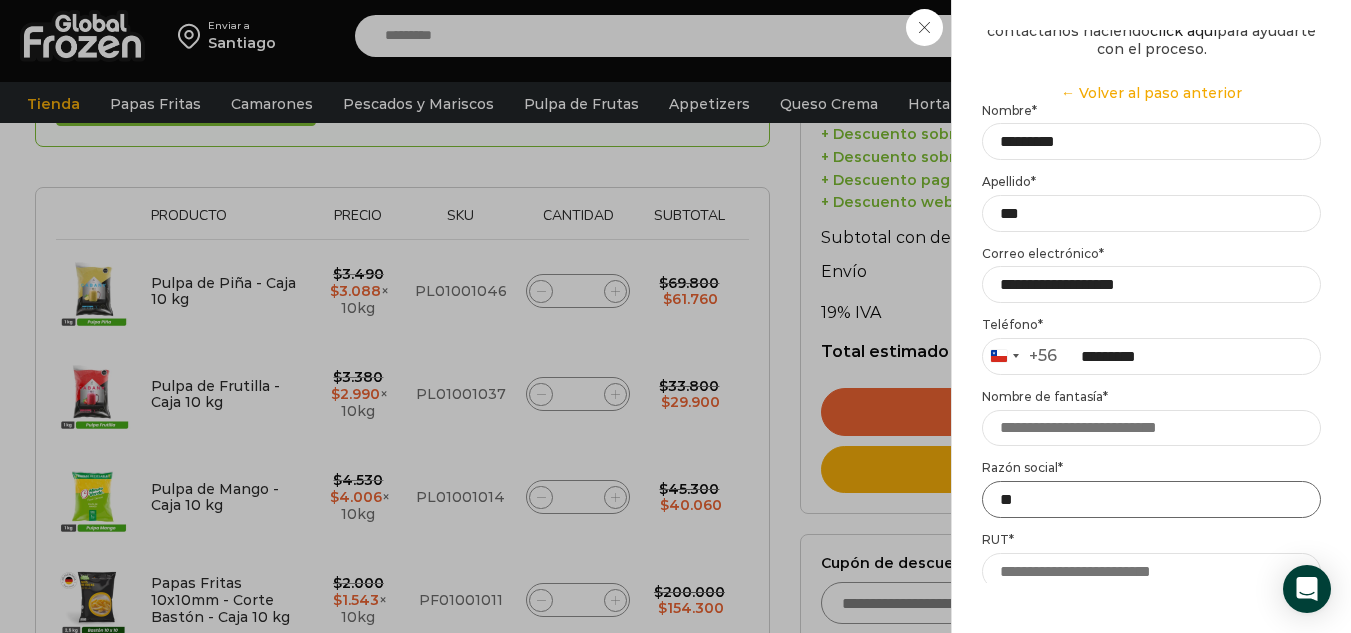type on "*" 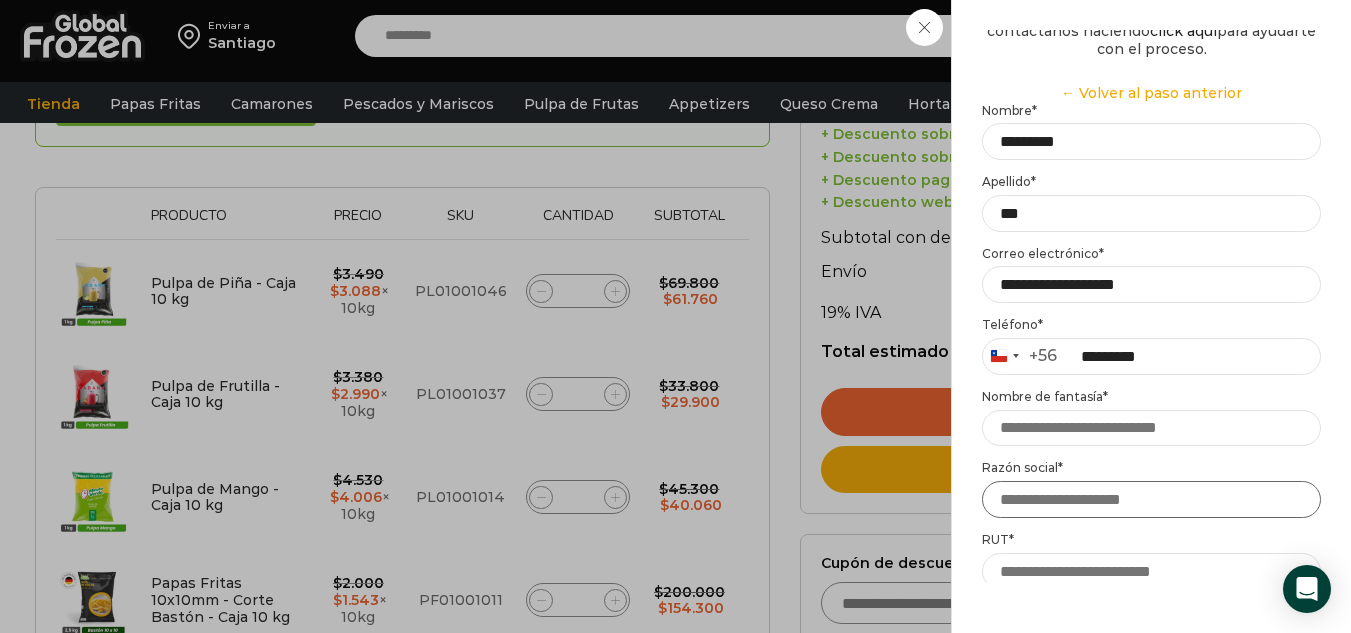 type 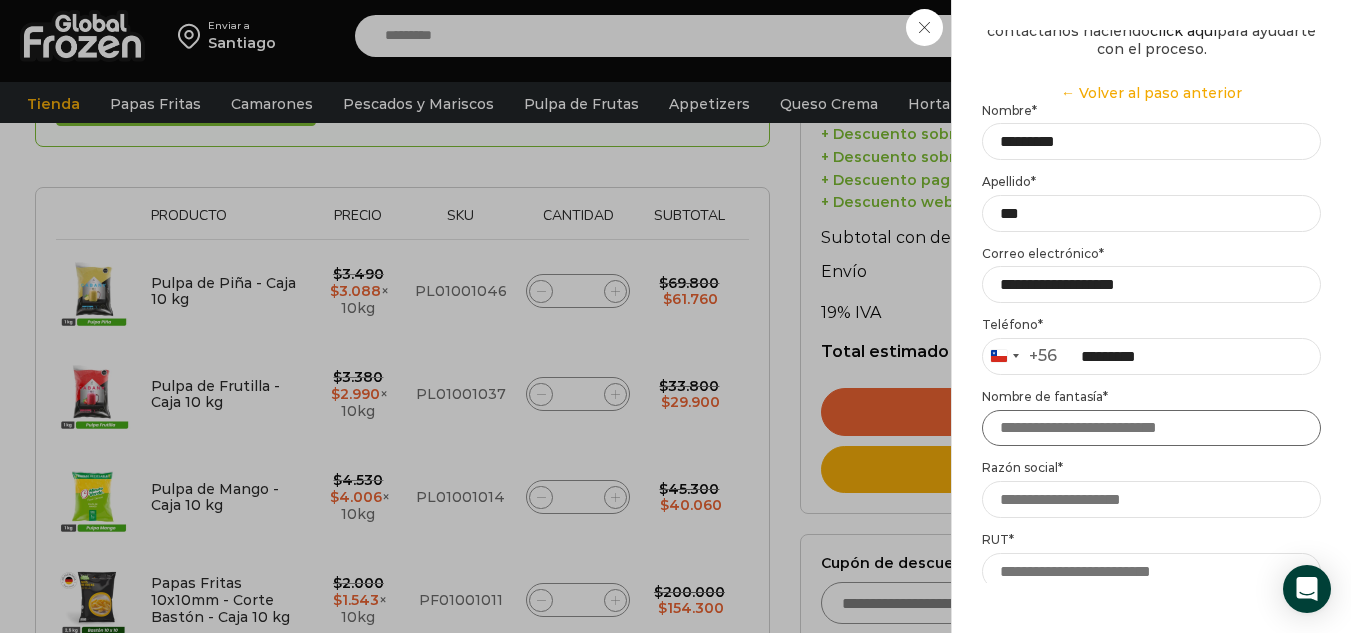 click on "Nombre de fantasía  *" at bounding box center (1151, 428) 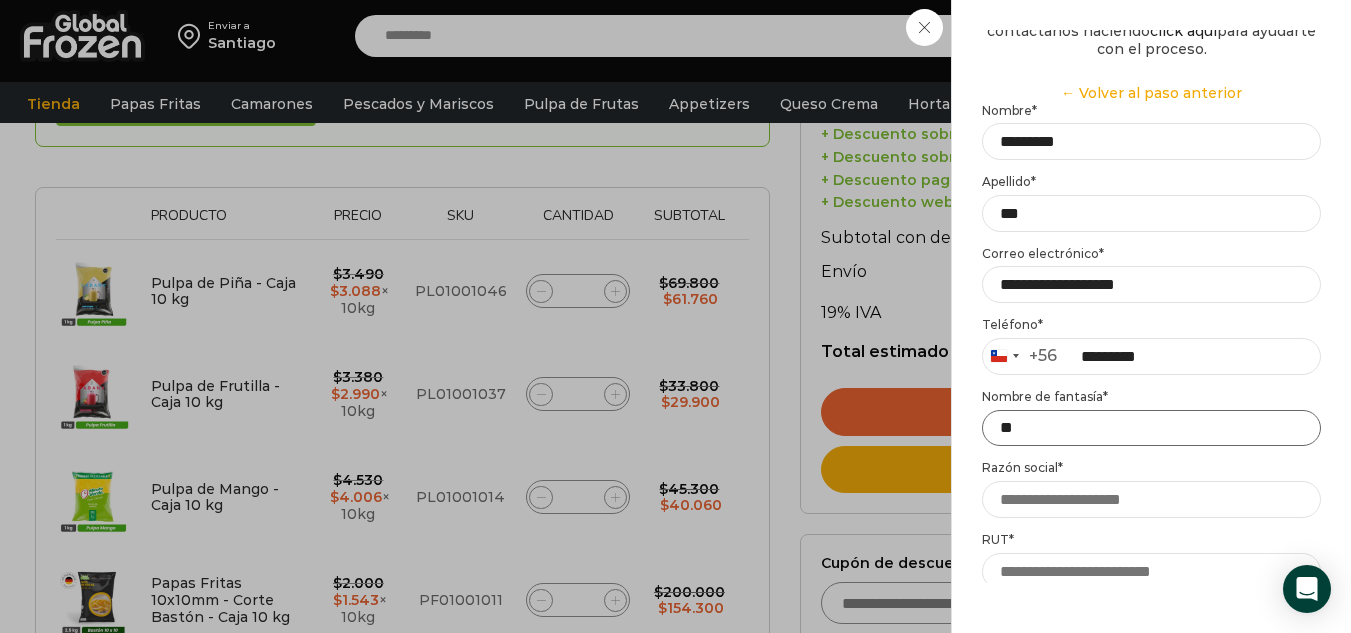 type on "*" 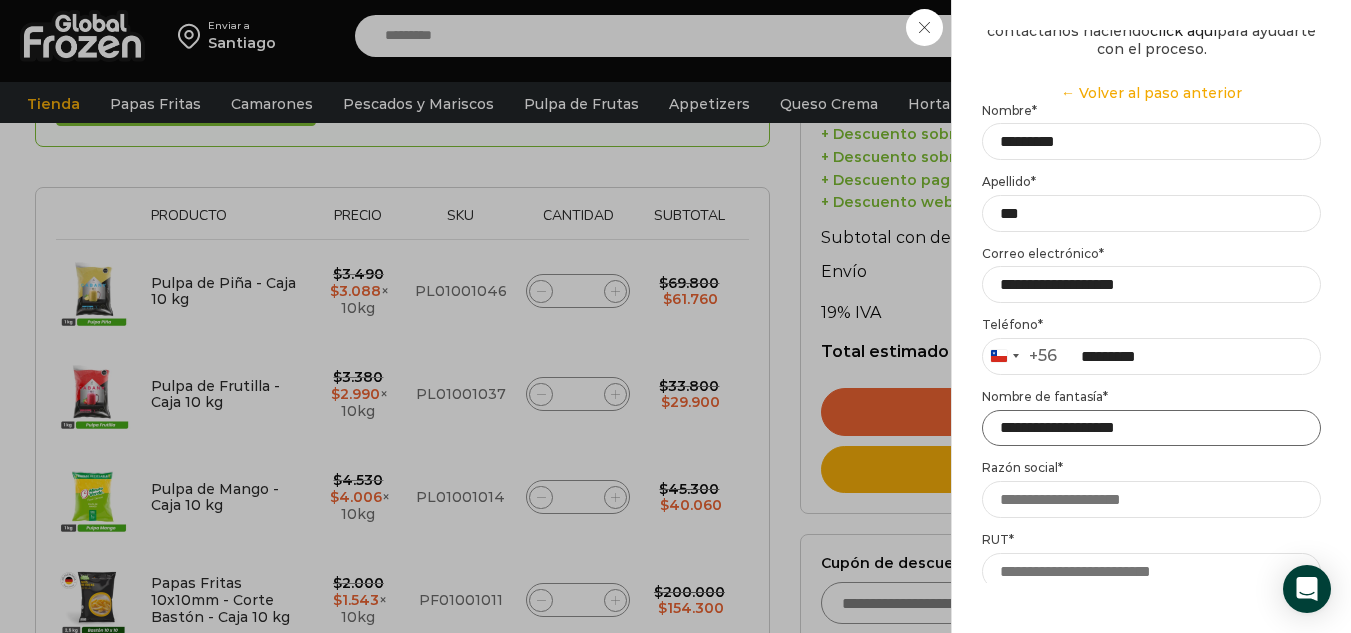 type on "**********" 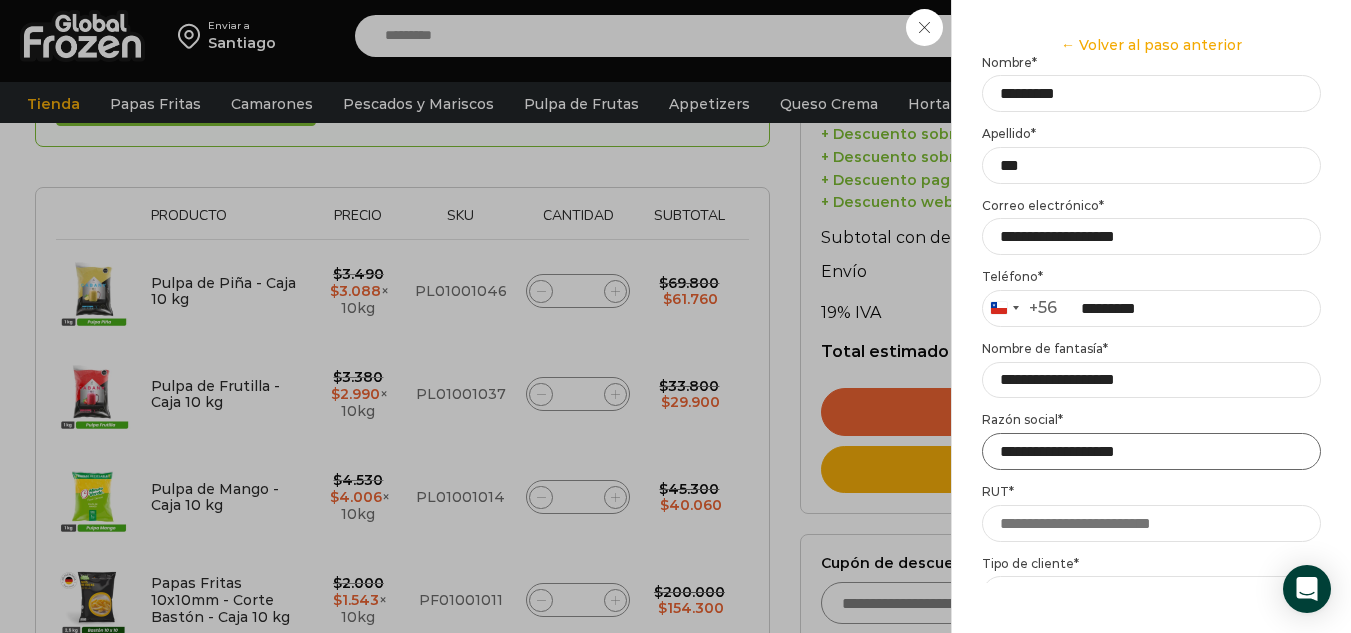 scroll, scrollTop: 349, scrollLeft: 0, axis: vertical 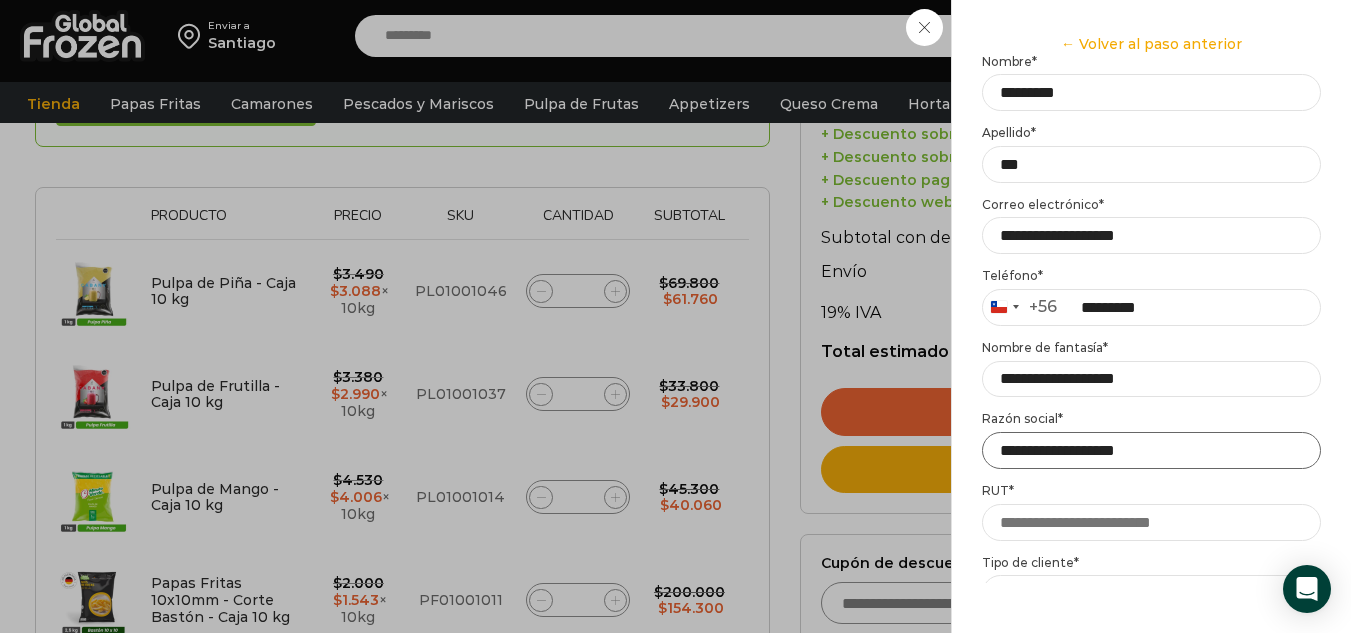 type on "**********" 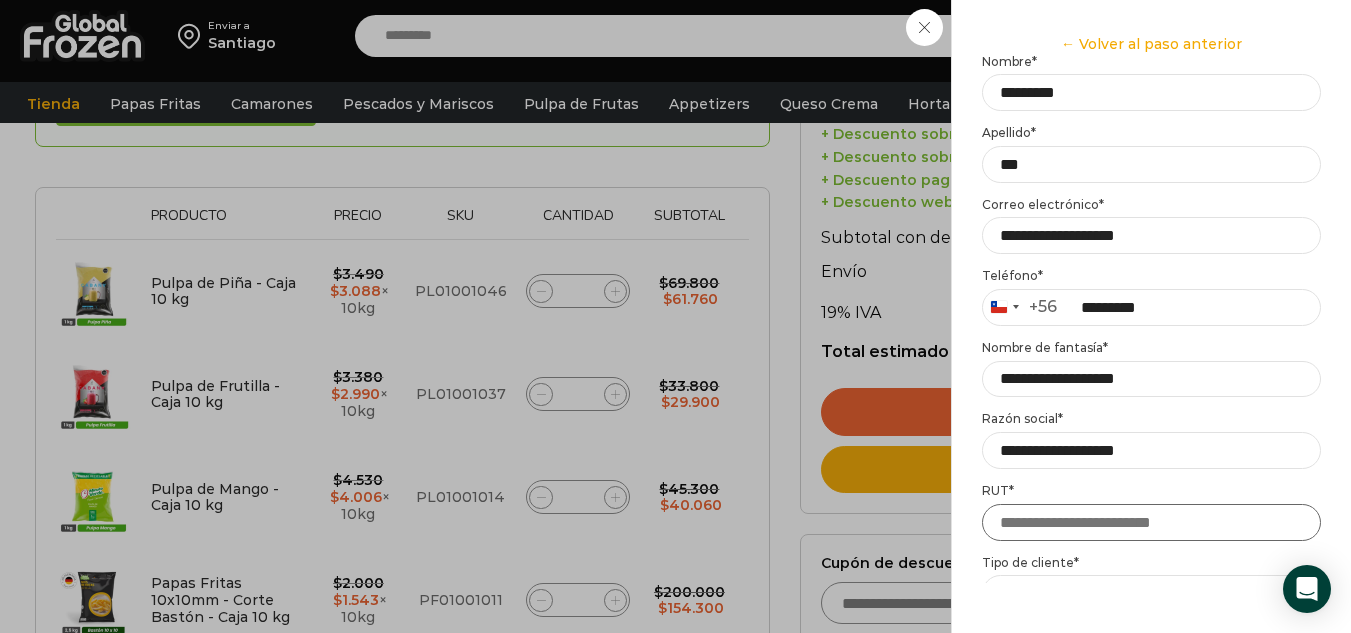 click on "RUT  *" at bounding box center [1151, 522] 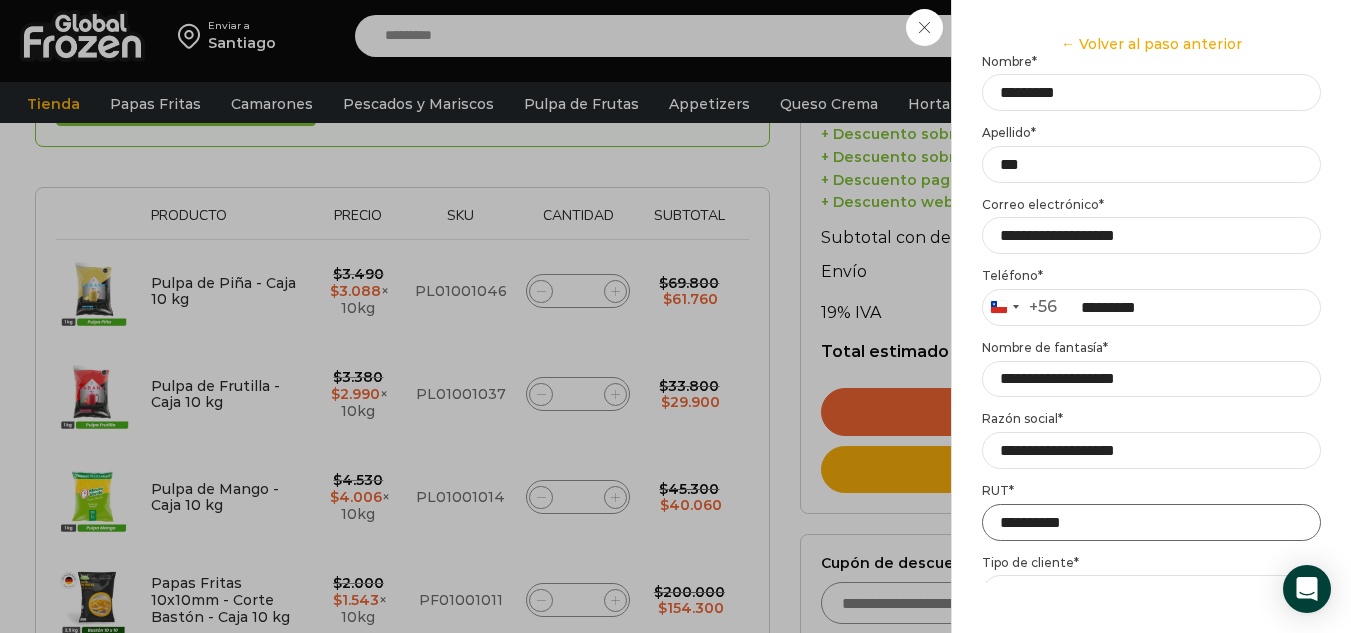 type on "**********" 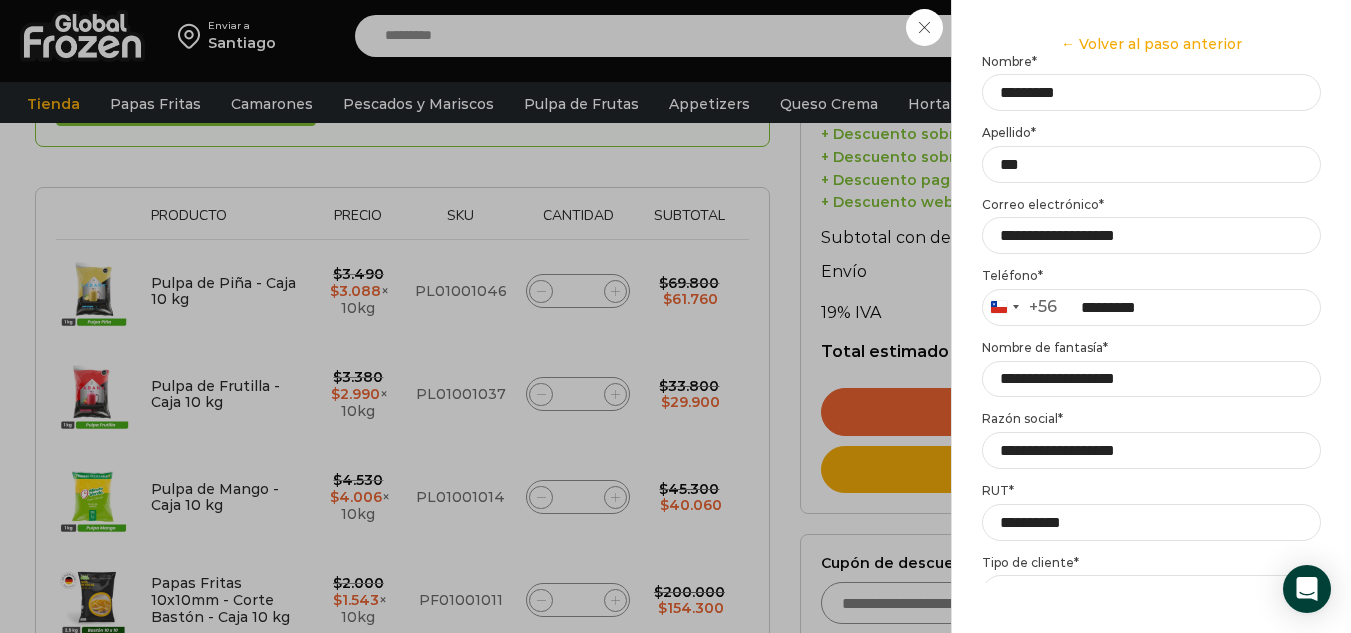 click on "**********" at bounding box center (1150, 593) 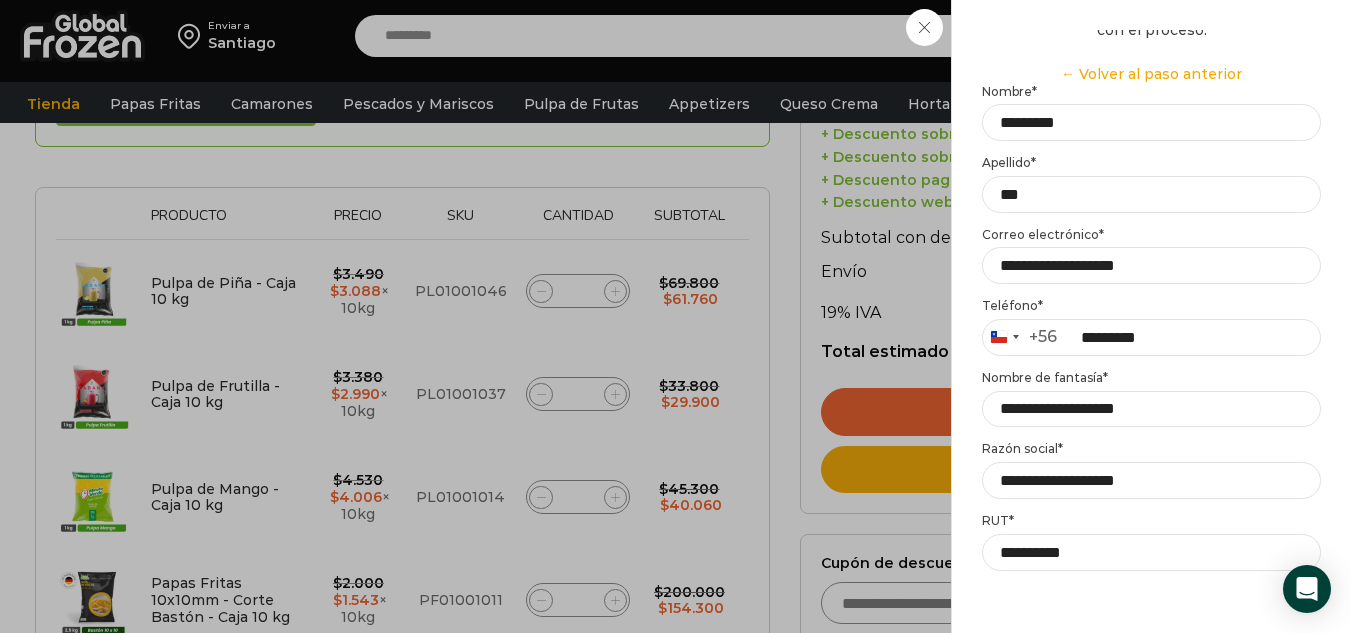 scroll, scrollTop: 0, scrollLeft: 0, axis: both 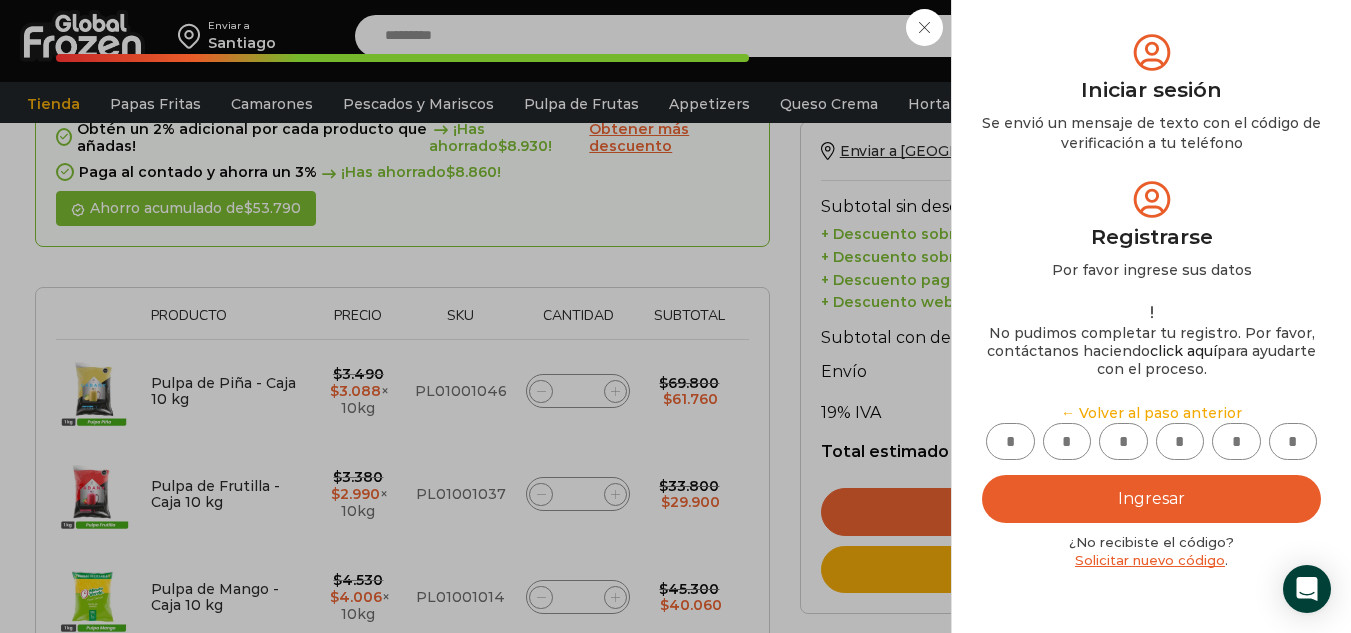 click at bounding box center [1010, 441] 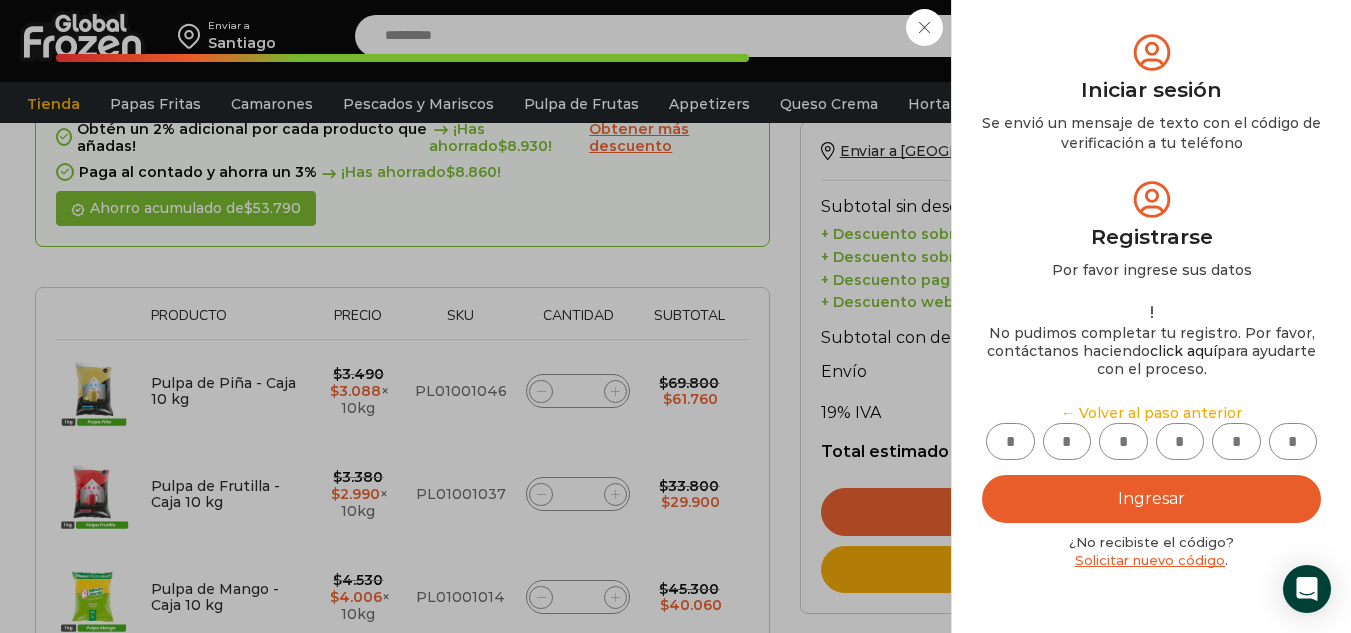 type on "*" 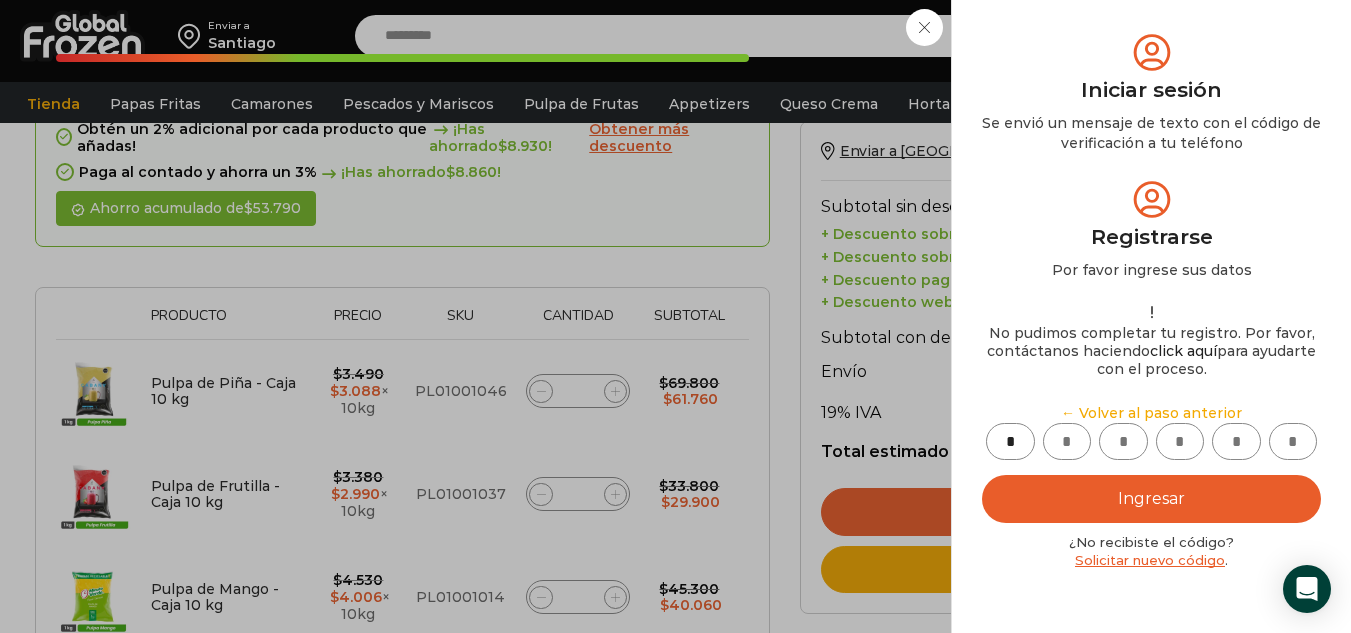type on "*" 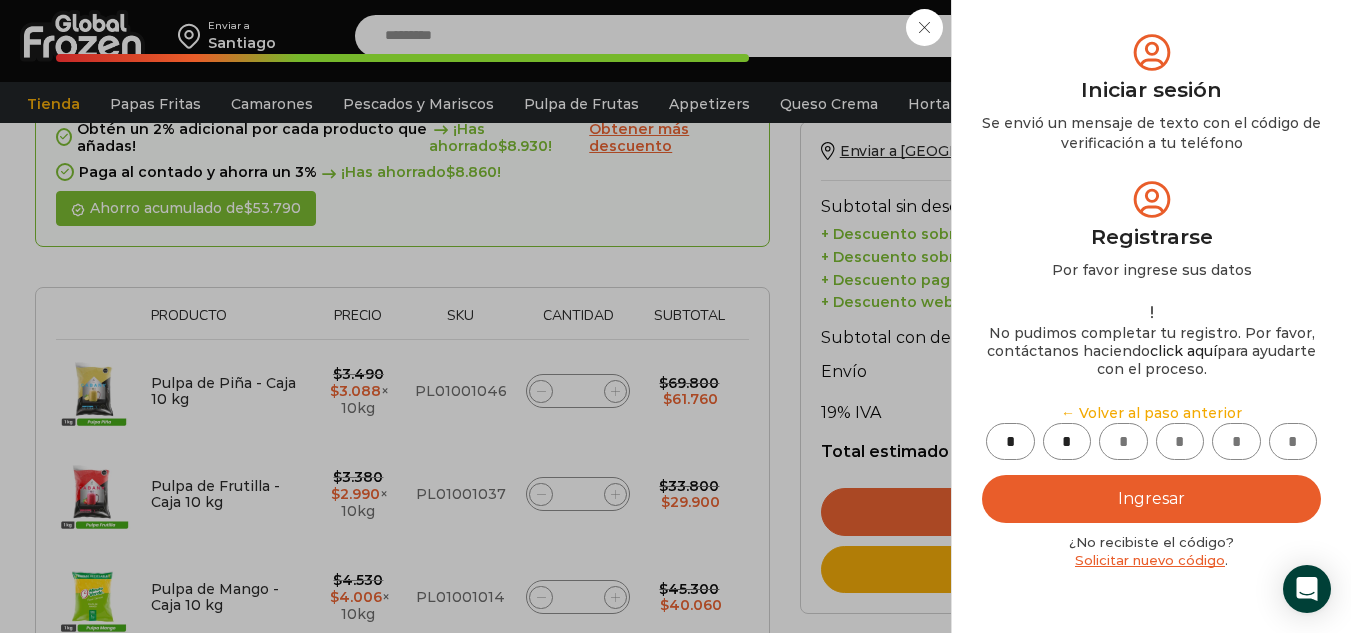 type on "*" 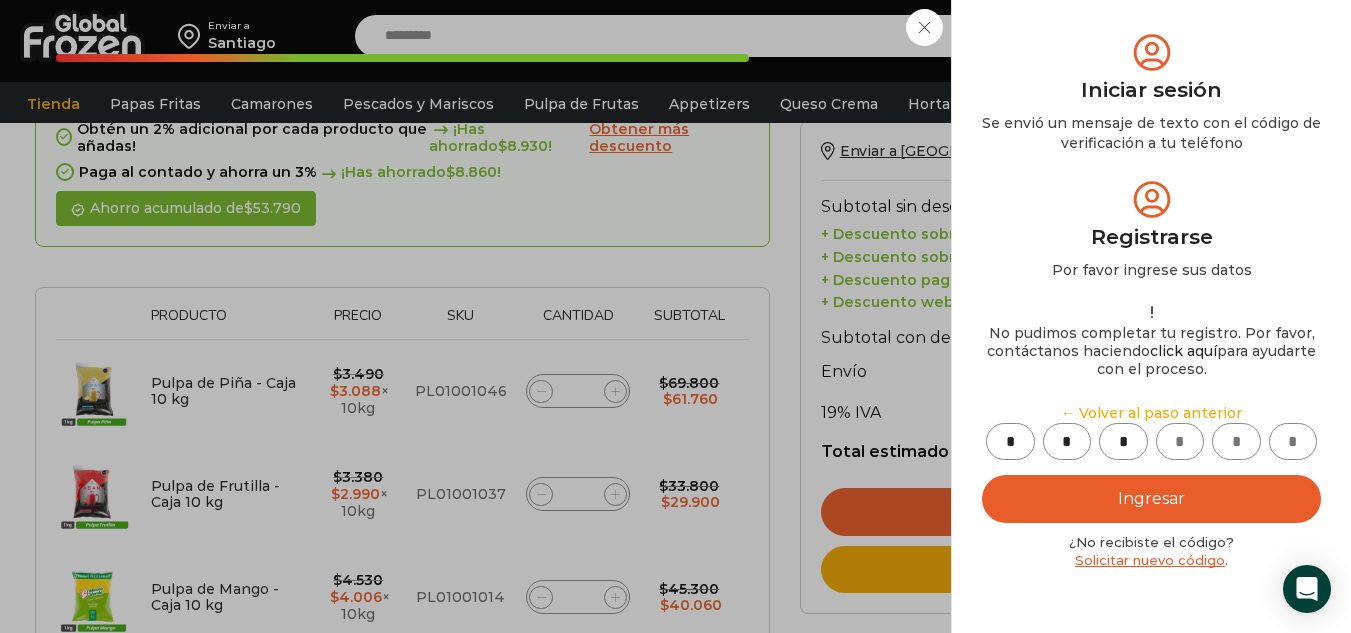 type on "*" 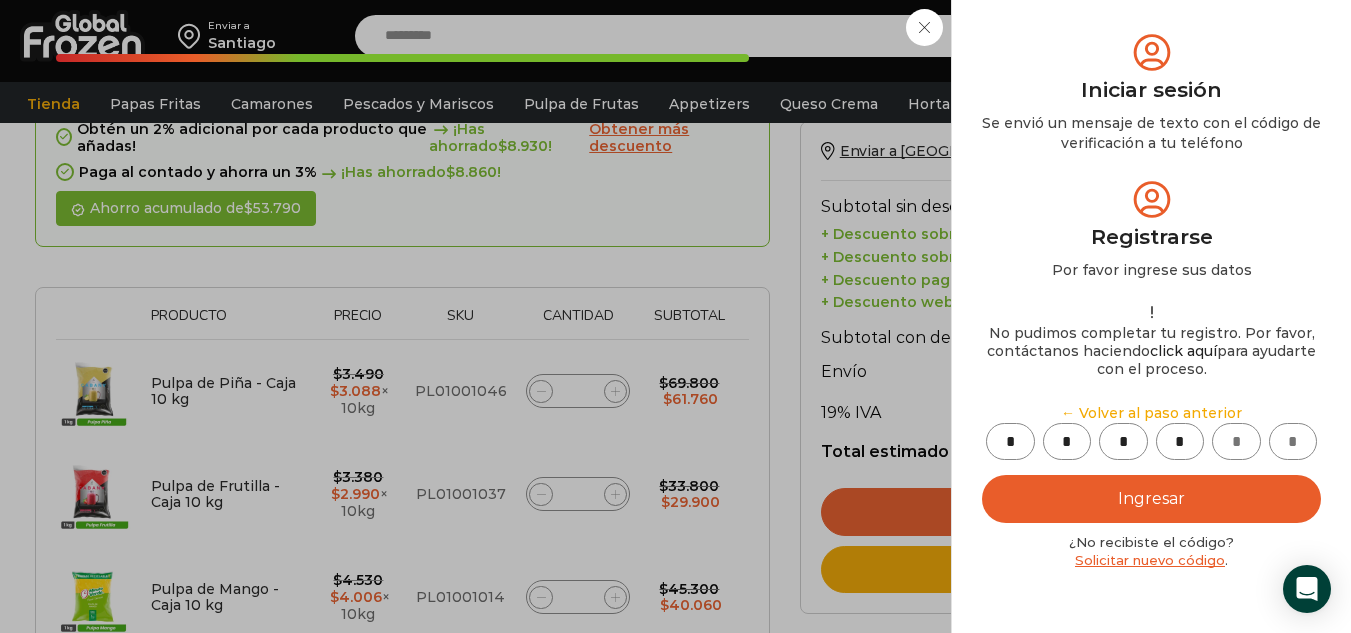 type on "*" 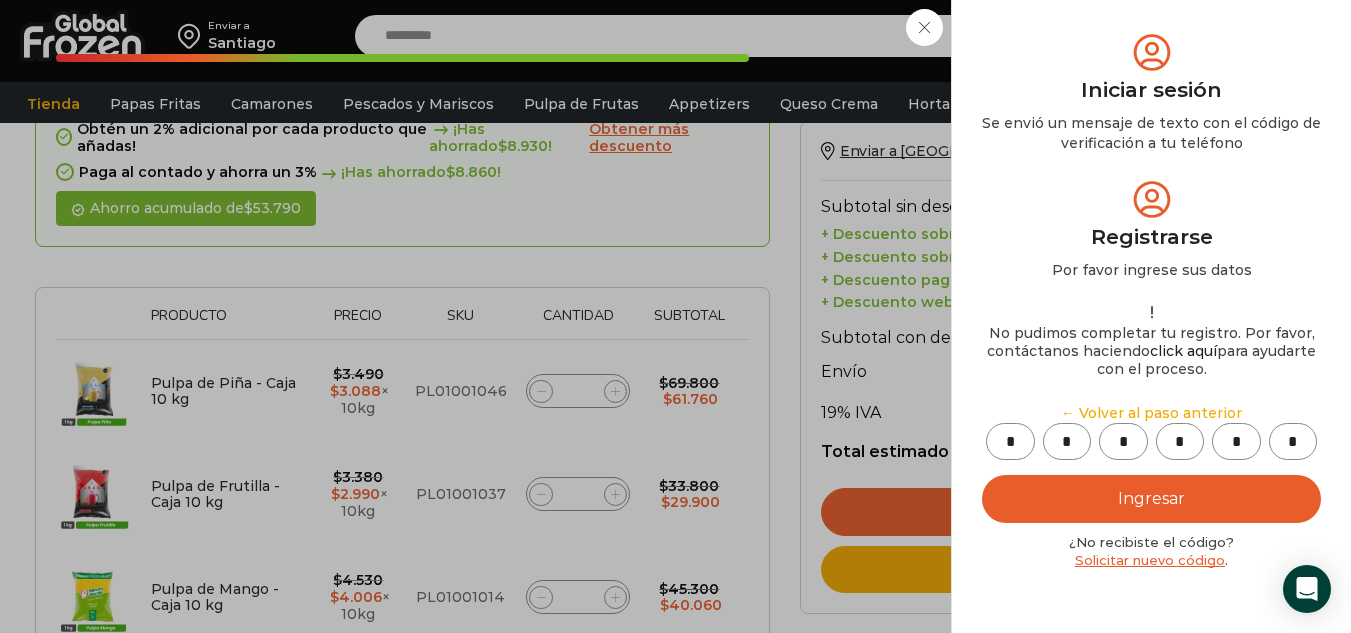type on "*" 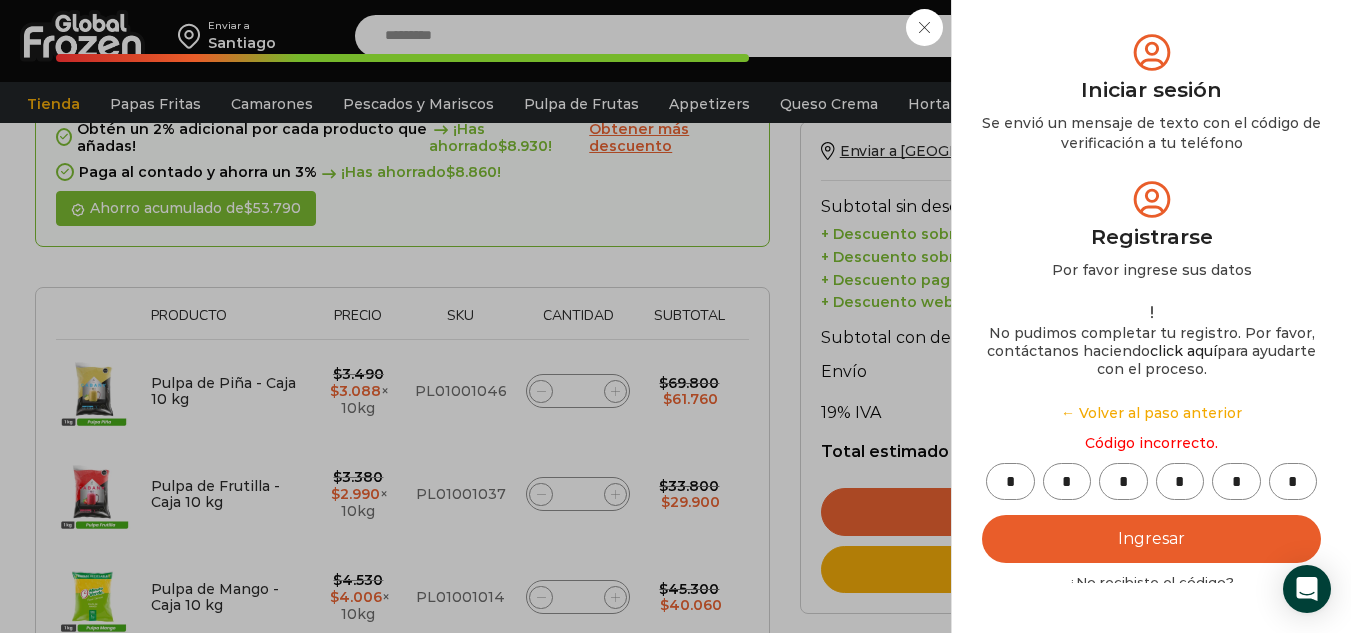 type on "Ingresar" 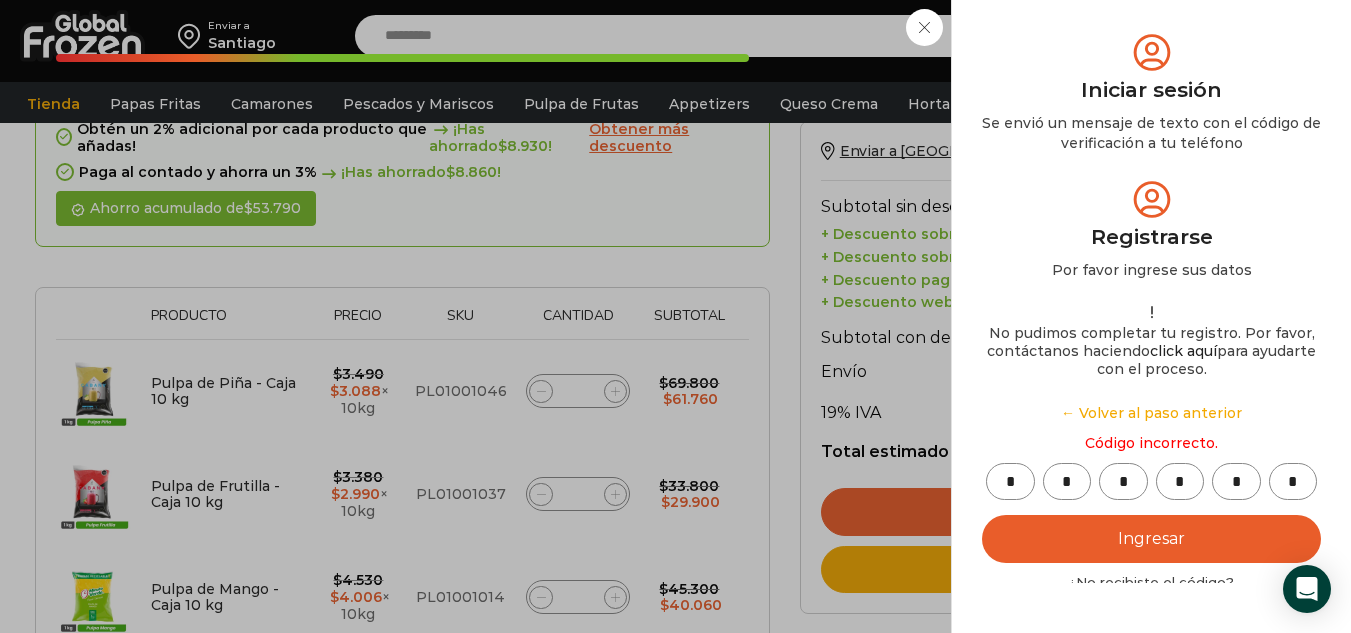 click on "*" at bounding box center (1293, 481) 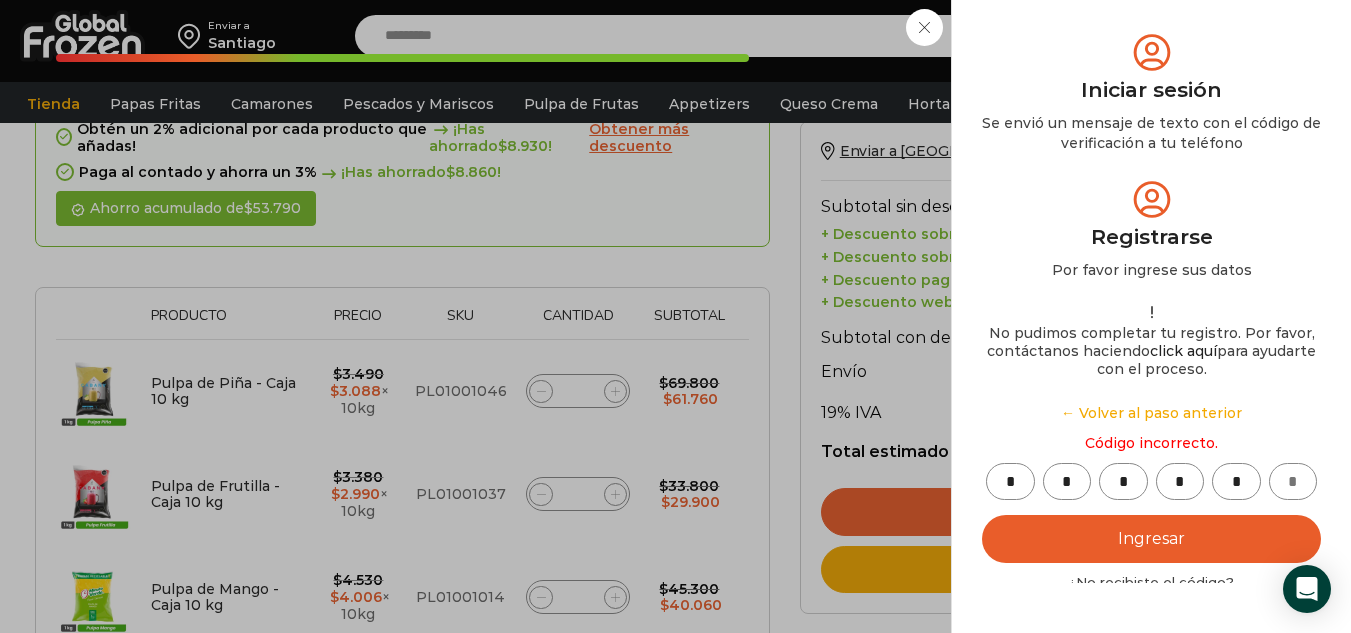 type 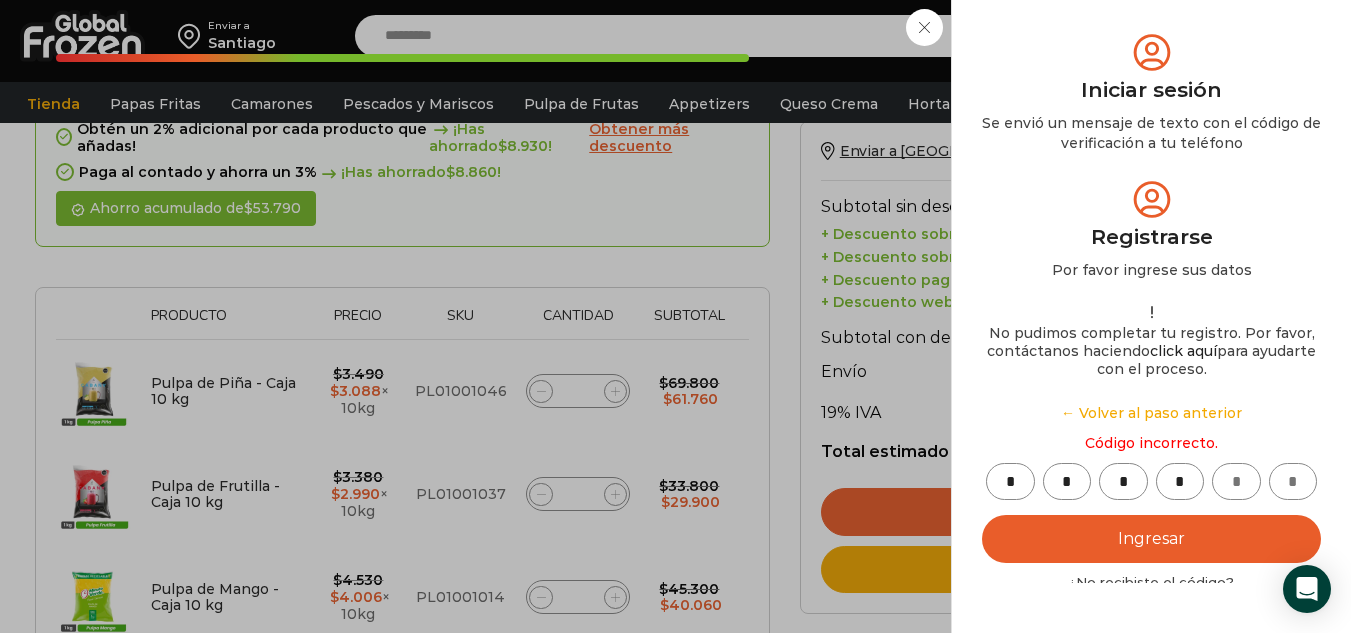 type on "*" 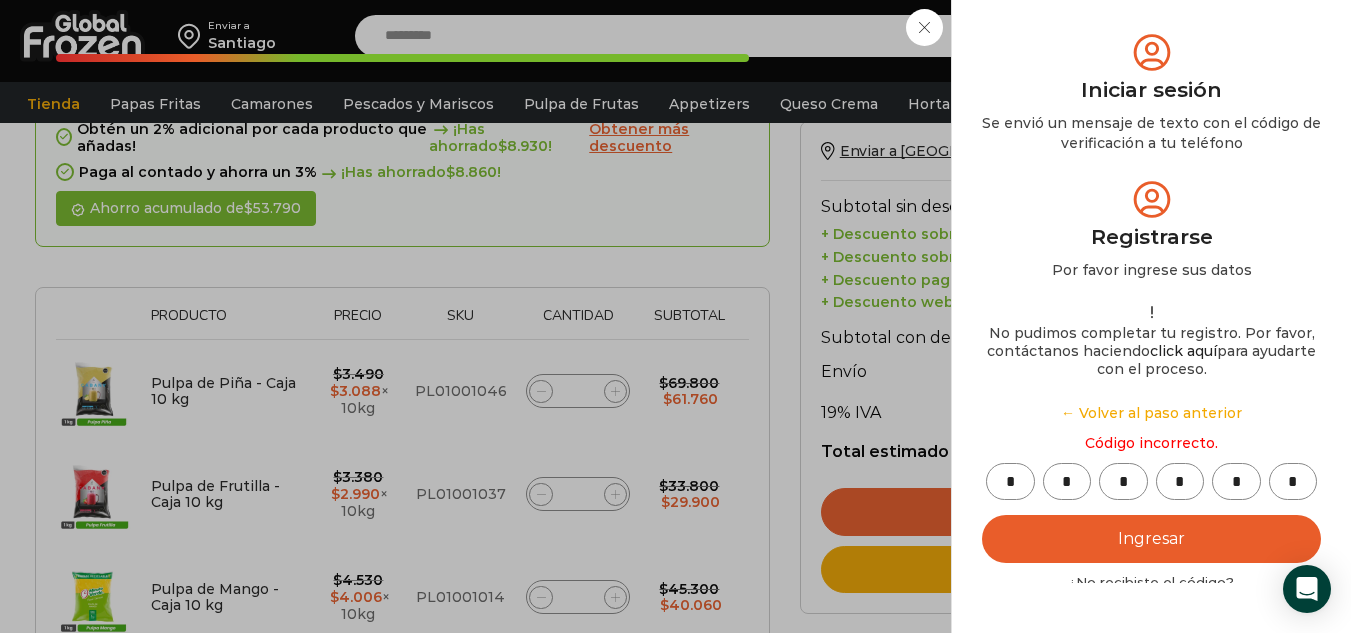 type on "*" 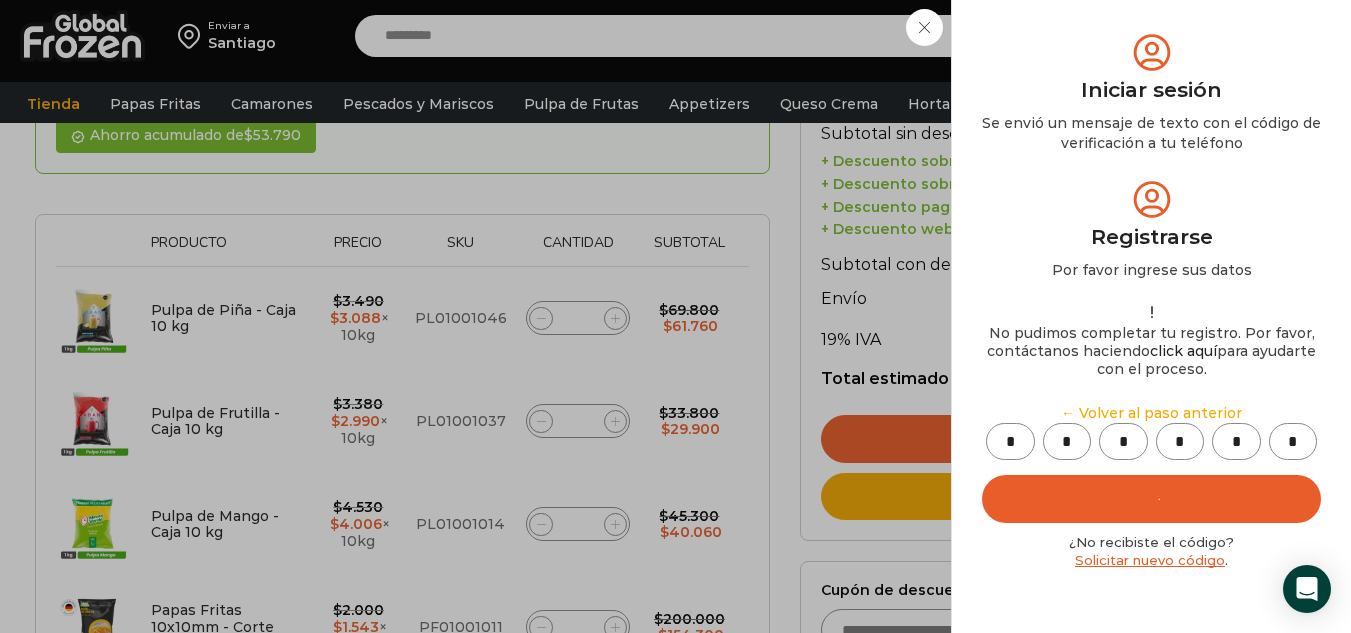 scroll, scrollTop: 401, scrollLeft: 0, axis: vertical 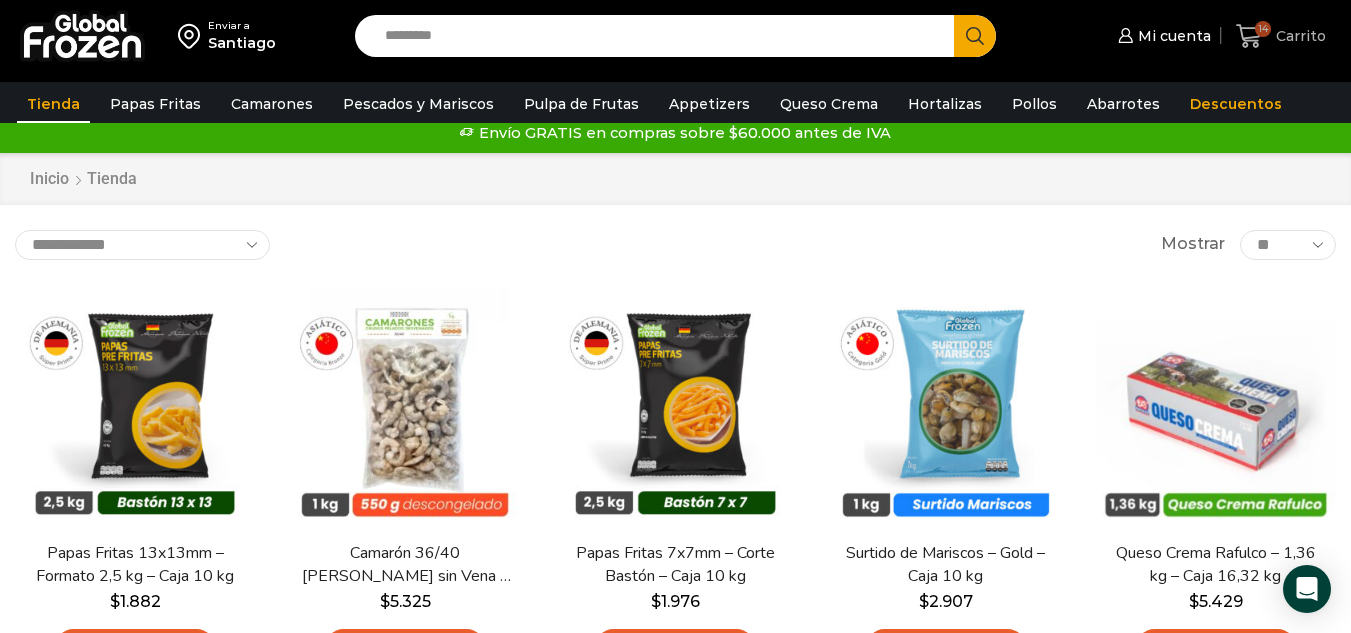 click on "Carrito" at bounding box center (1298, 36) 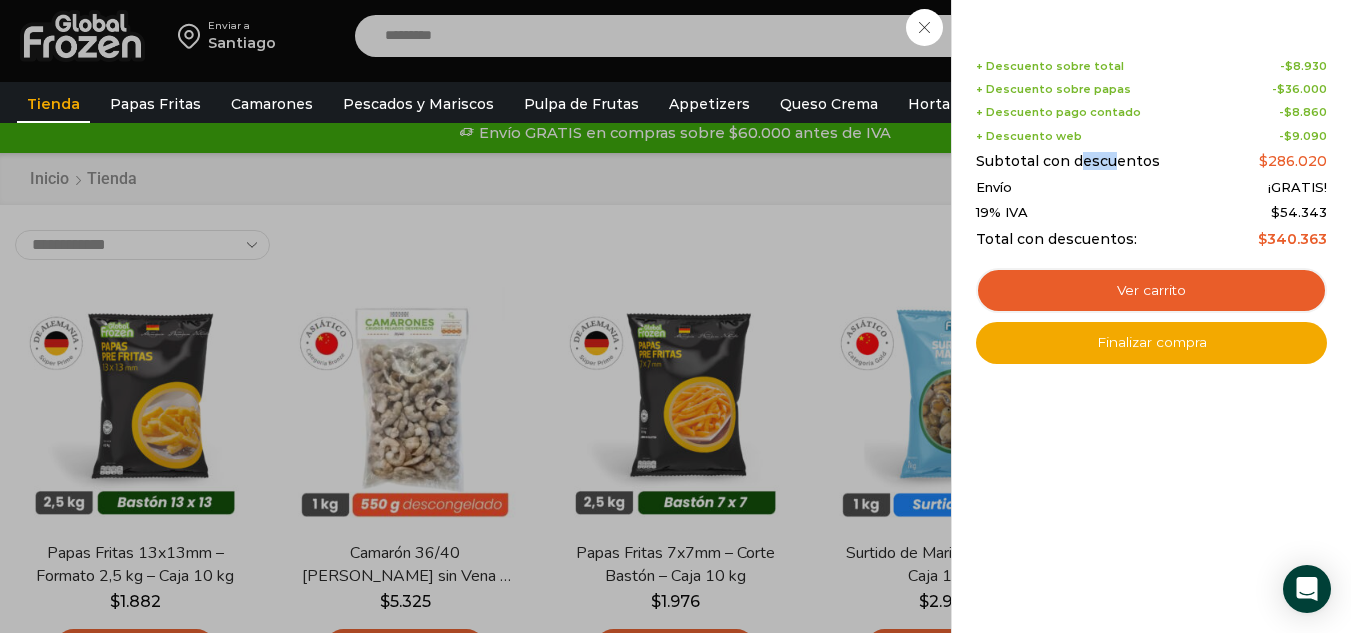 drag, startPoint x: 1079, startPoint y: 157, endPoint x: 1144, endPoint y: 153, distance: 65.12296 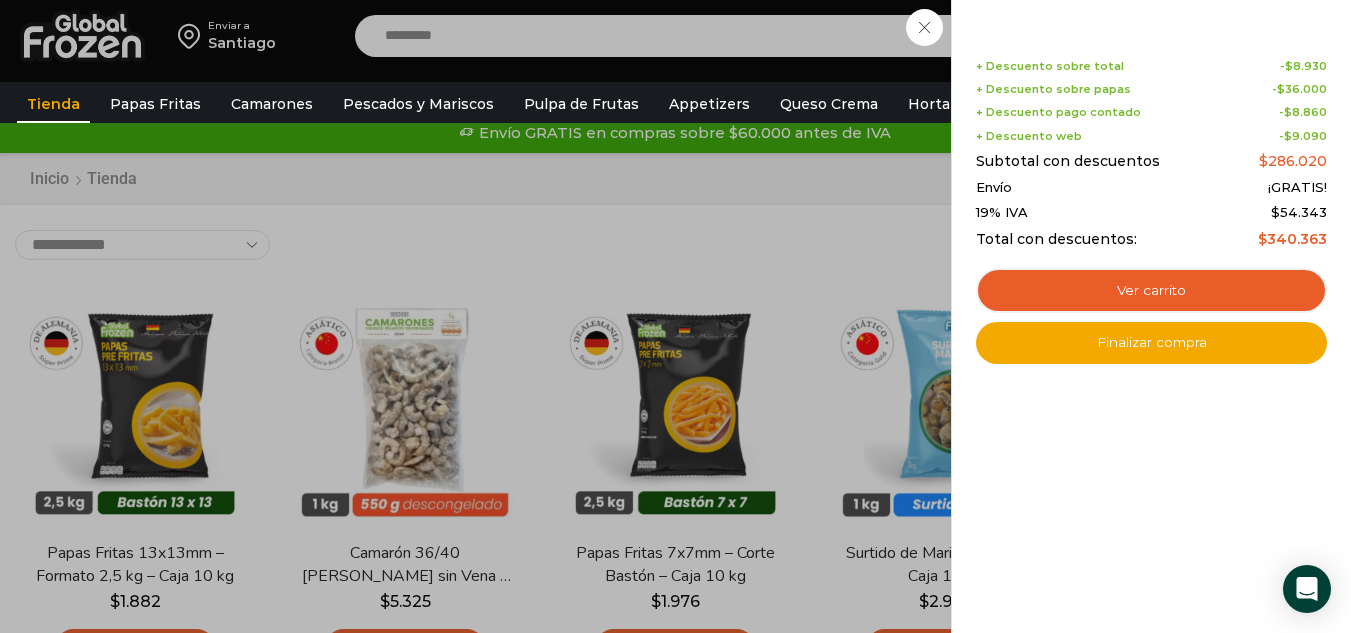 click on "Subtotal con descuentos" at bounding box center [1068, 161] 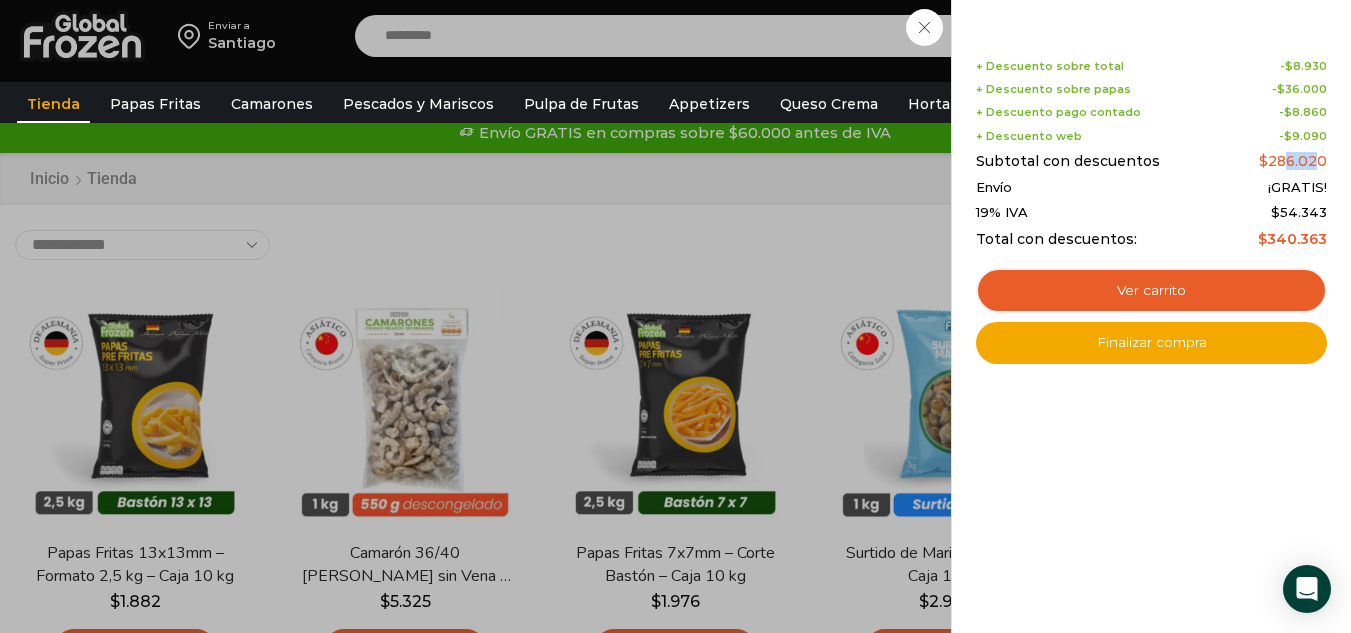 drag, startPoint x: 1286, startPoint y: 161, endPoint x: 1341, endPoint y: 163, distance: 55.03635 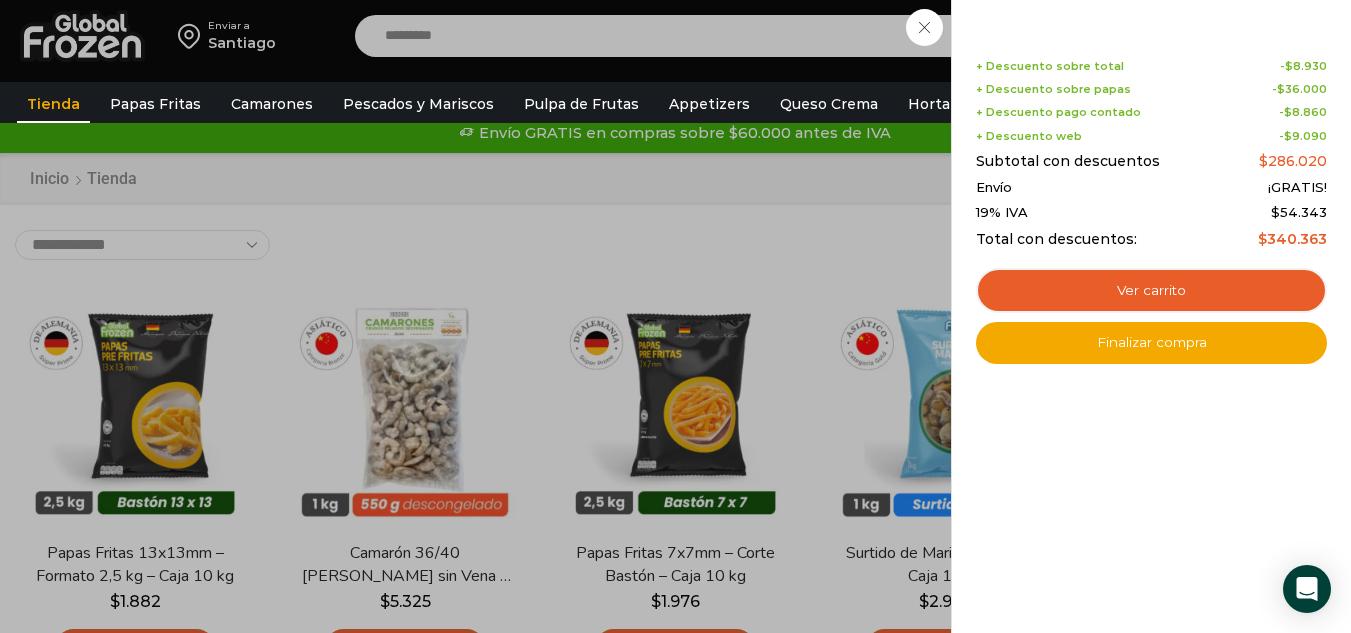 click on "14
Shopping Cart
Shopping cart                     (14)
+ Descuento sobre total - $ 8.930
+ Descuento sobre papas - $ 36.000
+ Descuento pago contado - $ 8.860
+ Descuento web - $ 9.090
Subtotal con descuentos $ 286.020
Envío ¡GRATIS!
19% IVA $ 54.343
Total con descuentos: $ 340.363" at bounding box center (1151, 316) 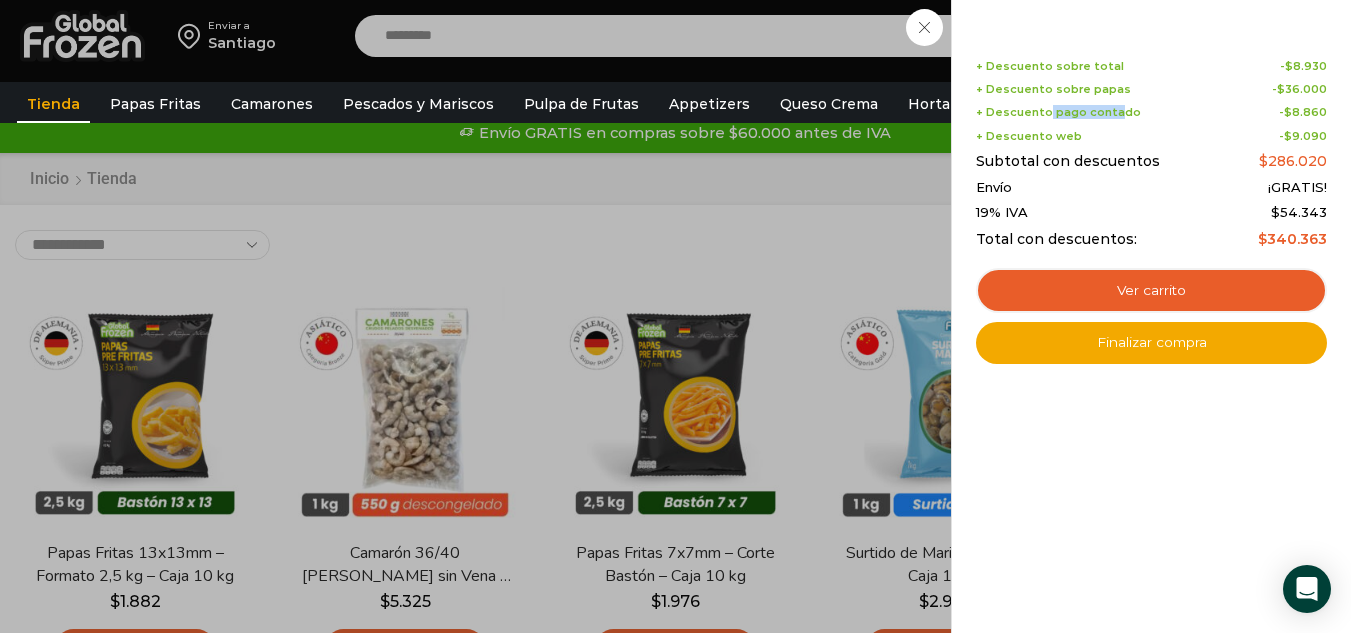 drag, startPoint x: 1048, startPoint y: 117, endPoint x: 1115, endPoint y: 118, distance: 67.00746 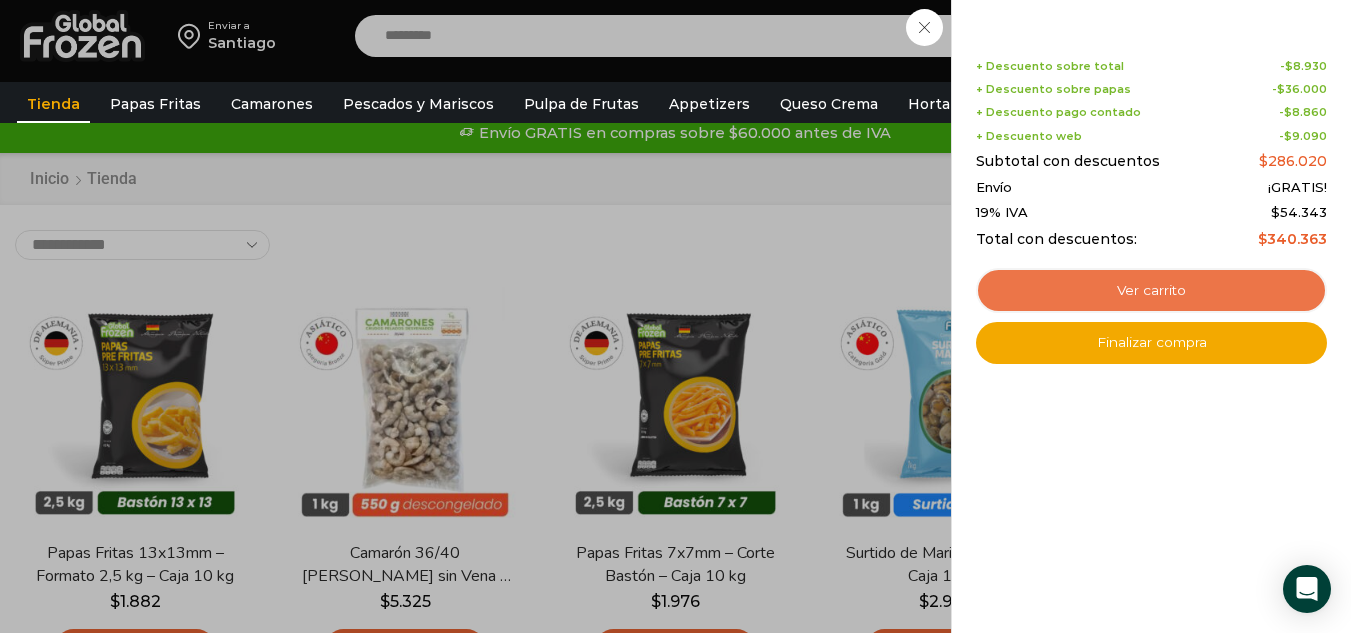 click on "Ver carrito" at bounding box center (1151, 291) 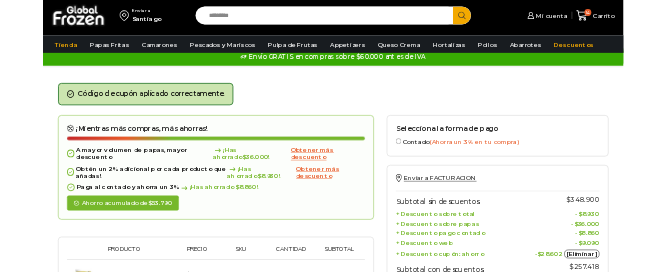 scroll, scrollTop: 0, scrollLeft: 0, axis: both 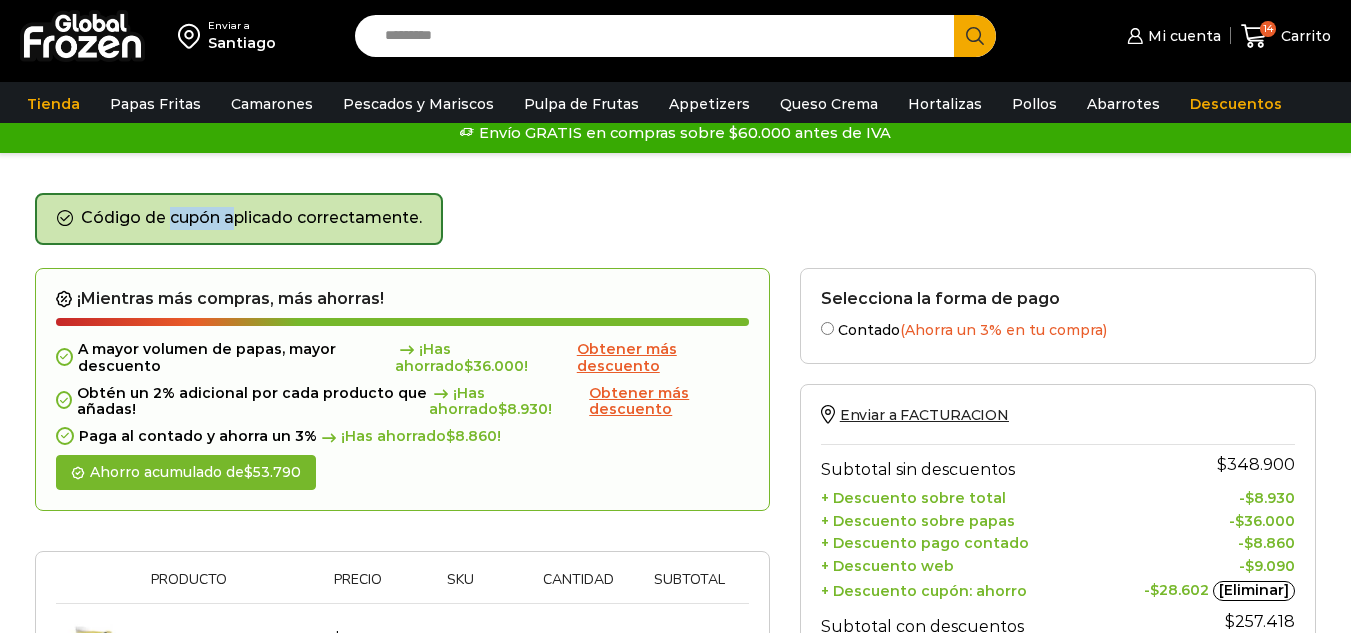drag, startPoint x: 146, startPoint y: 226, endPoint x: 266, endPoint y: 223, distance: 120.03749 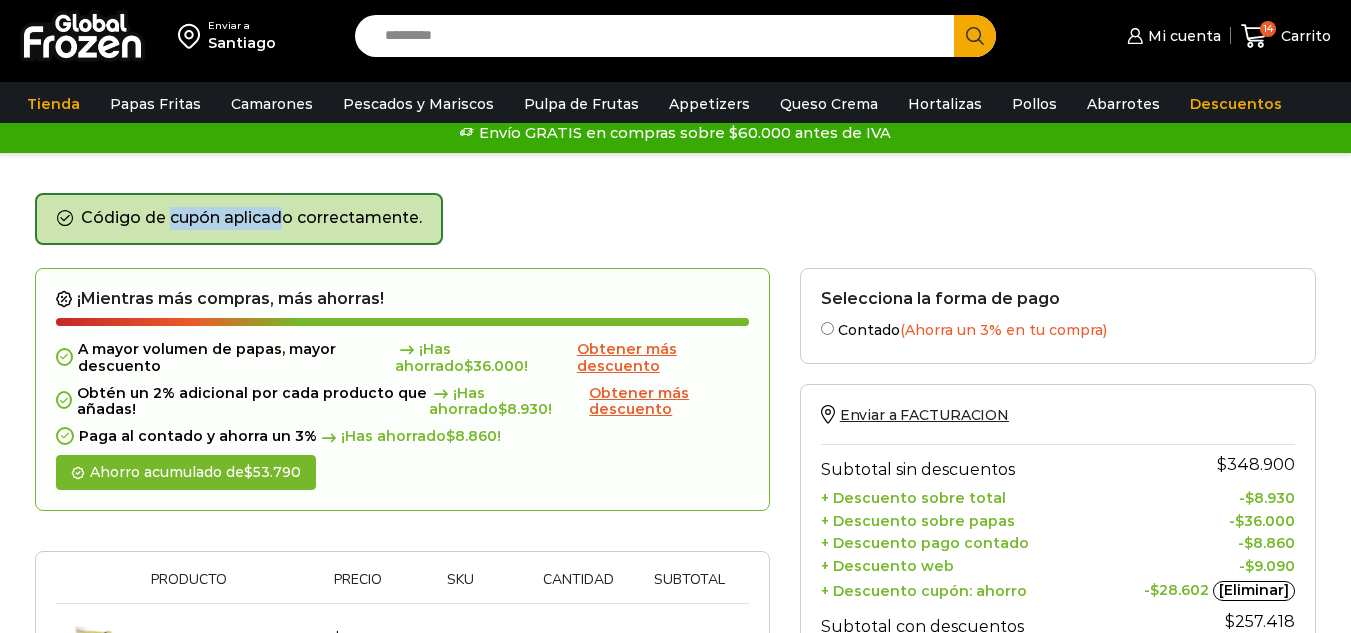 click on "Código de cupón aplicado correctamente." at bounding box center [239, 219] 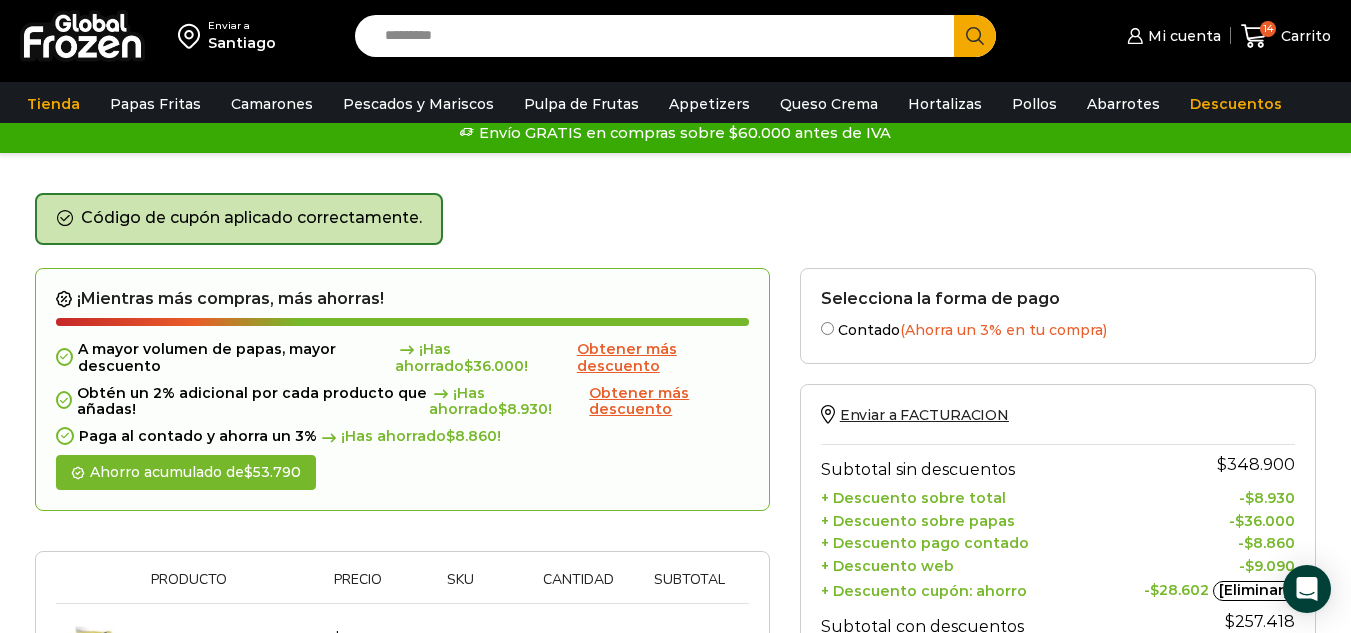 drag, startPoint x: 299, startPoint y: 222, endPoint x: 486, endPoint y: 225, distance: 187.02406 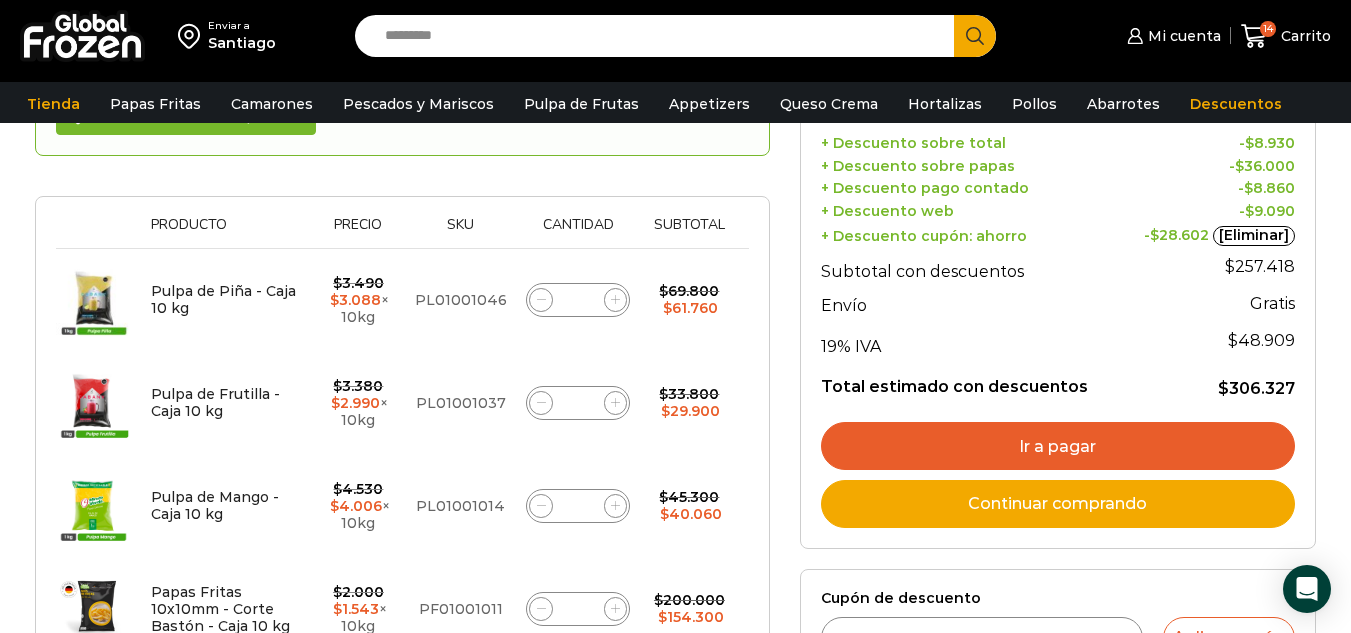 scroll, scrollTop: 400, scrollLeft: 0, axis: vertical 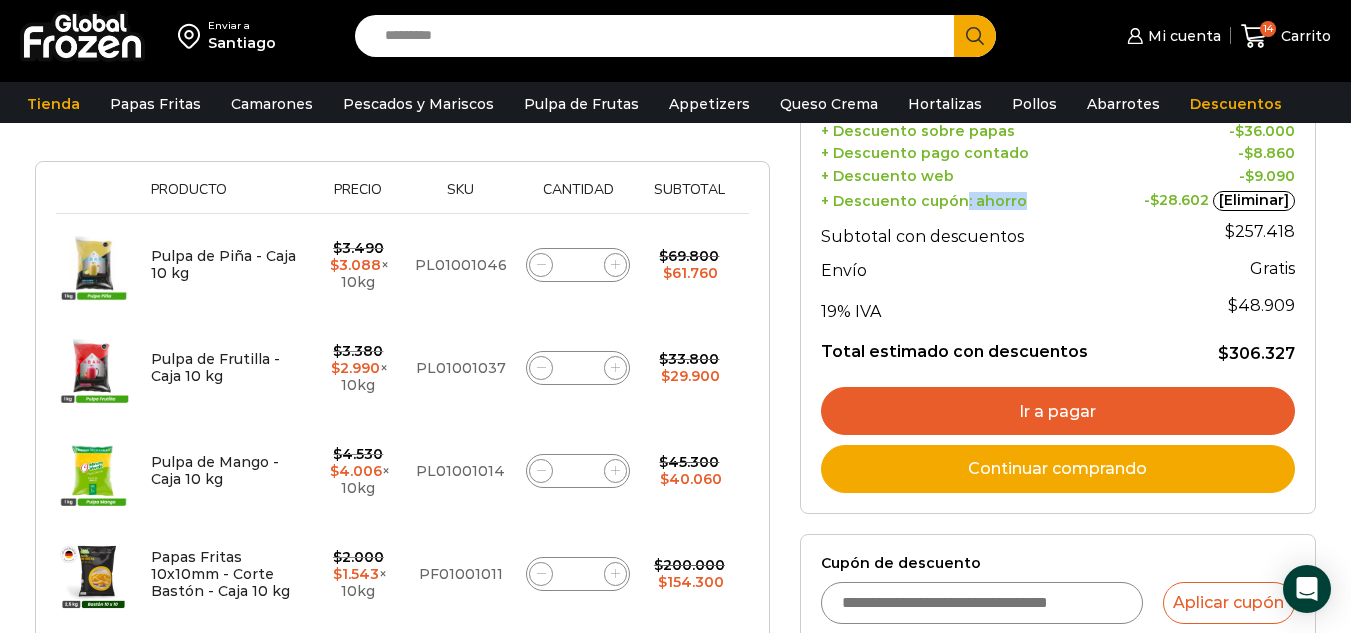 drag, startPoint x: 956, startPoint y: 215, endPoint x: 1077, endPoint y: 214, distance: 121.004135 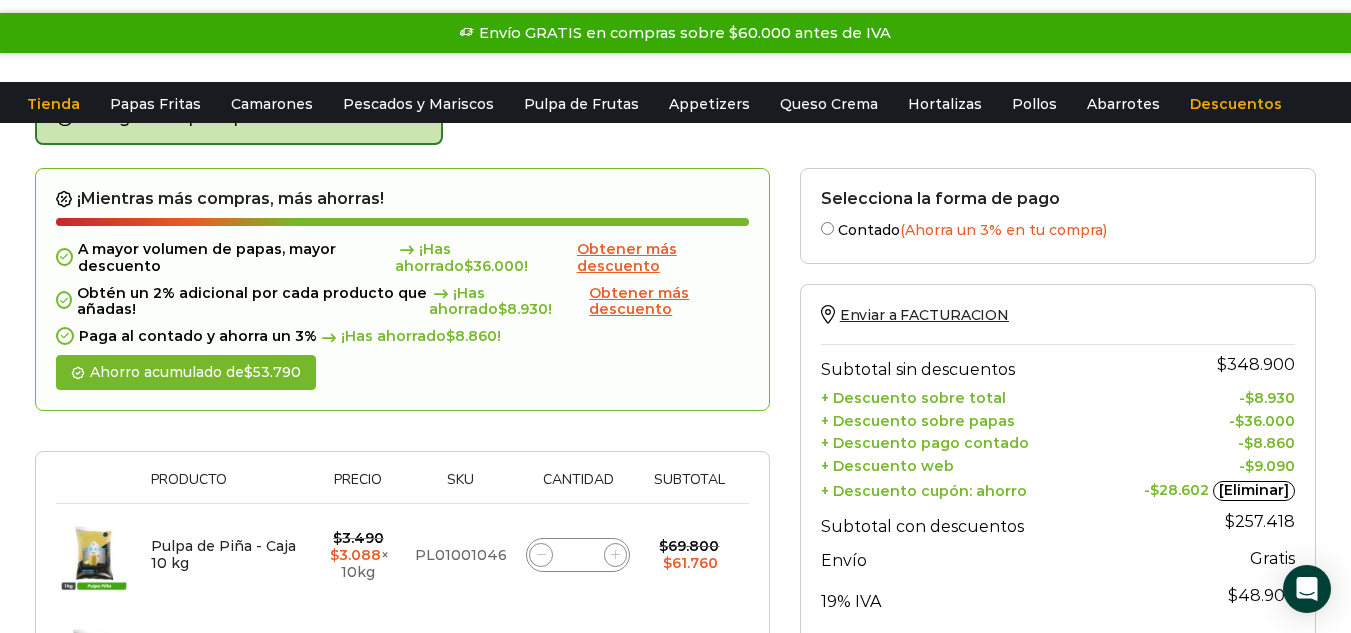 scroll, scrollTop: 0, scrollLeft: 0, axis: both 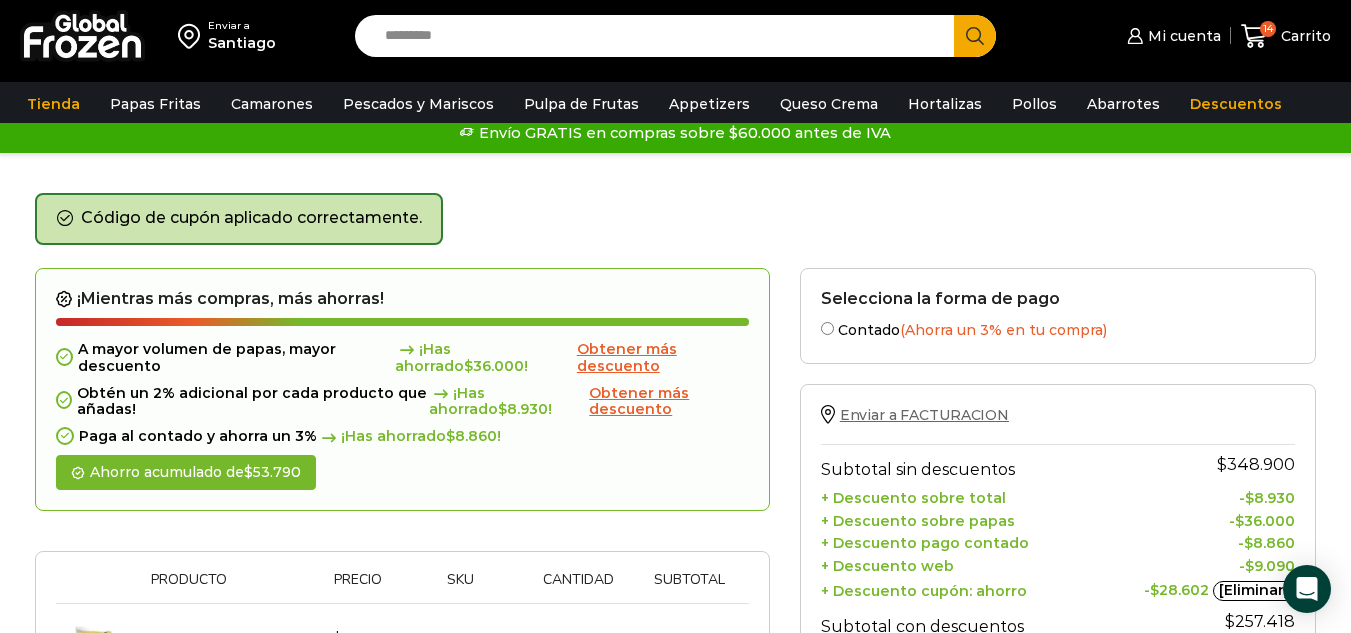 click on "Enviar a FACTURACION" at bounding box center [924, 415] 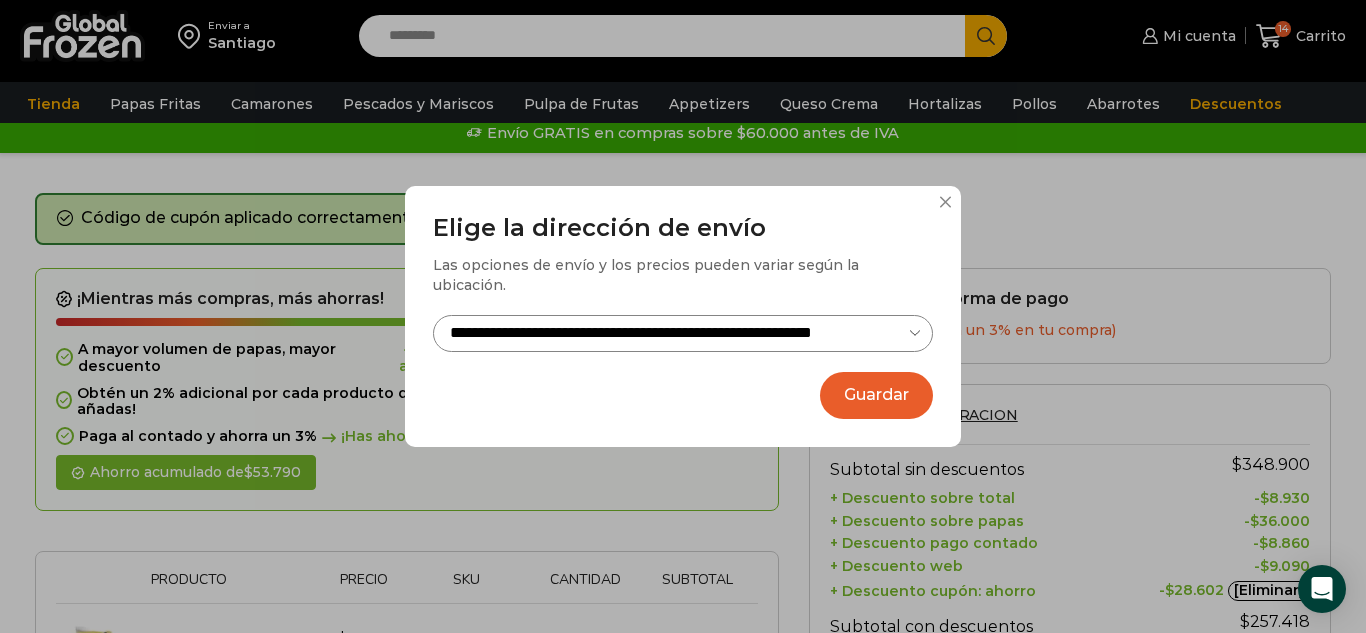 click on "Guardar" at bounding box center [876, 395] 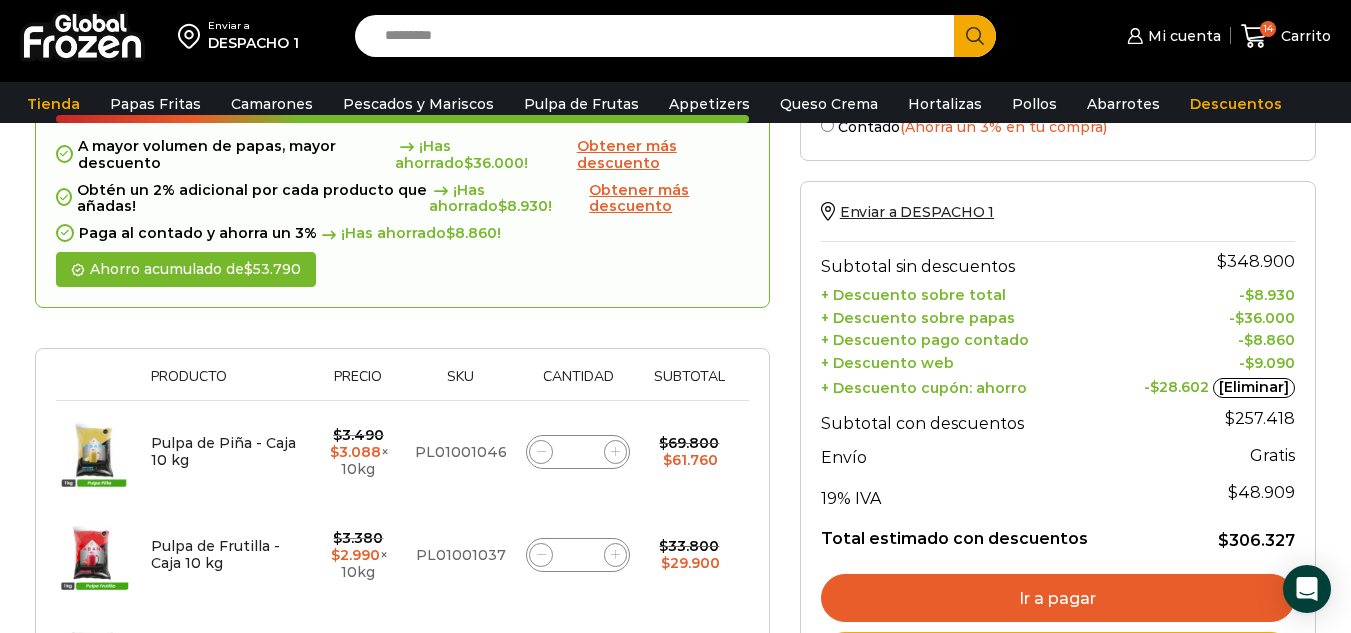 scroll, scrollTop: 300, scrollLeft: 0, axis: vertical 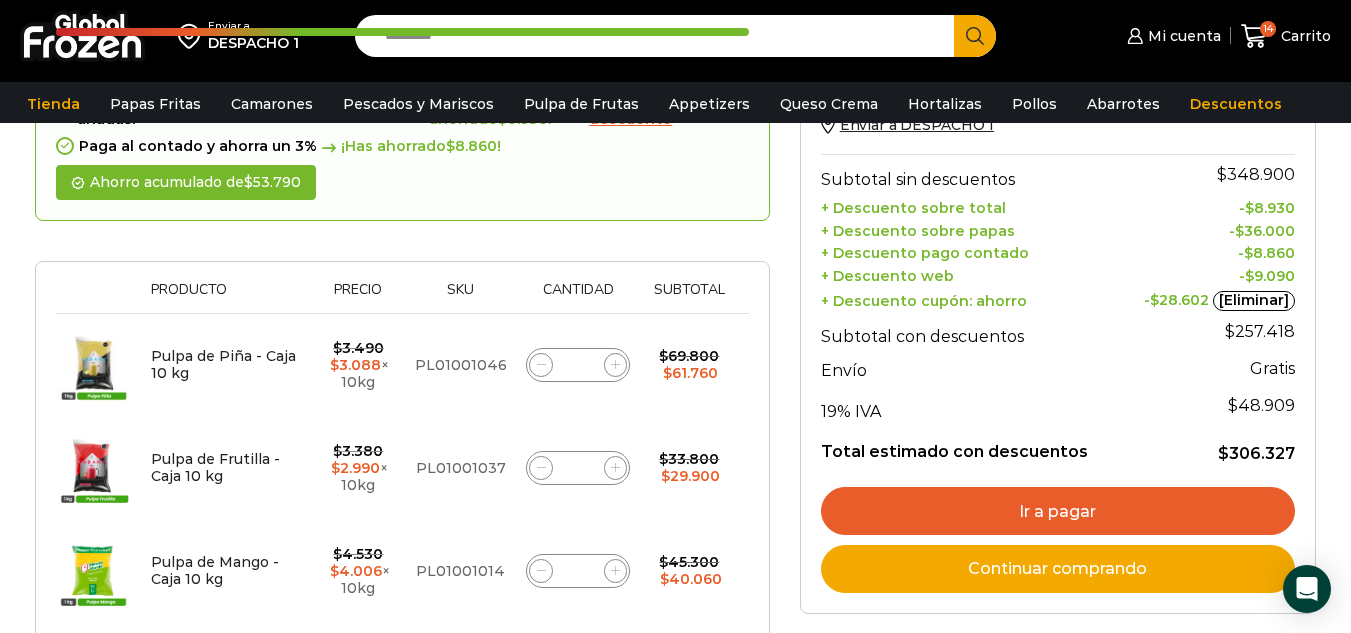 click on "Ir a pagar" at bounding box center (1058, 511) 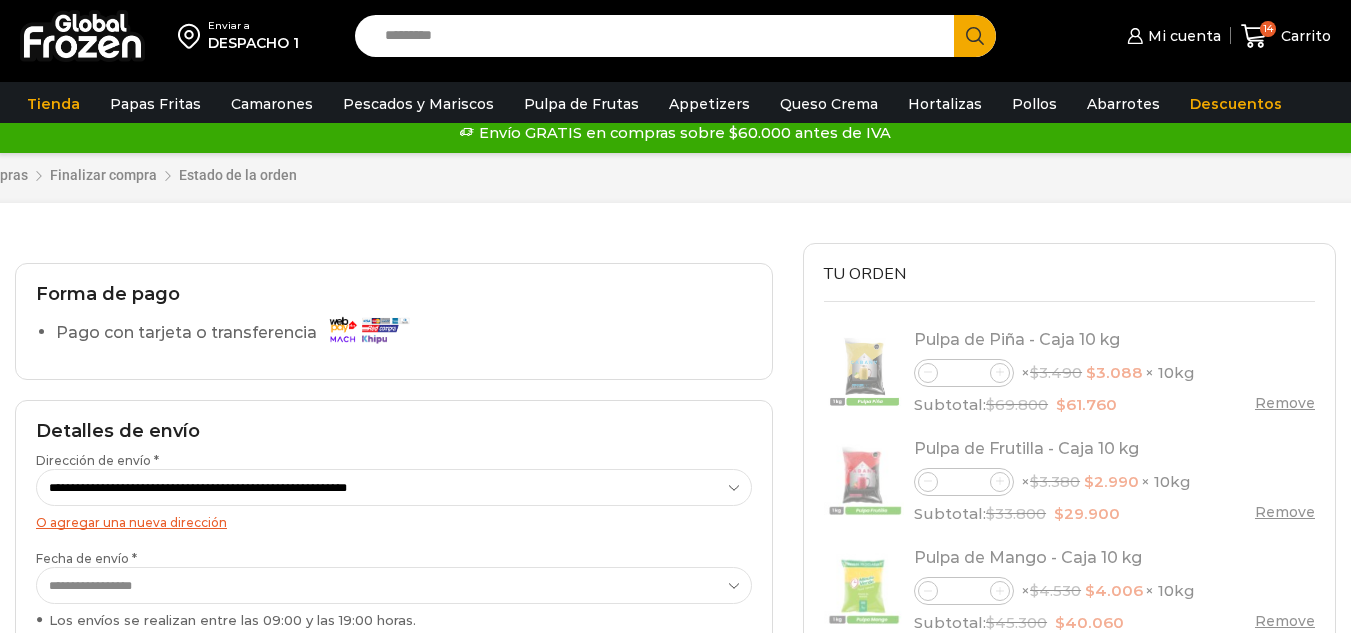 scroll, scrollTop: 0, scrollLeft: 0, axis: both 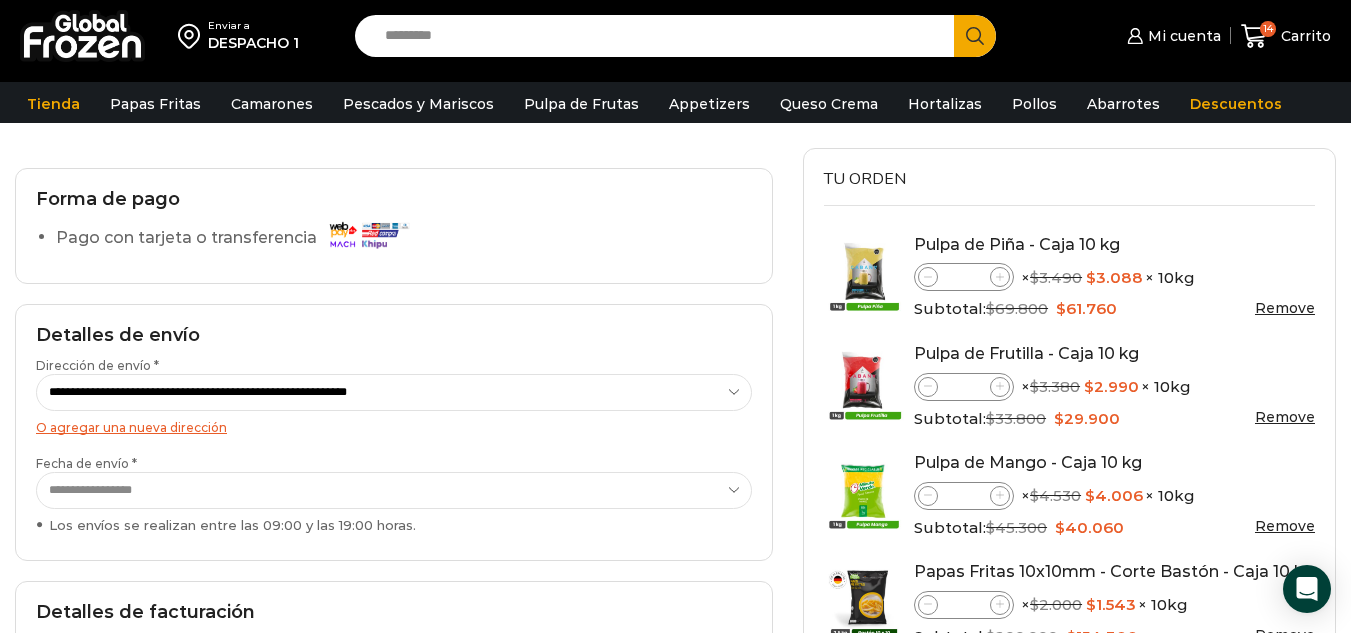 click on "Pago con tarjeta o transferencia" at bounding box center [237, 238] 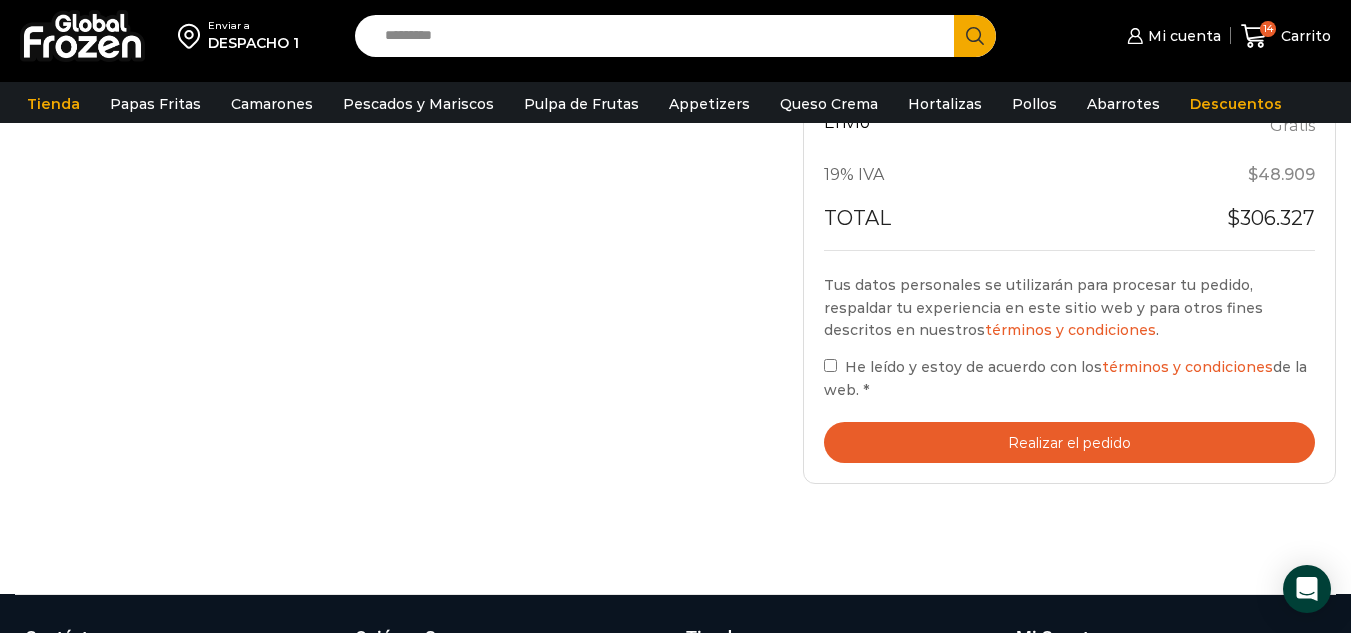 scroll, scrollTop: 1000, scrollLeft: 0, axis: vertical 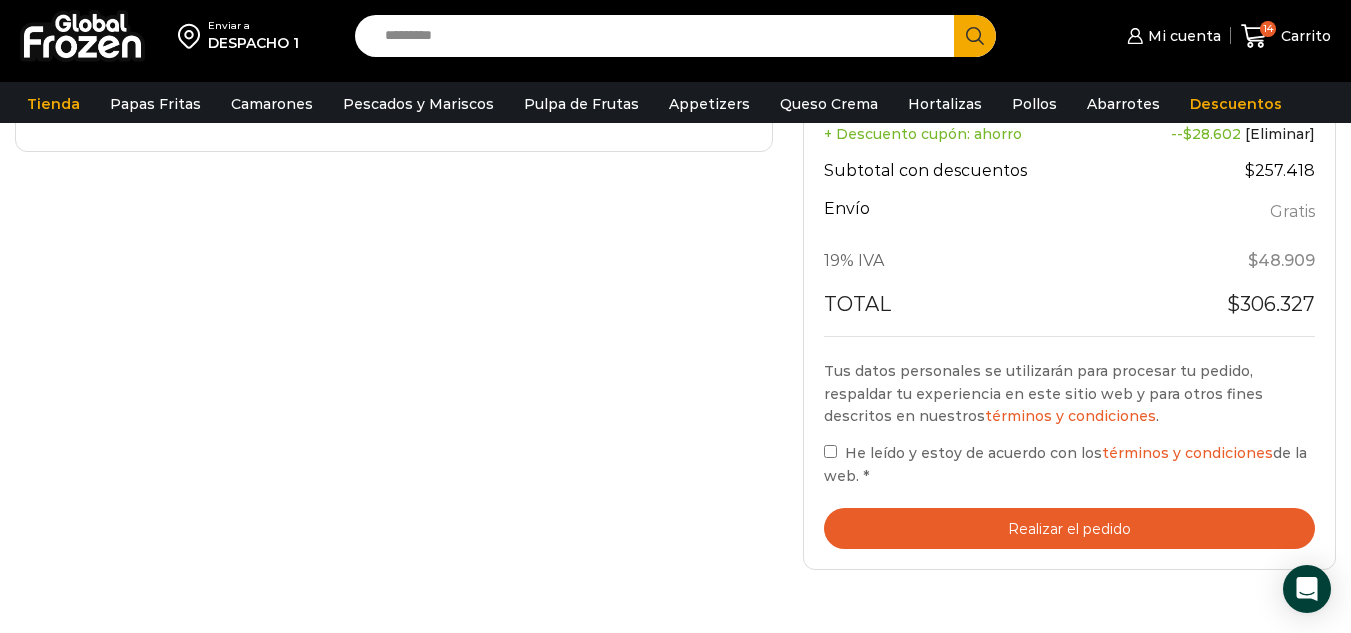 click on "Realizar el pedido" at bounding box center (1069, 528) 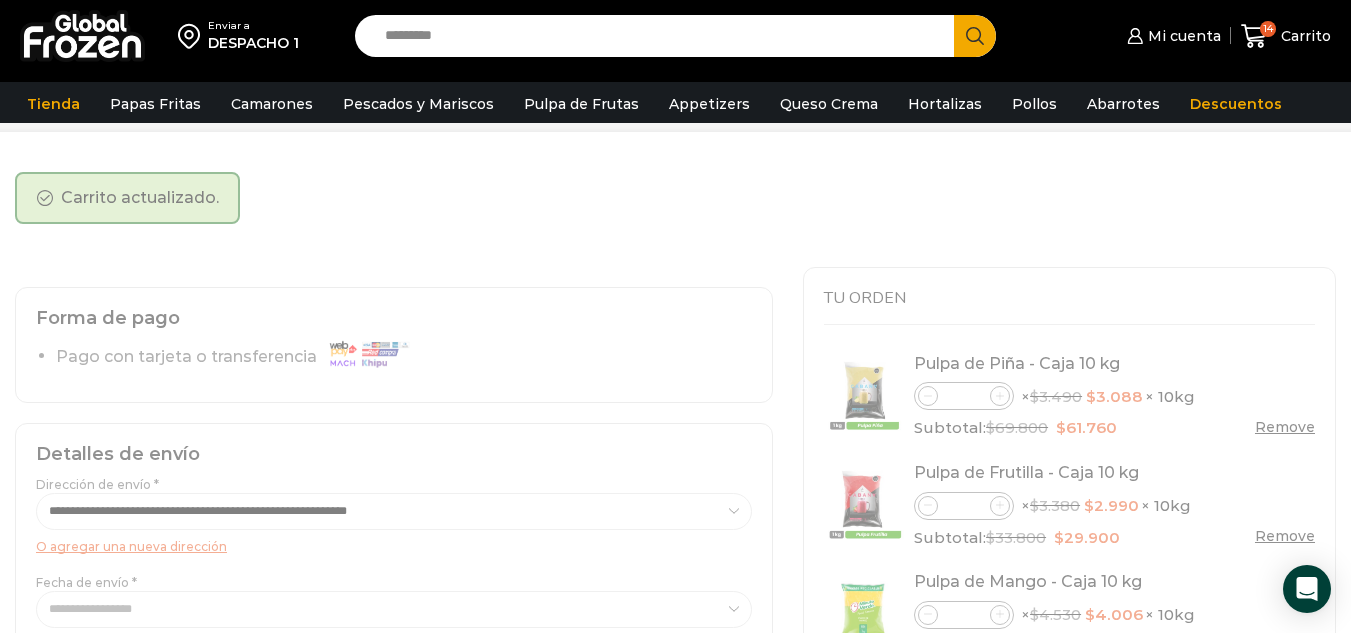 scroll, scrollTop: 0, scrollLeft: 0, axis: both 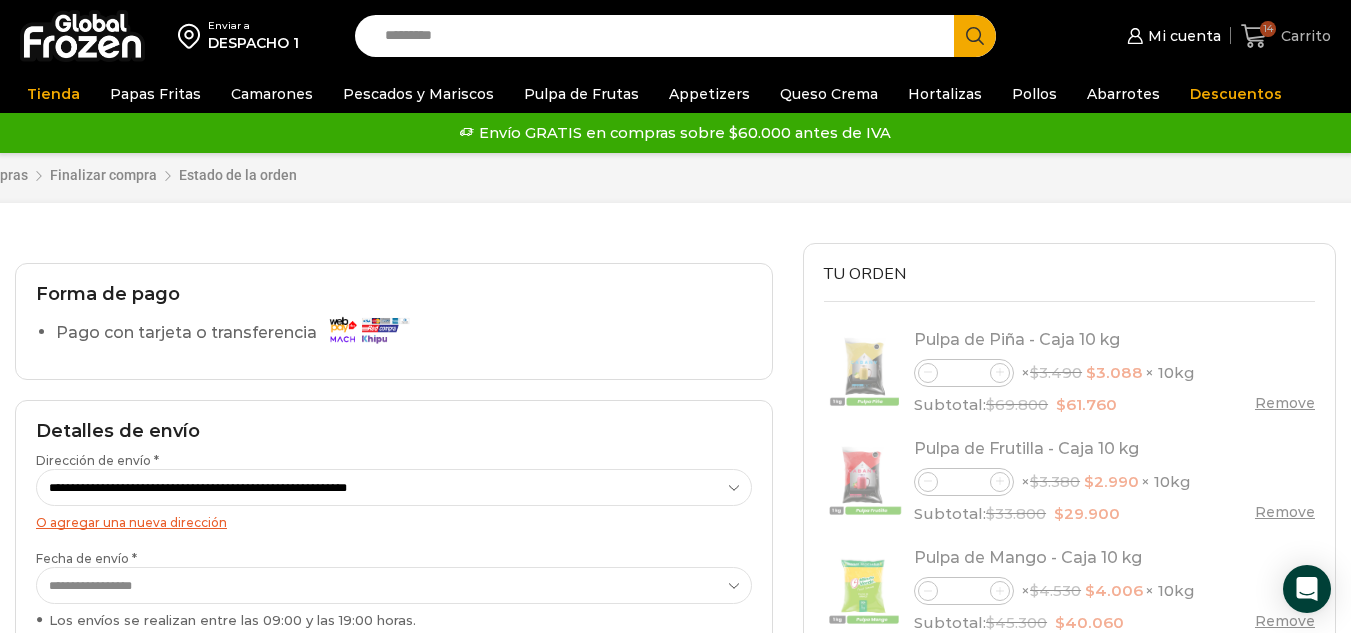 click on "Carrito" at bounding box center [1303, 36] 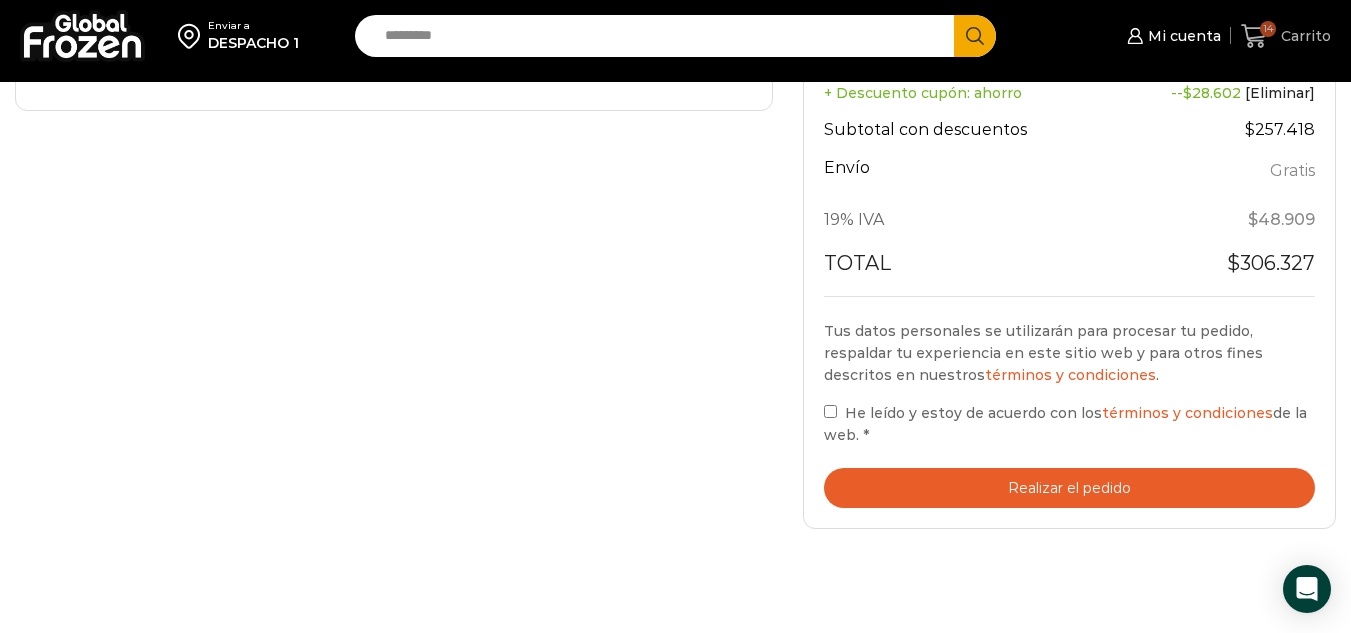 scroll, scrollTop: 1000, scrollLeft: 0, axis: vertical 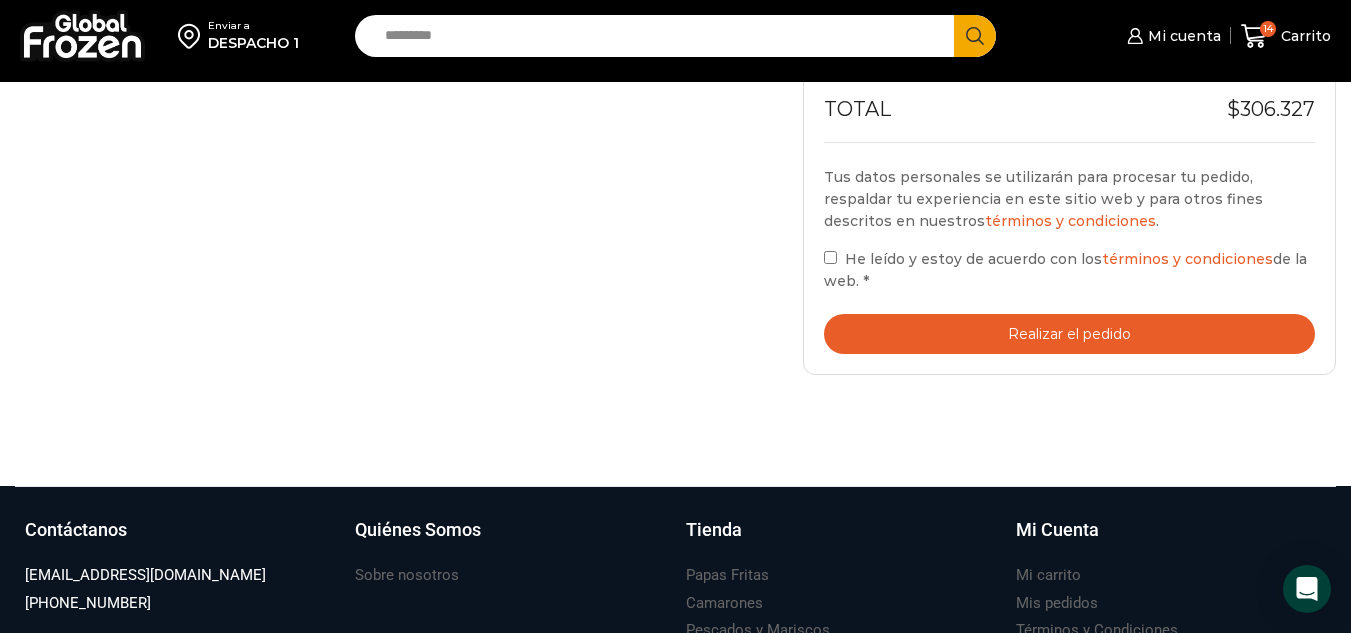 click on "Realizar el pedido" at bounding box center [1069, 334] 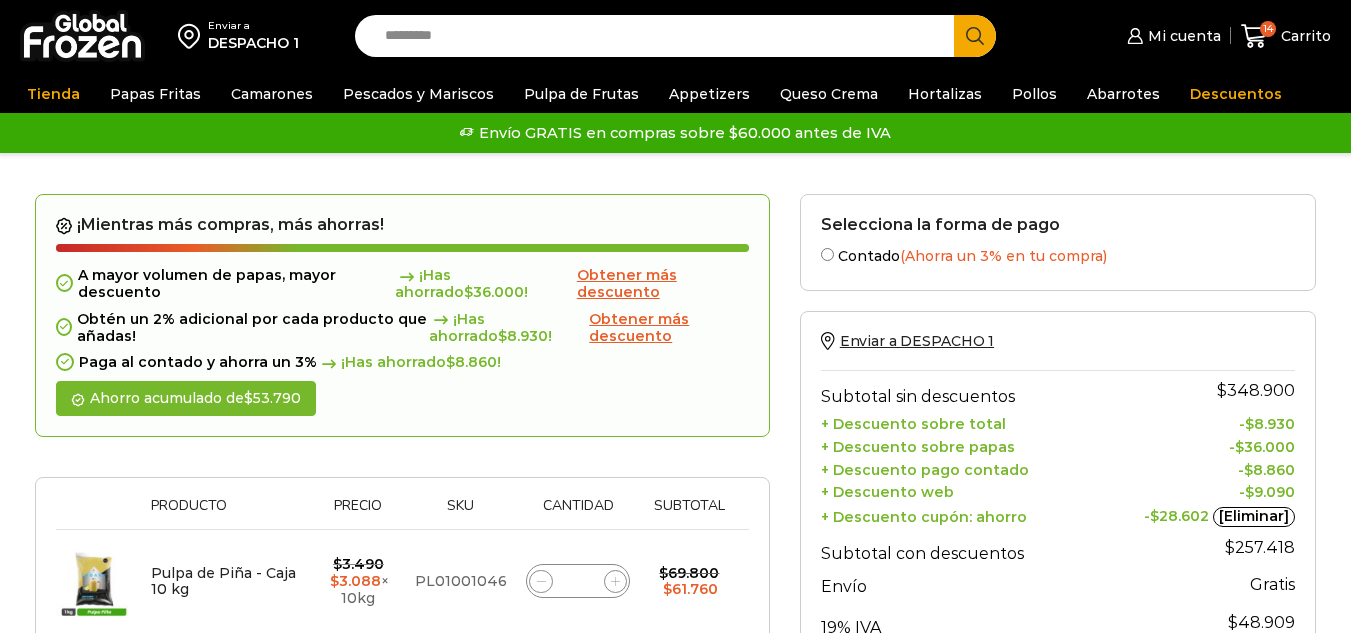 scroll, scrollTop: 0, scrollLeft: 0, axis: both 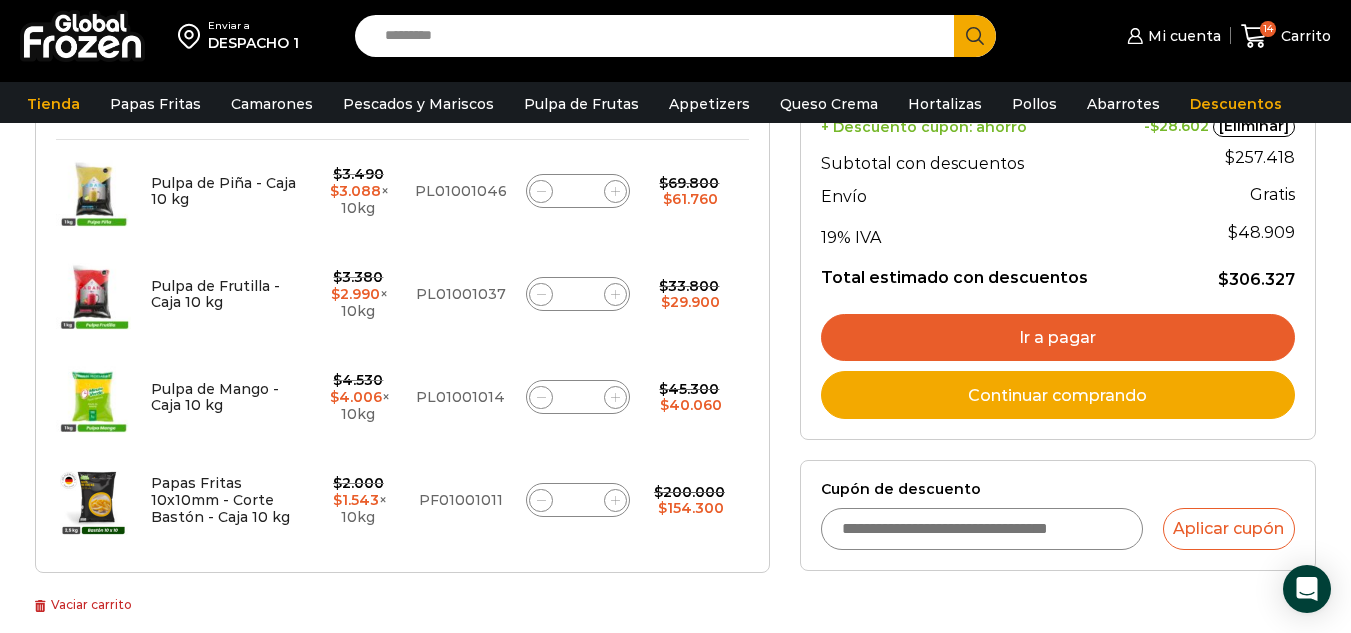 click 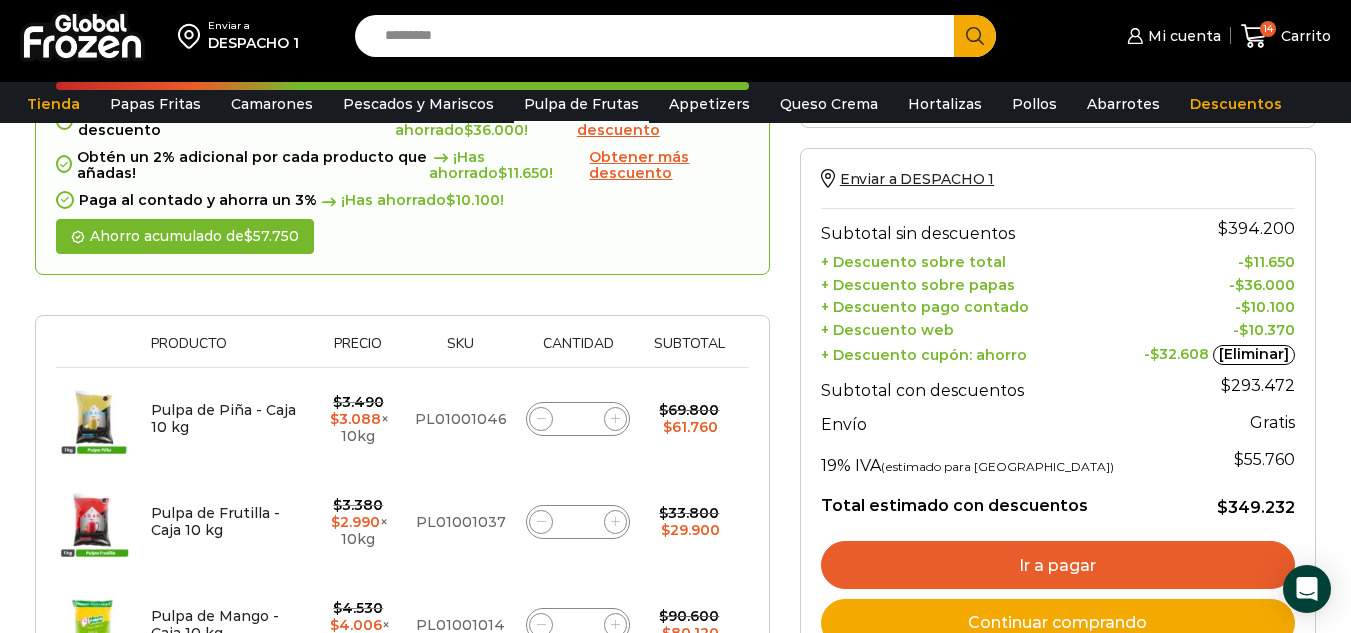 scroll, scrollTop: 213, scrollLeft: 0, axis: vertical 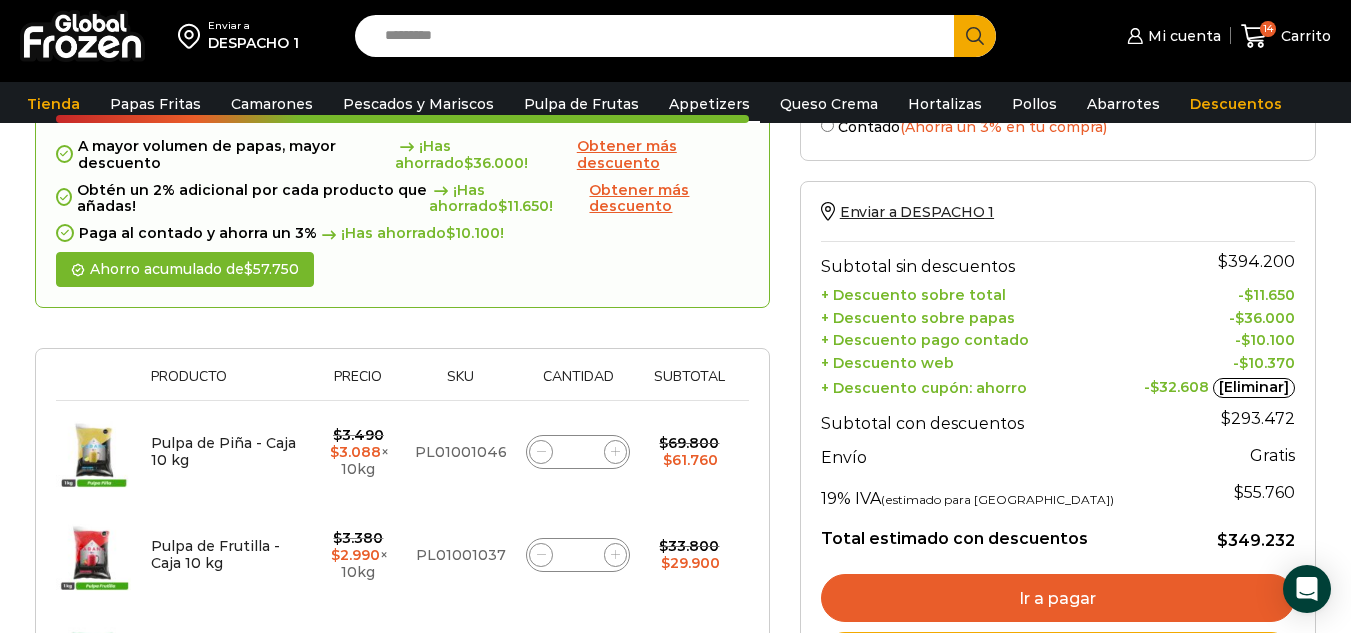 click on "Appetizers" at bounding box center [709, 104] 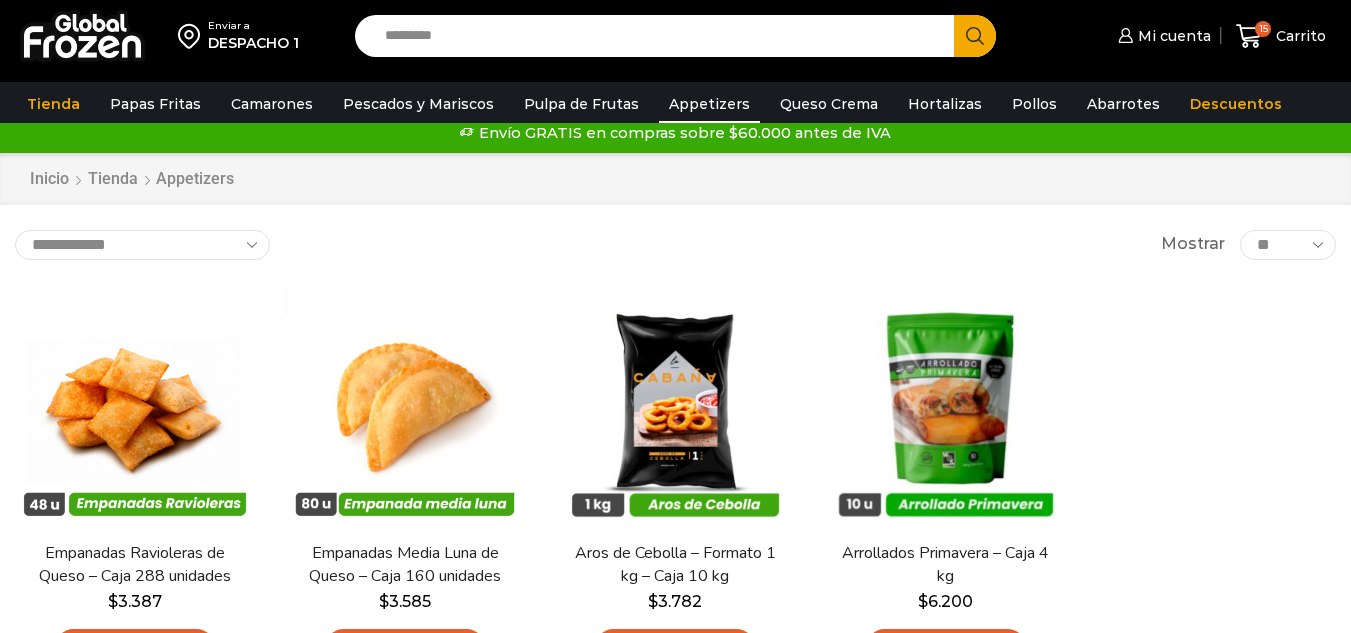 scroll, scrollTop: 0, scrollLeft: 0, axis: both 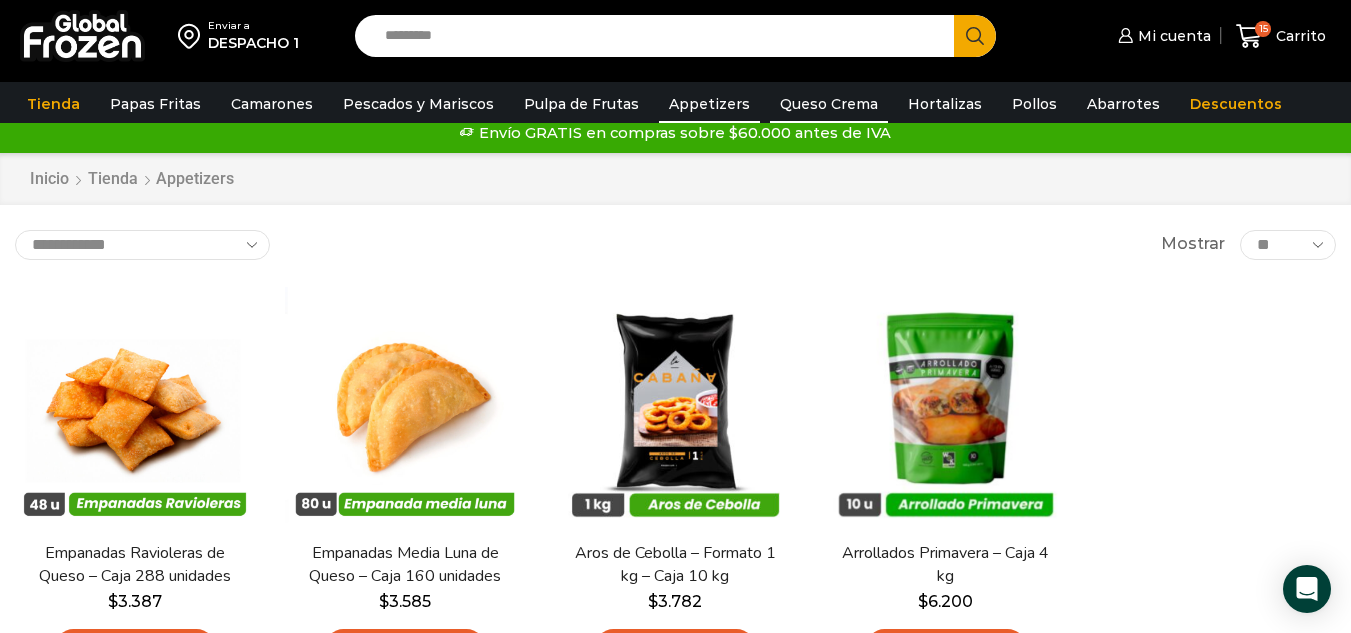 click on "Queso Crema" at bounding box center [829, 104] 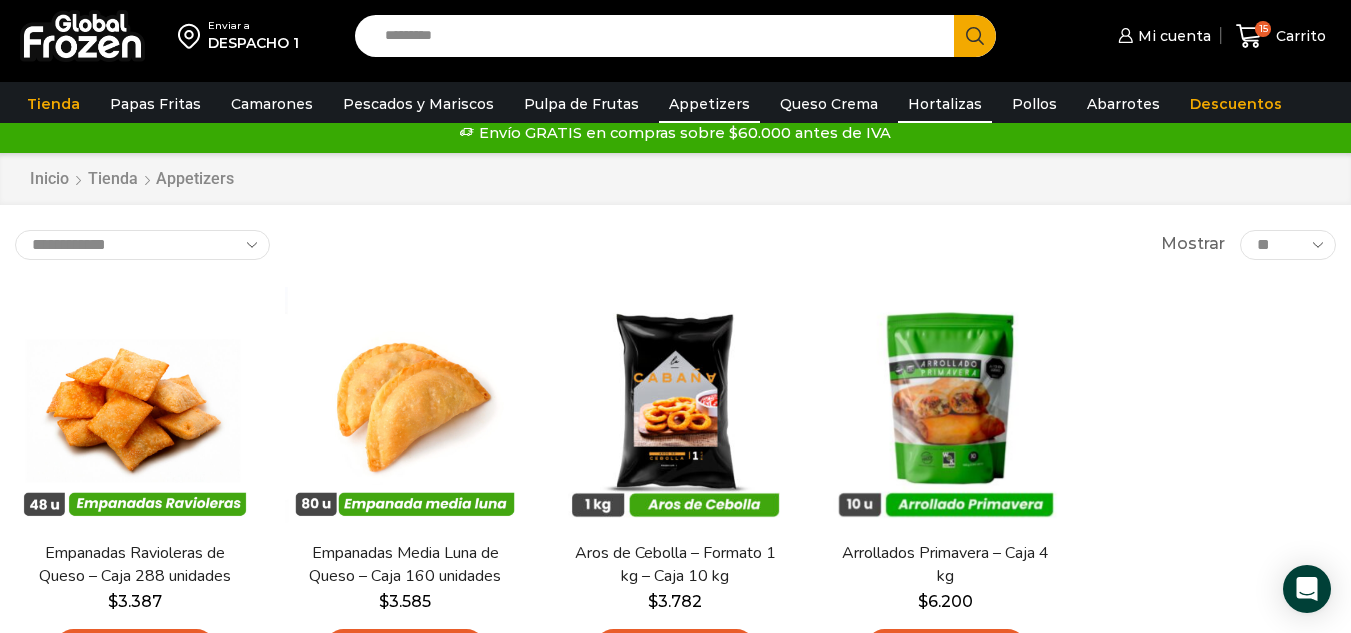 click on "Hortalizas" at bounding box center (945, 104) 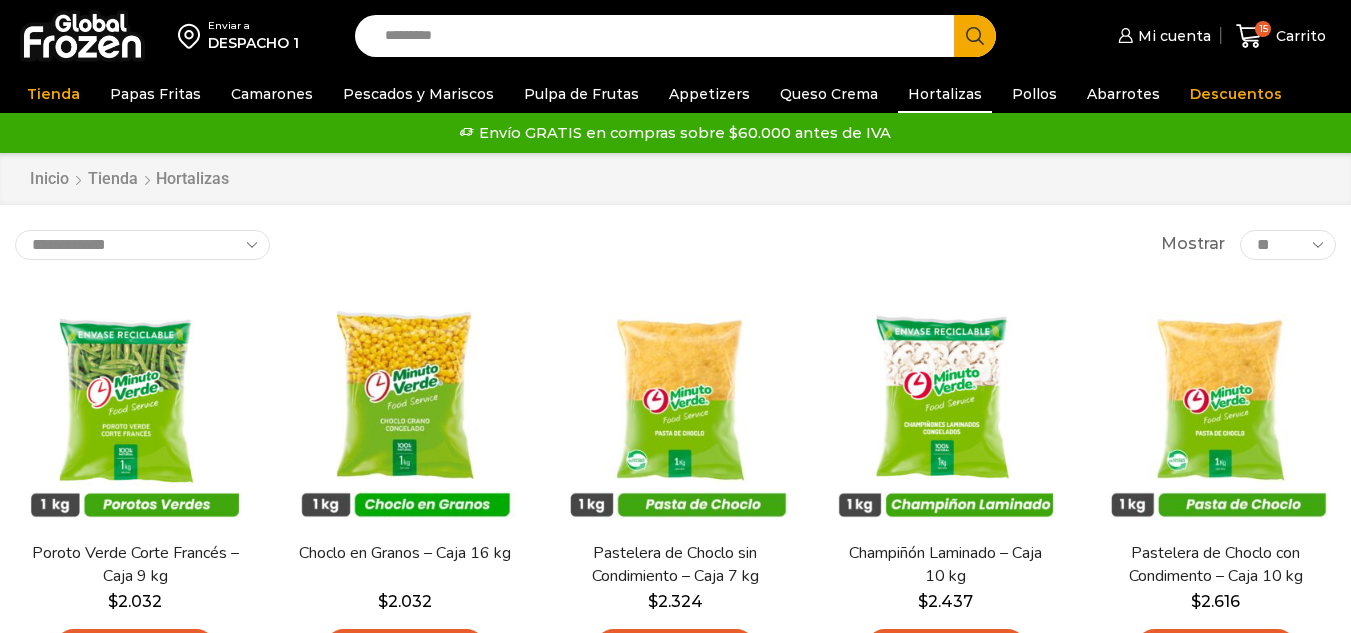 scroll, scrollTop: 100, scrollLeft: 0, axis: vertical 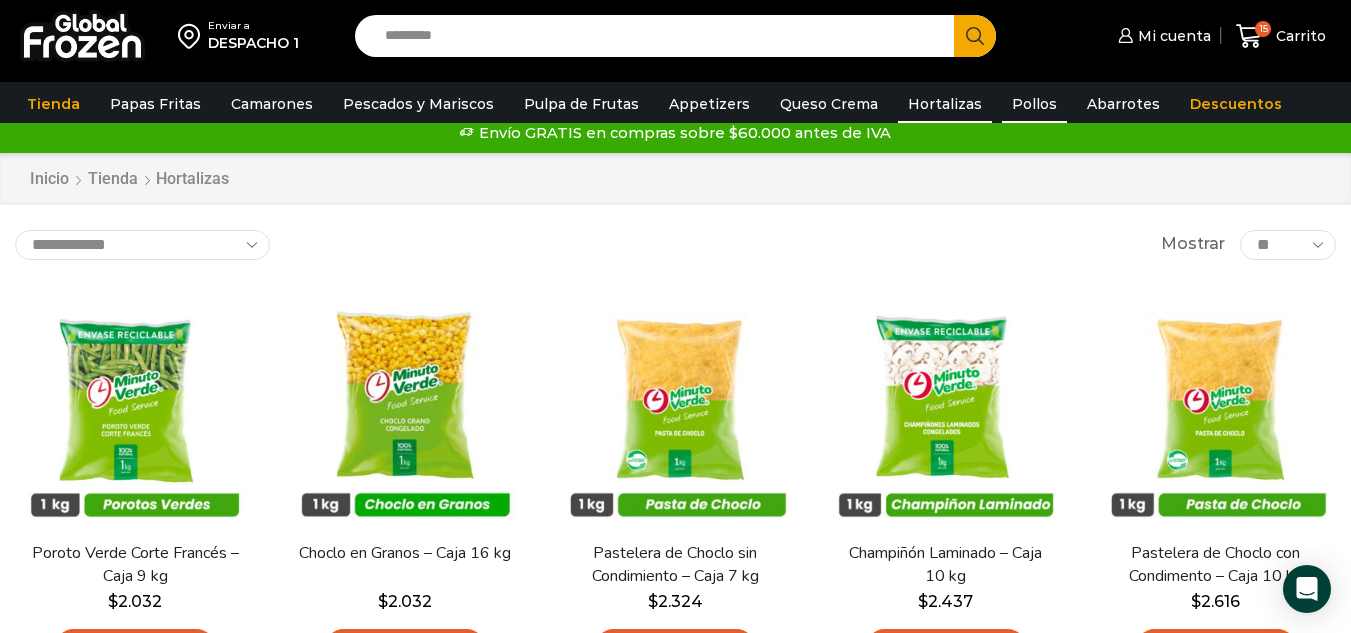 click on "Pollos" at bounding box center (1034, 104) 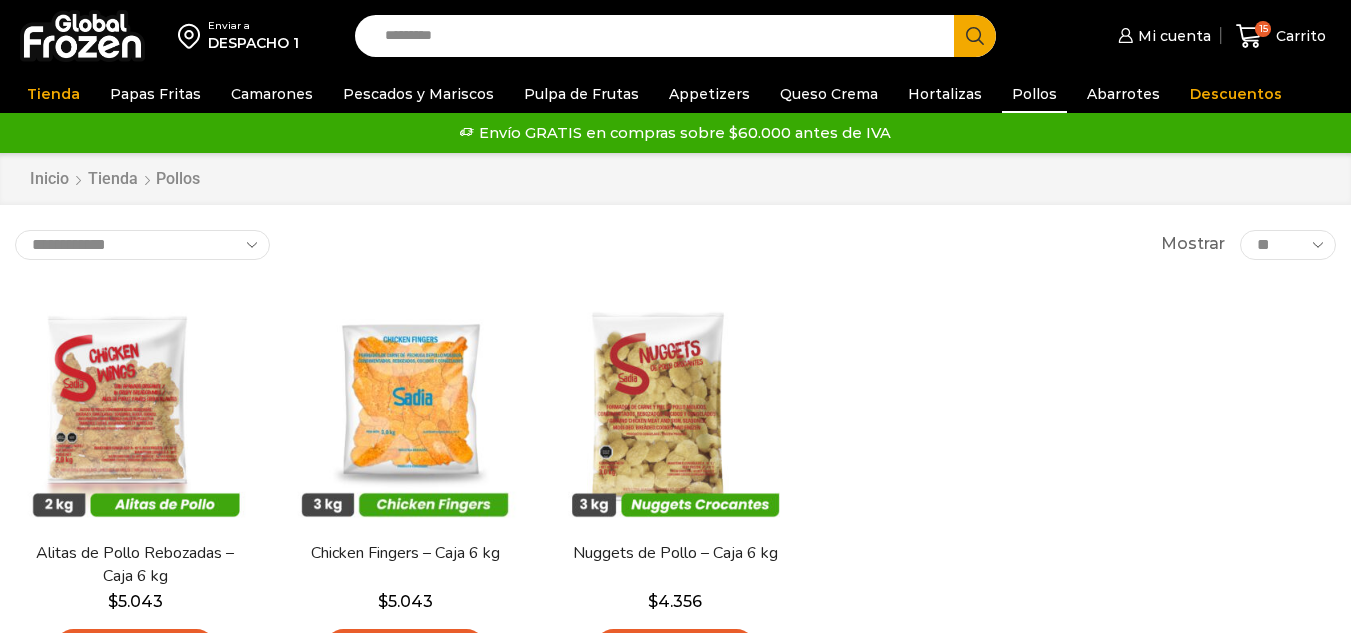 scroll, scrollTop: 0, scrollLeft: 0, axis: both 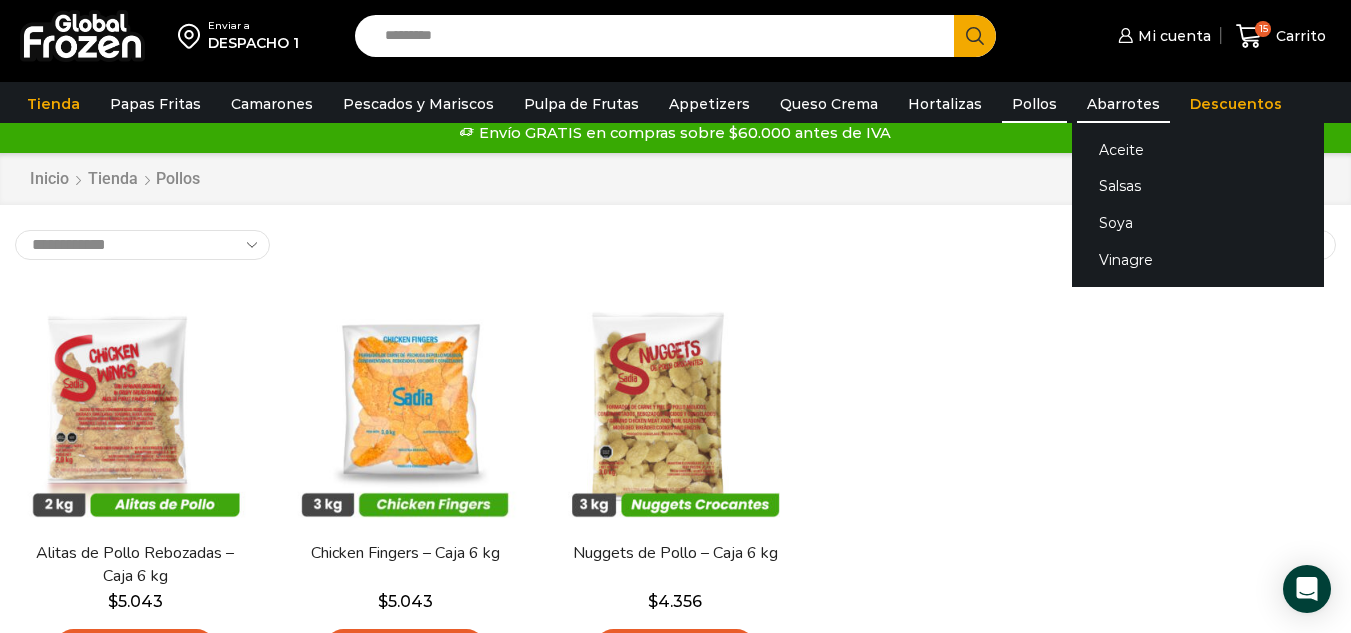 click on "Abarrotes" at bounding box center [1123, 104] 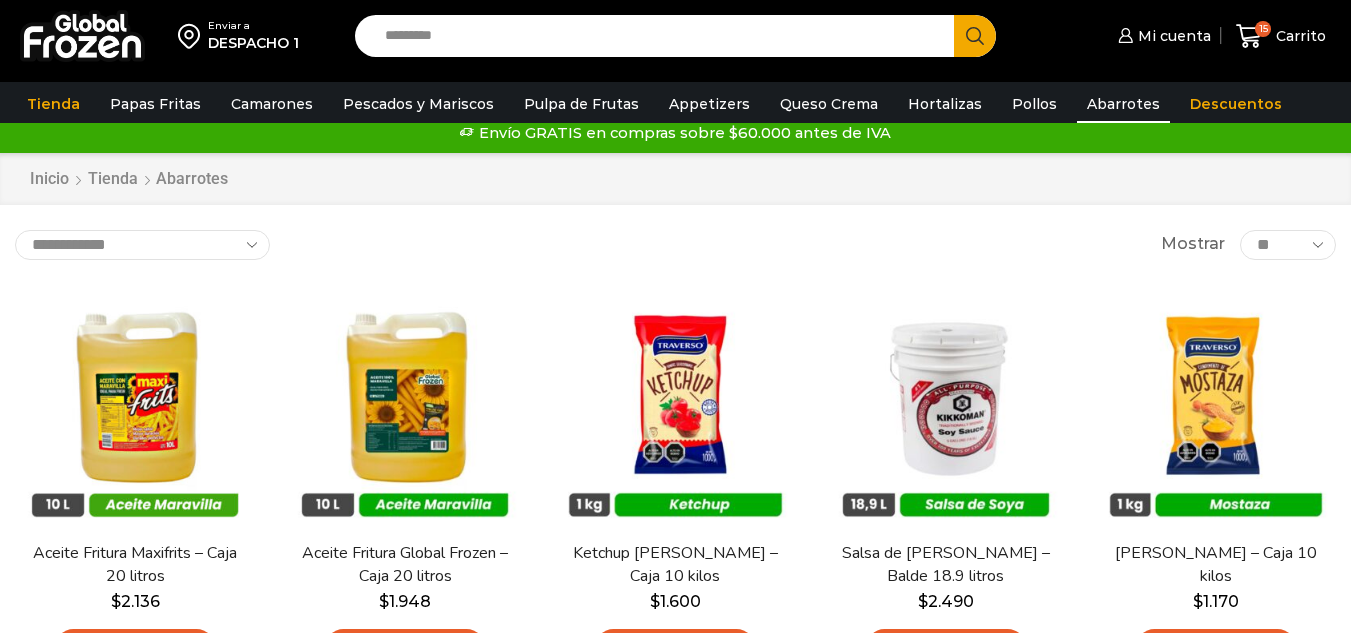 scroll, scrollTop: 0, scrollLeft: 0, axis: both 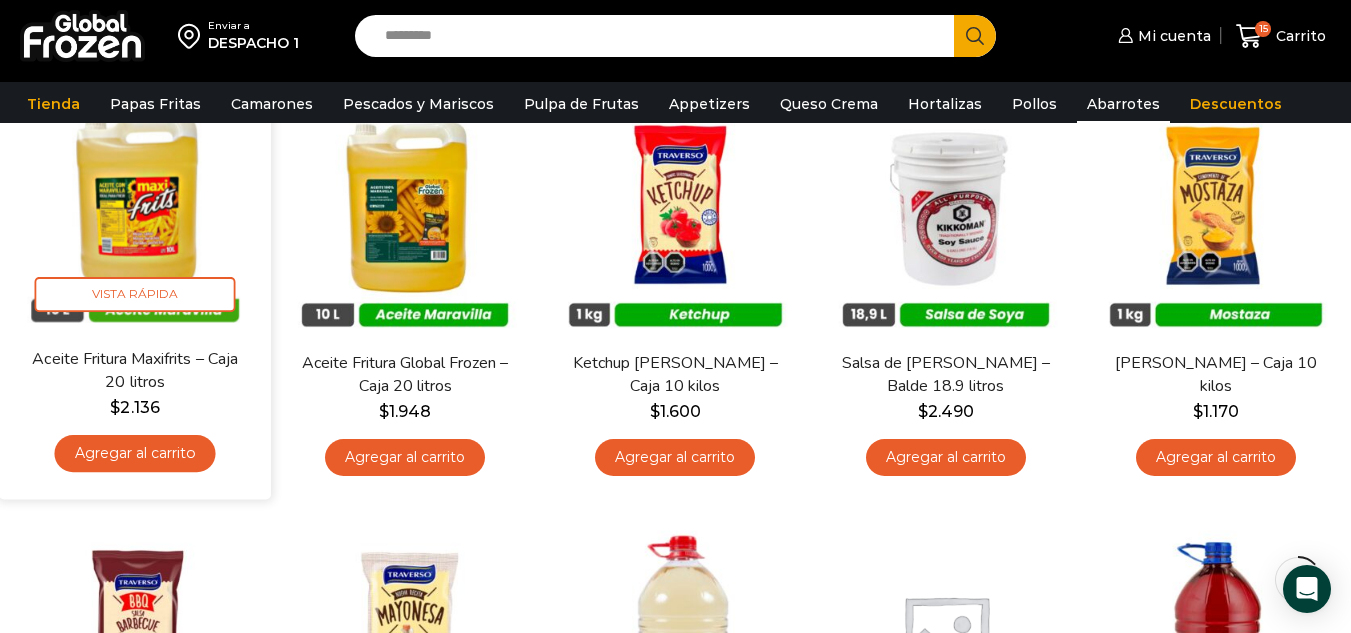 click on "Agregar al carrito" 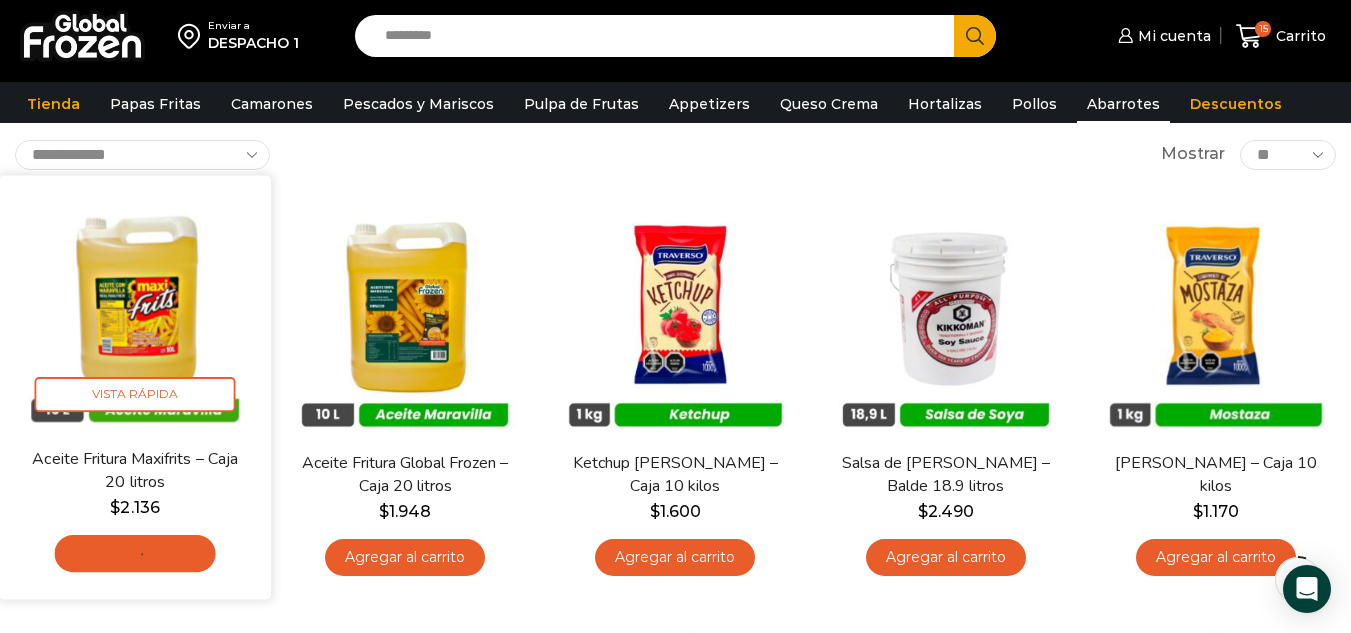 scroll, scrollTop: 0, scrollLeft: 0, axis: both 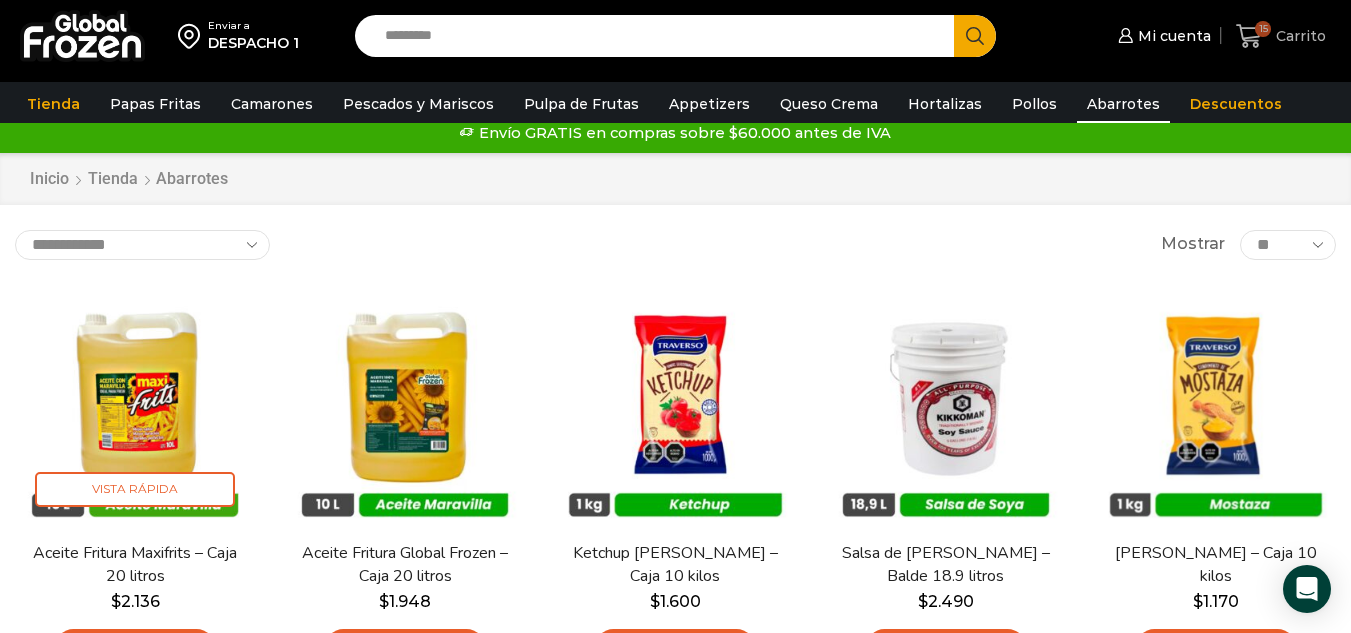click on "15" 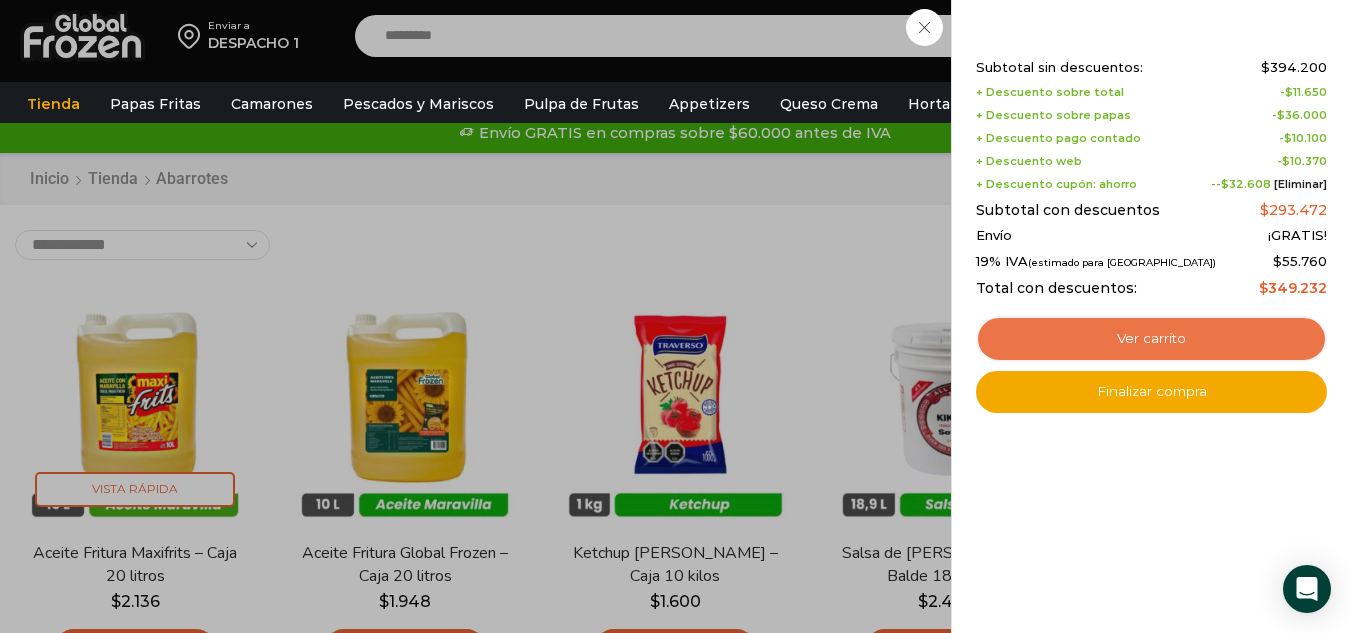 click on "Ver carrito" 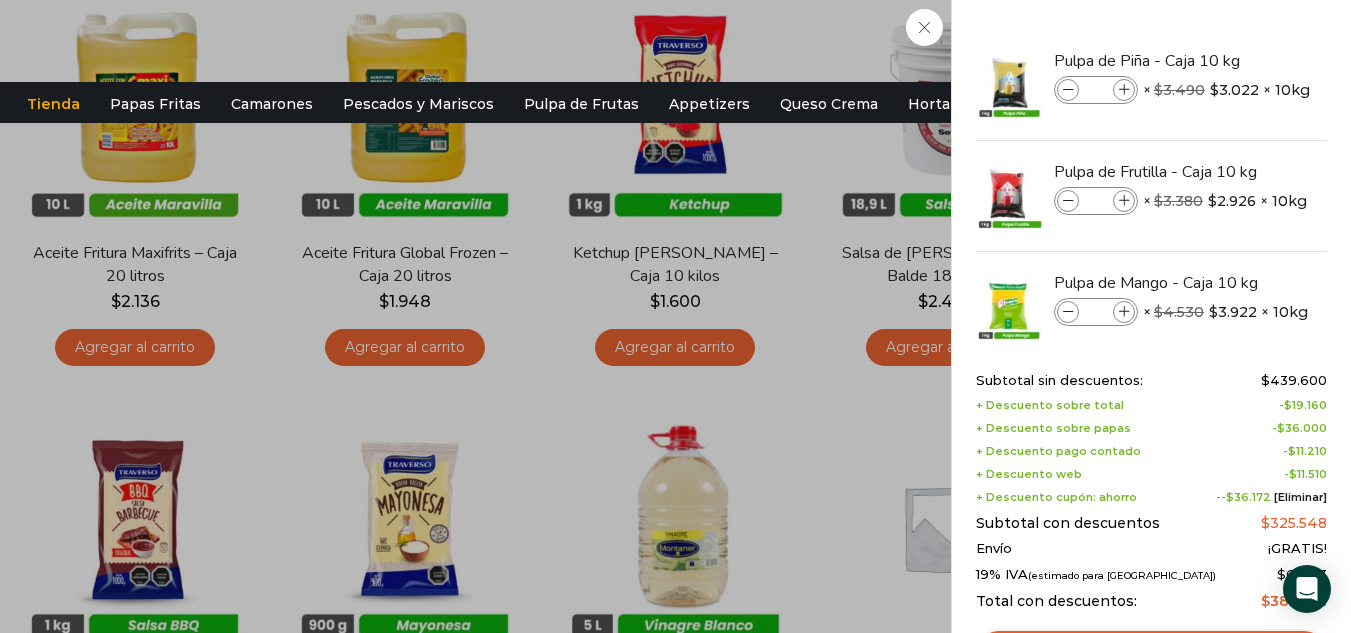 scroll, scrollTop: 500, scrollLeft: 0, axis: vertical 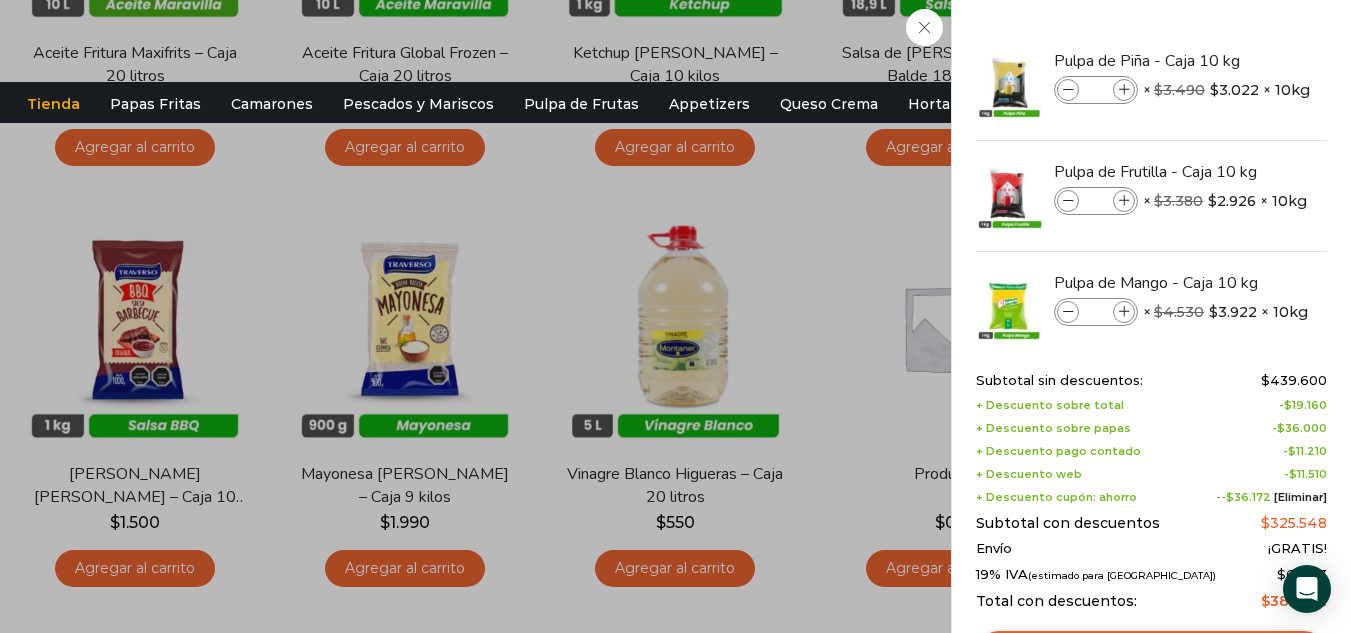click on "16
Carrito
16
16
Shopping Cart
*" 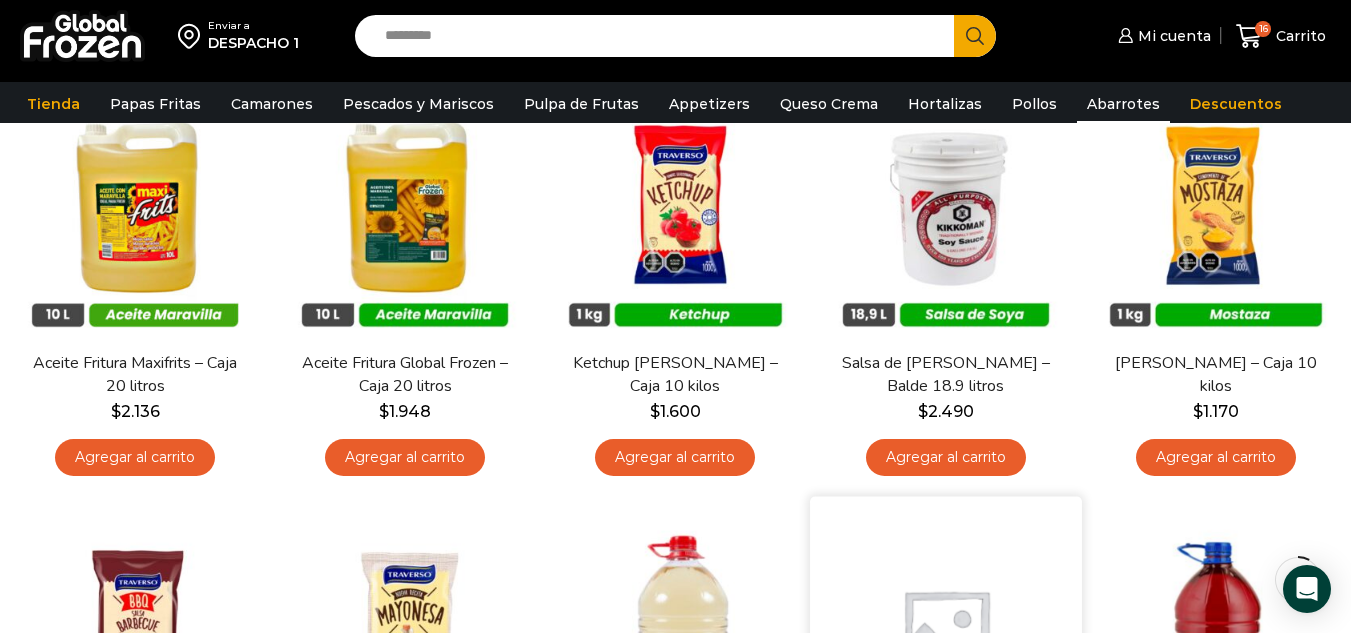 scroll, scrollTop: 0, scrollLeft: 0, axis: both 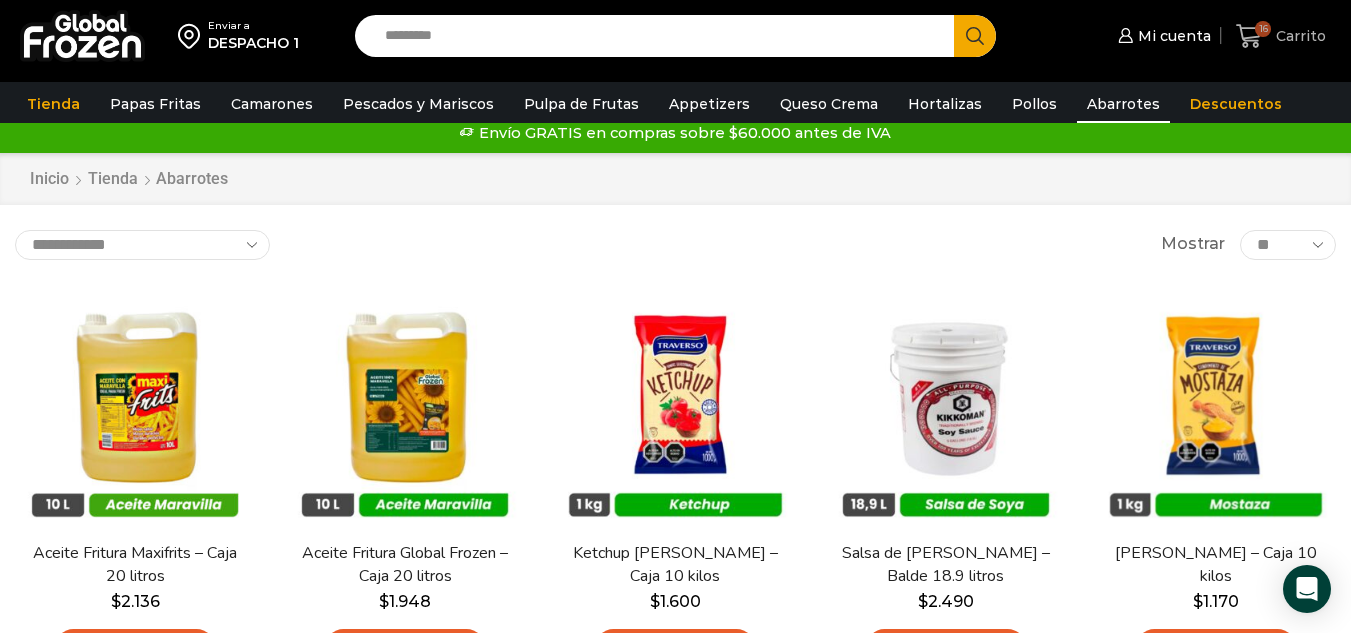 click on "Carrito" 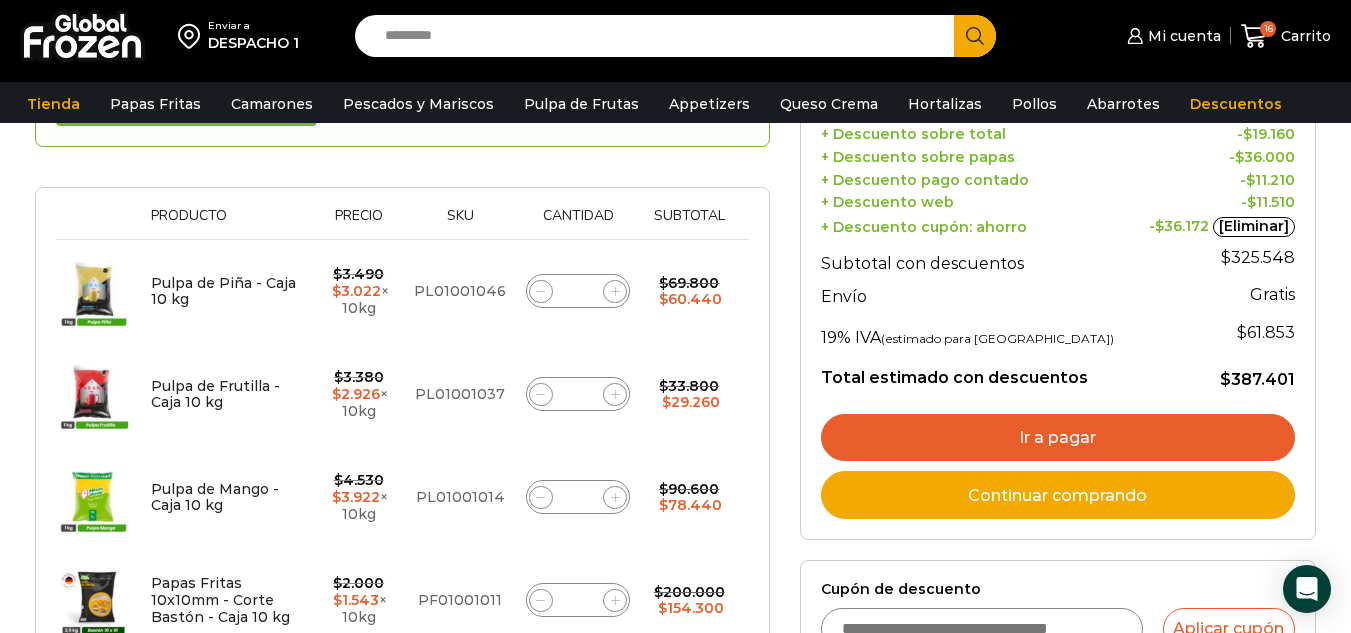scroll, scrollTop: 388, scrollLeft: 0, axis: vertical 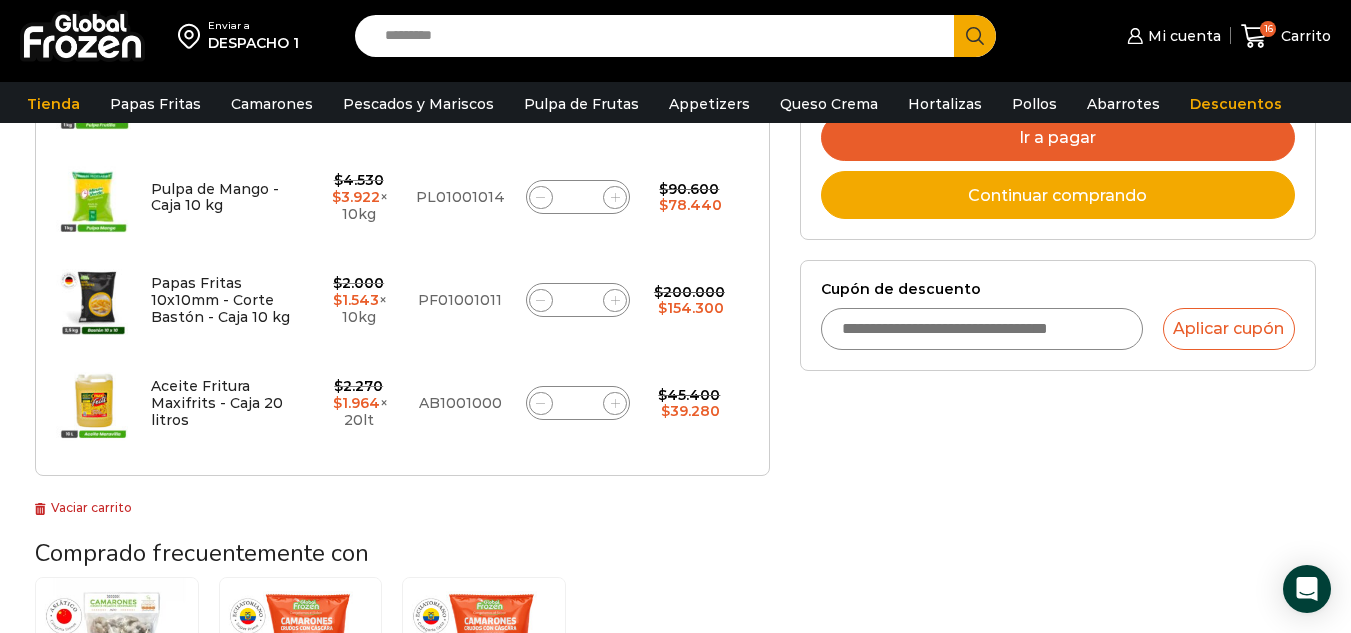 click 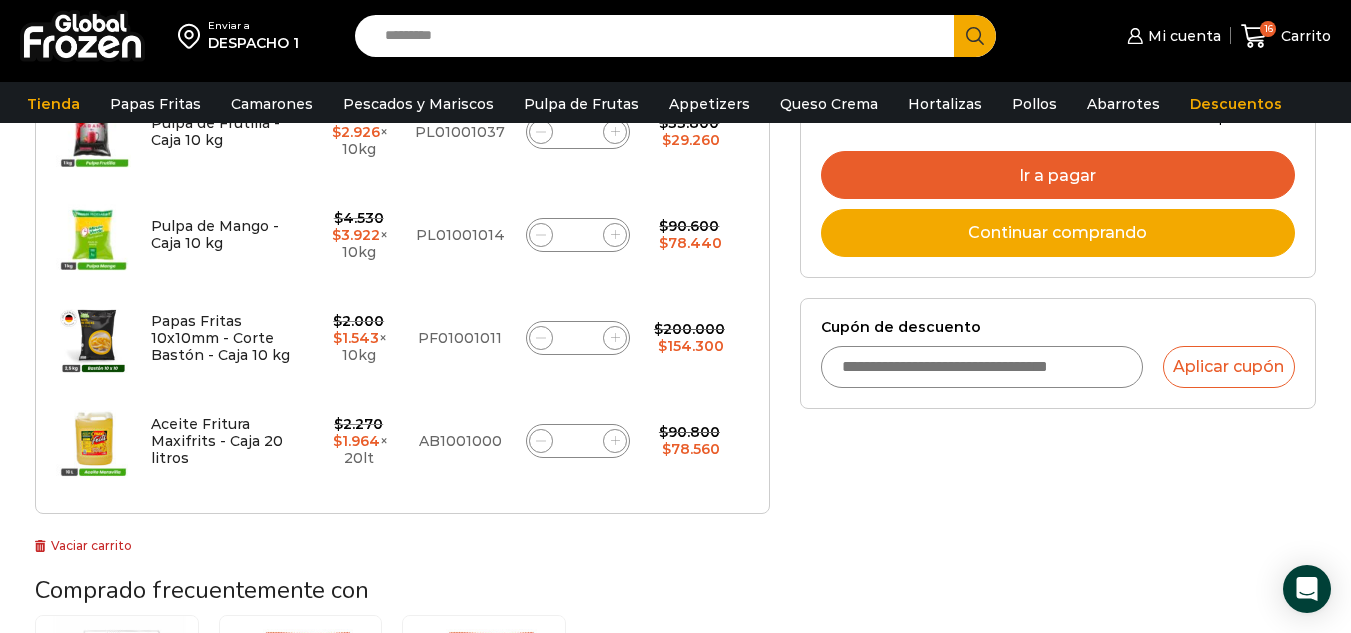 scroll, scrollTop: 708, scrollLeft: 0, axis: vertical 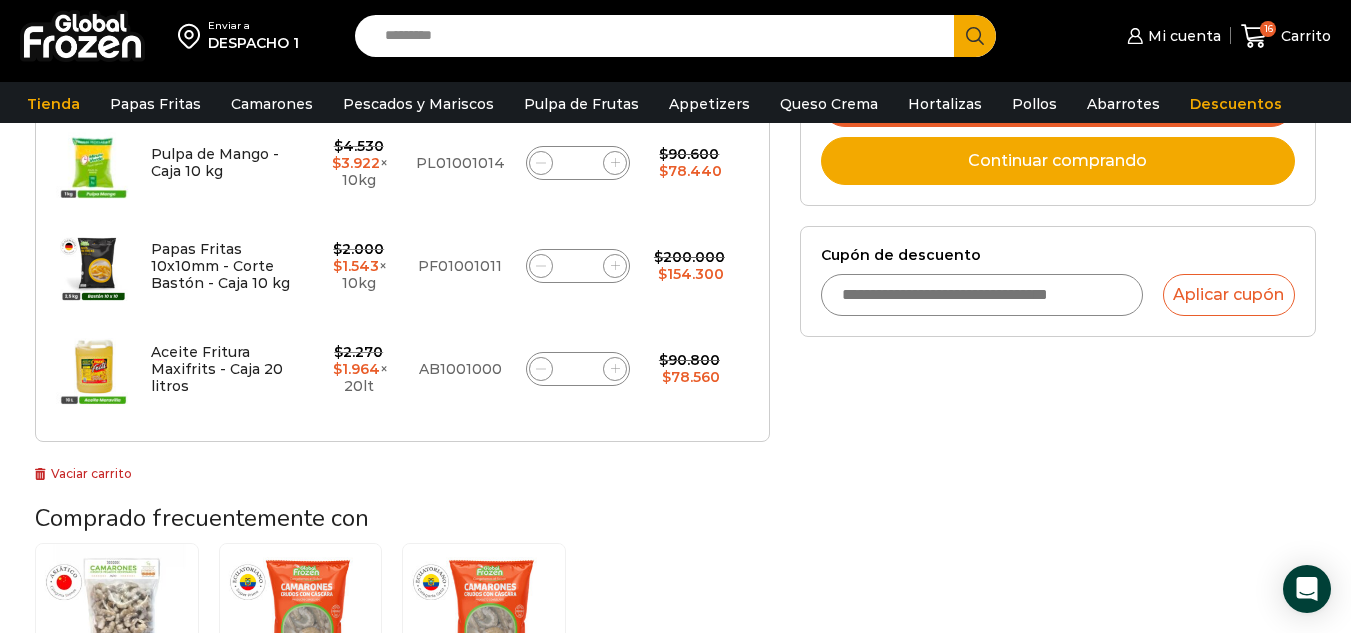 click 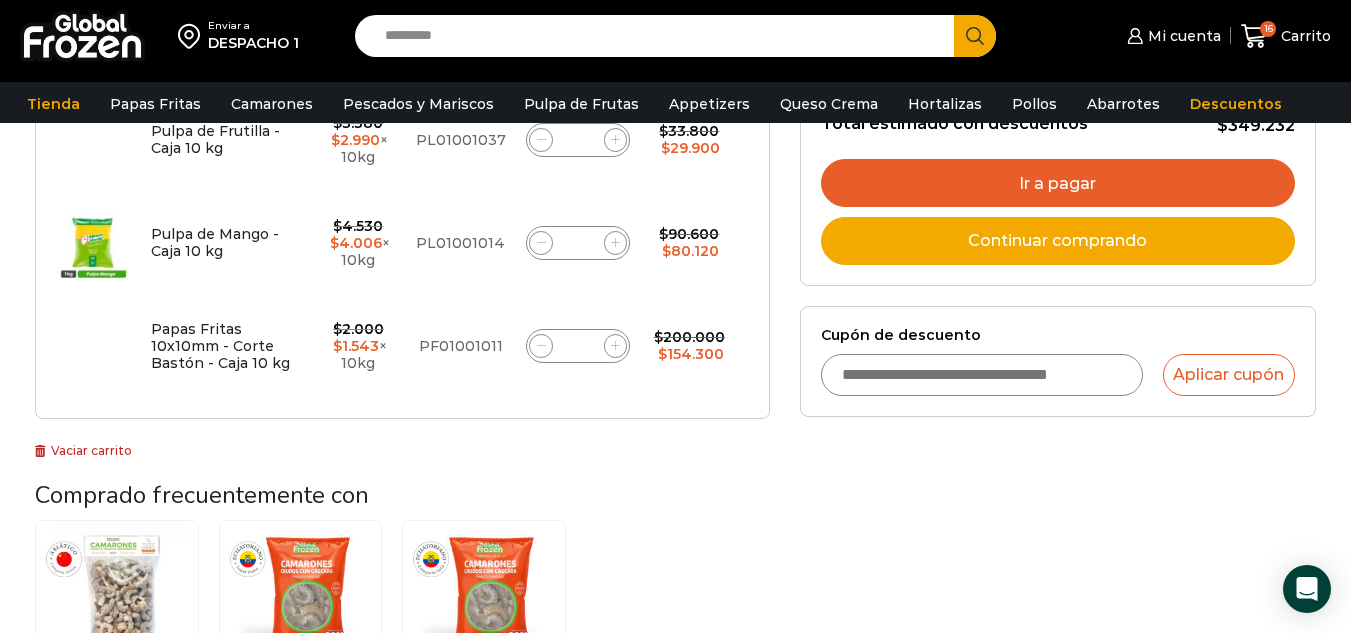 scroll, scrollTop: 813, scrollLeft: 0, axis: vertical 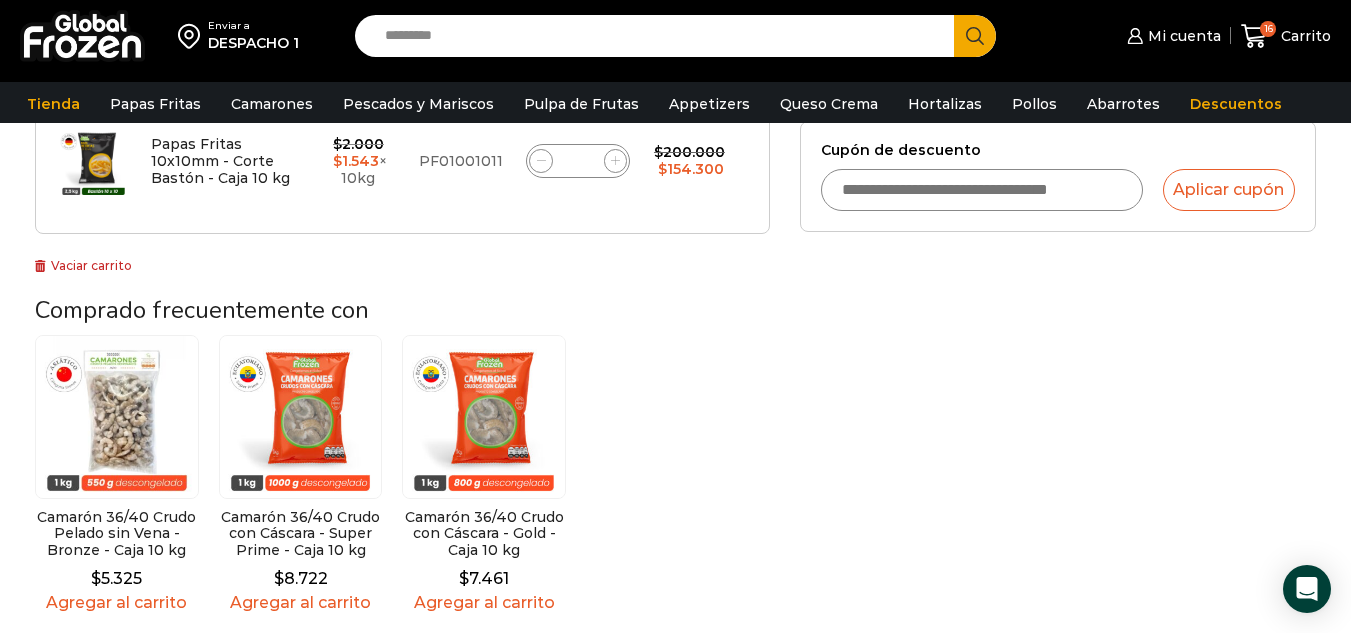 drag, startPoint x: 853, startPoint y: 482, endPoint x: 816, endPoint y: 436, distance: 59.03389 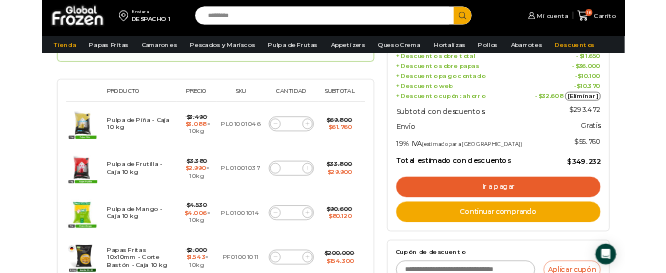 scroll, scrollTop: 413, scrollLeft: 0, axis: vertical 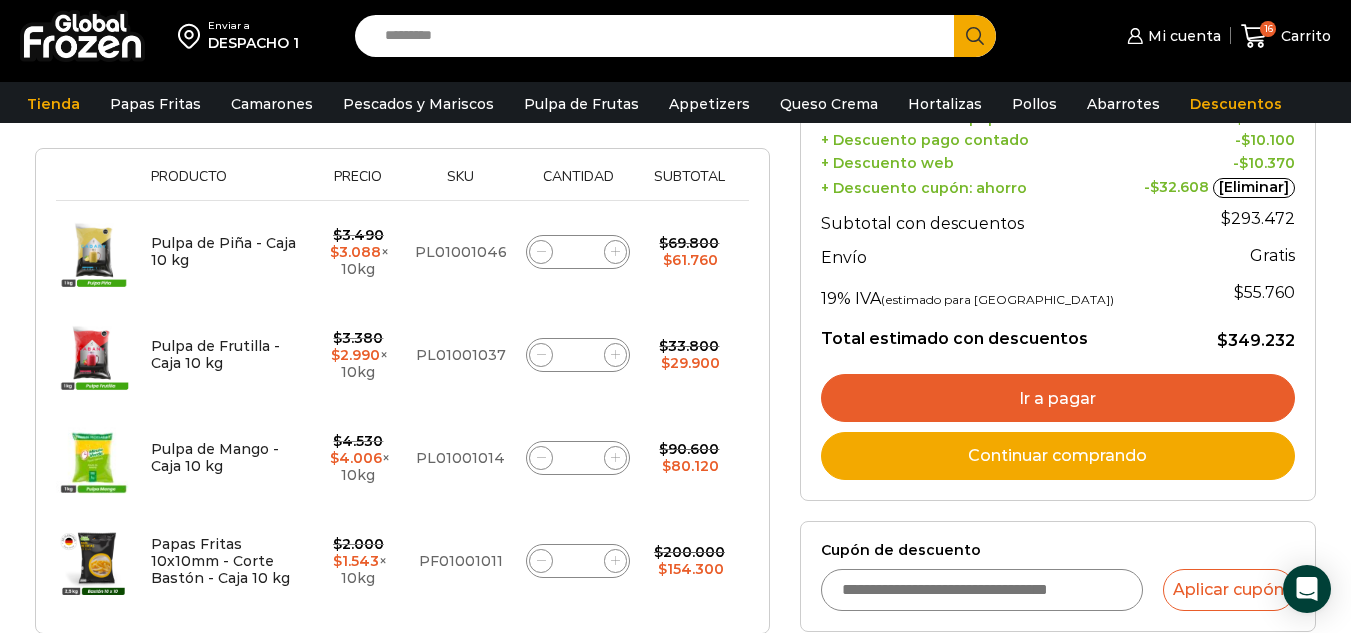 click on "Ir a pagar" at bounding box center (1058, 398) 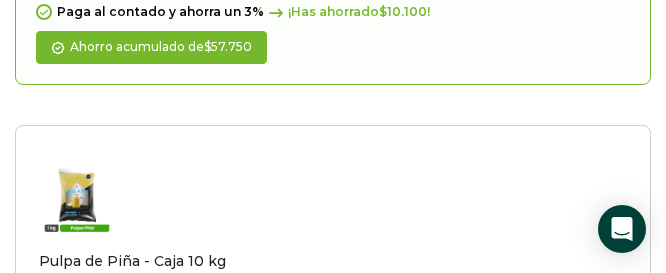 scroll, scrollTop: 408, scrollLeft: 0, axis: vertical 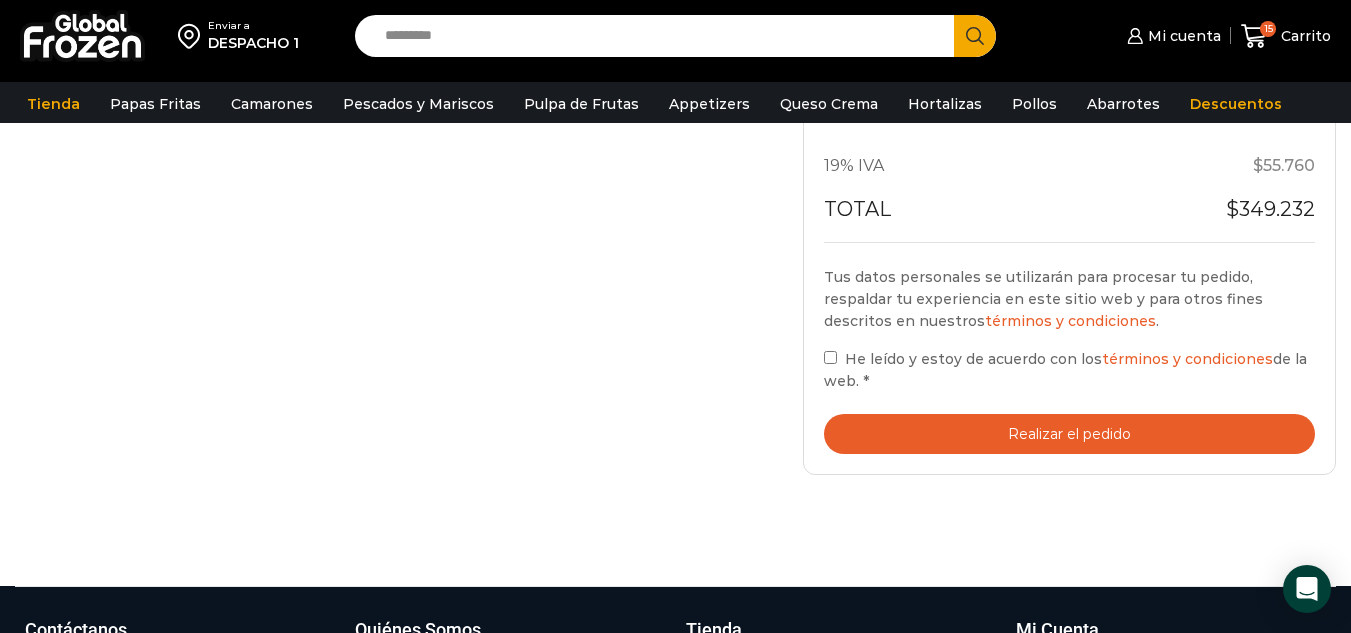 click on "Realizar el pedido" at bounding box center (1069, 434) 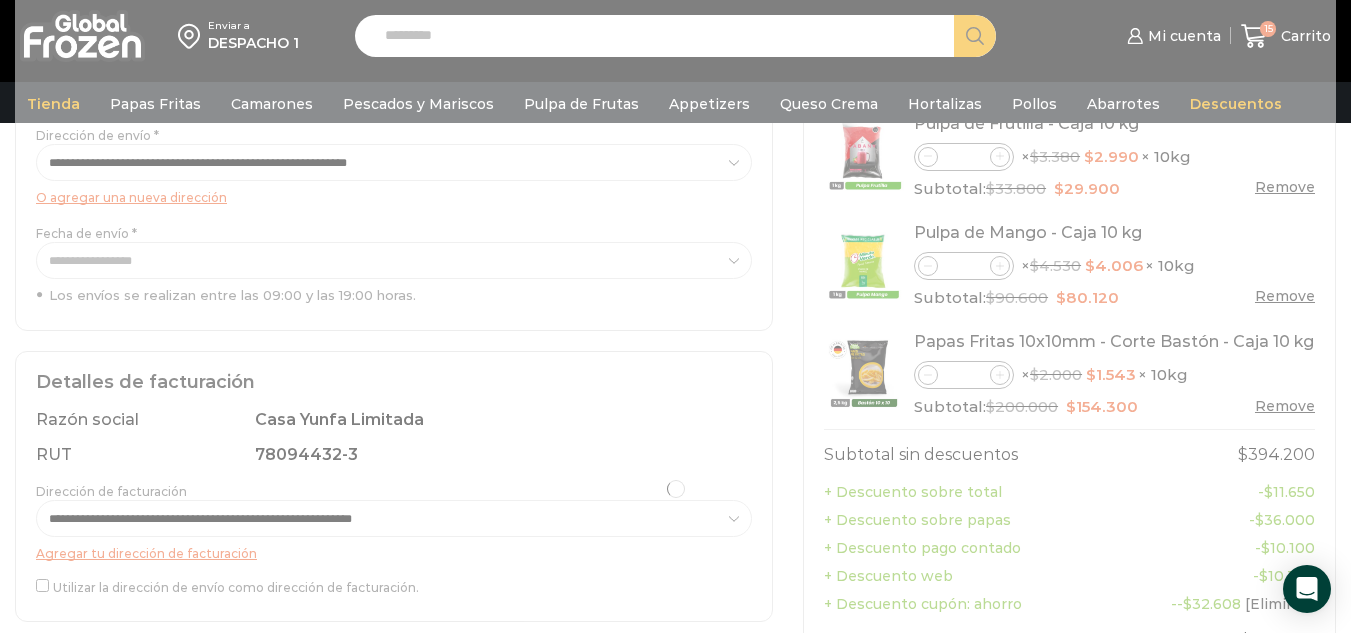 scroll, scrollTop: 300, scrollLeft: 0, axis: vertical 